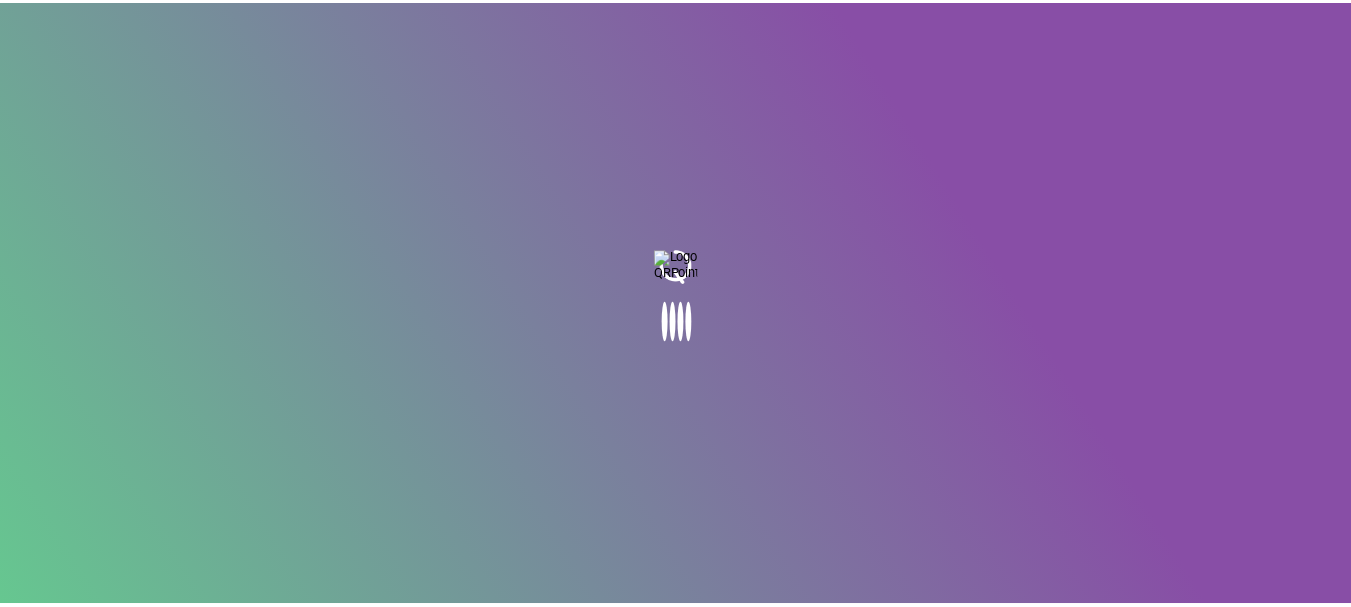 scroll, scrollTop: 0, scrollLeft: 0, axis: both 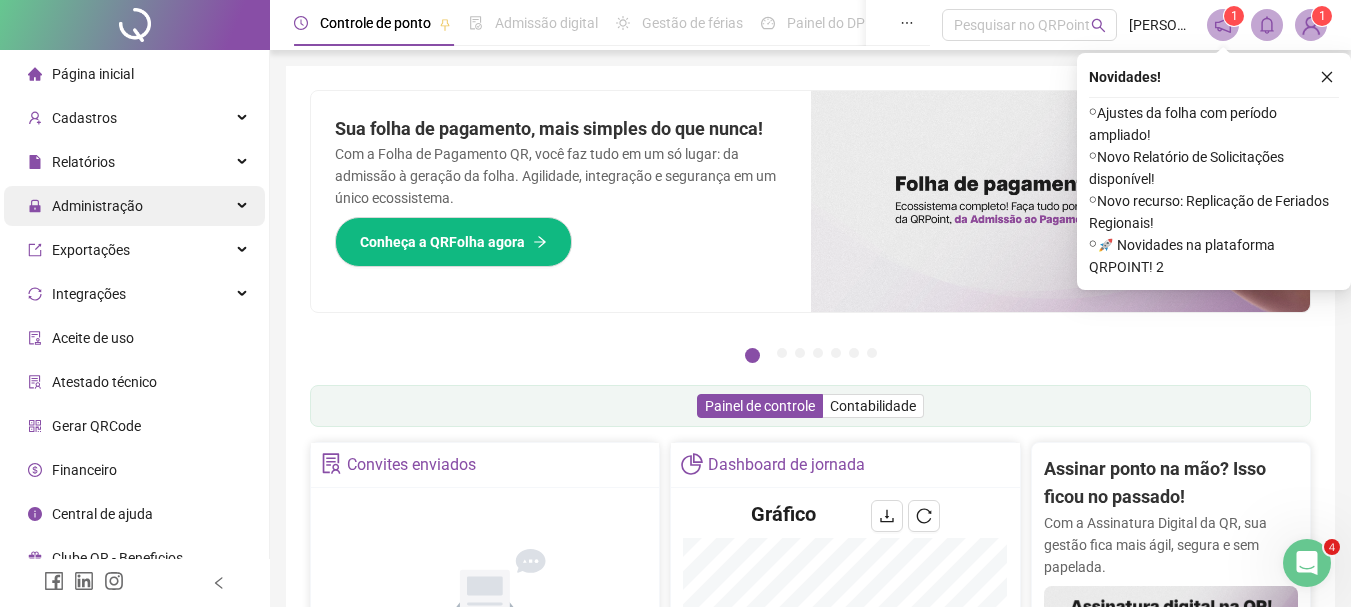 click at bounding box center (244, 206) 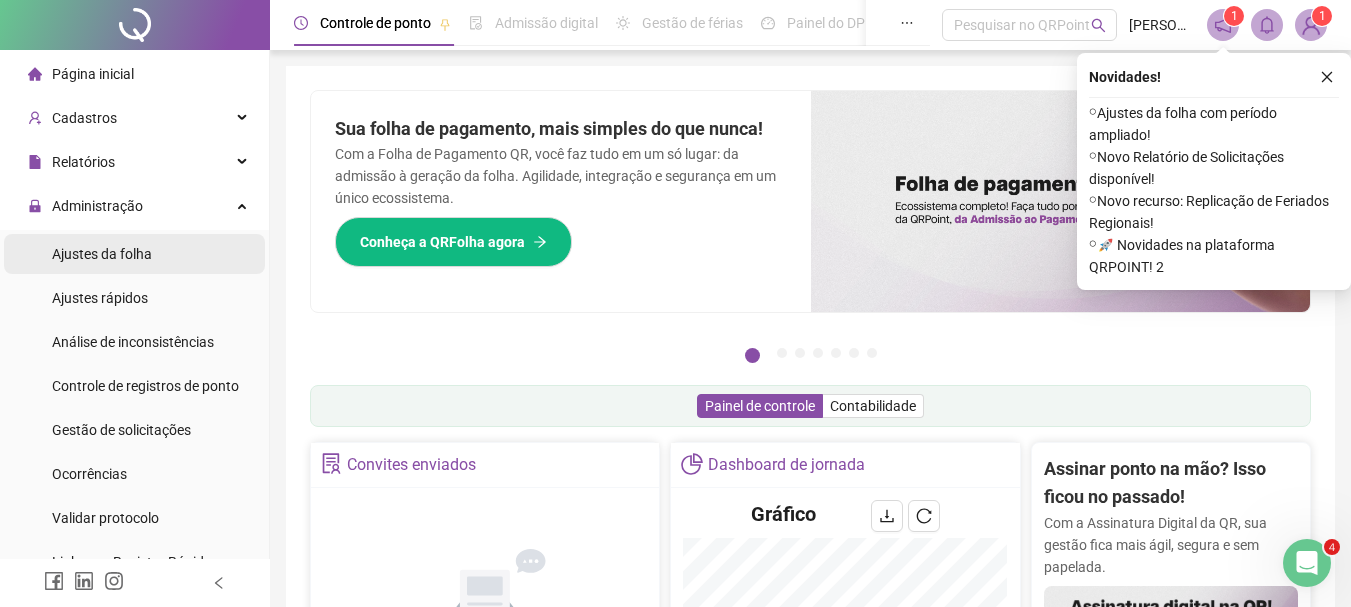 click on "Ajustes da folha" at bounding box center [102, 254] 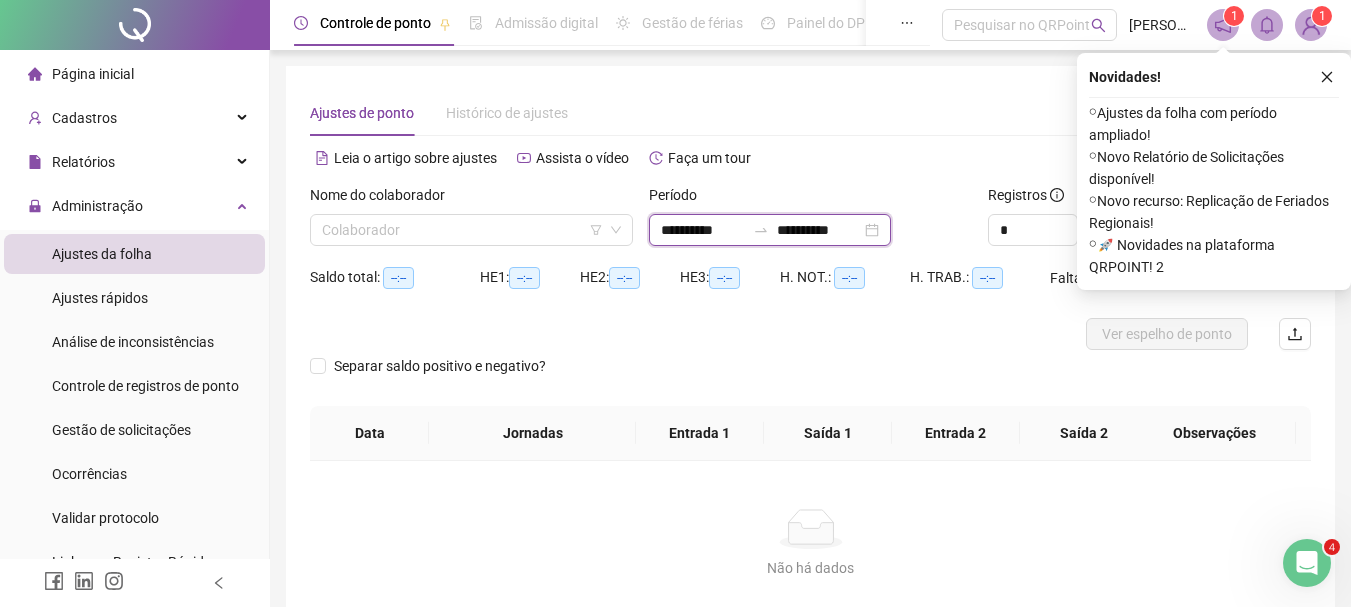 click on "**********" at bounding box center (703, 230) 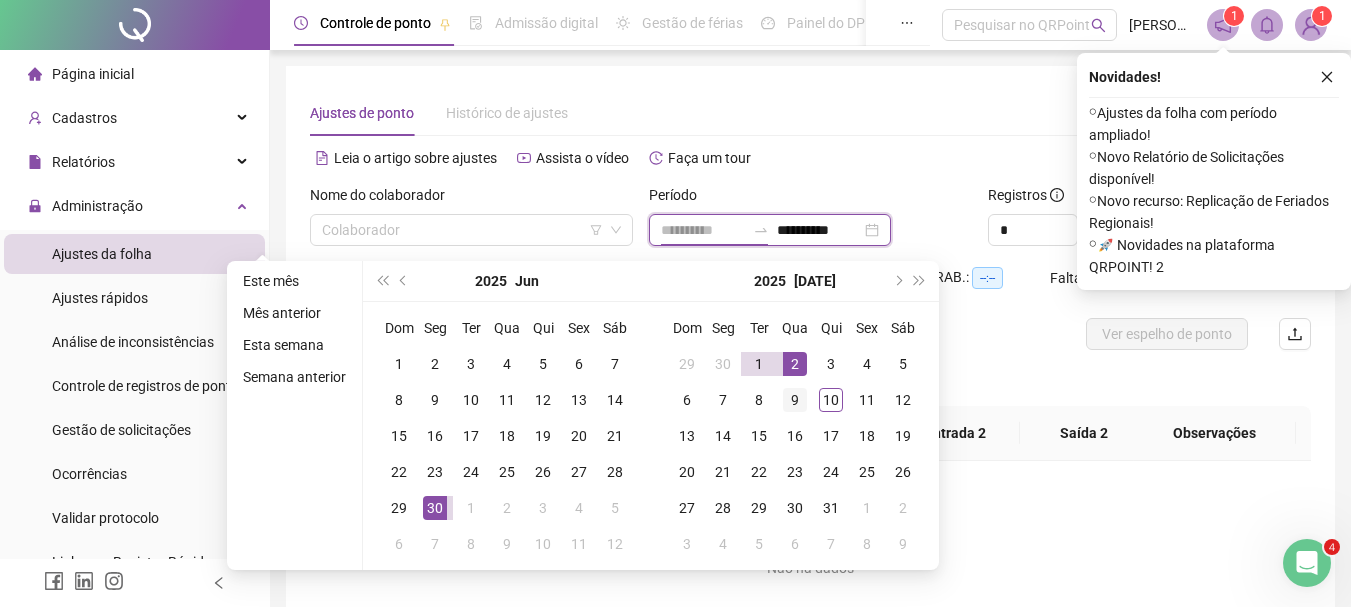 type on "**********" 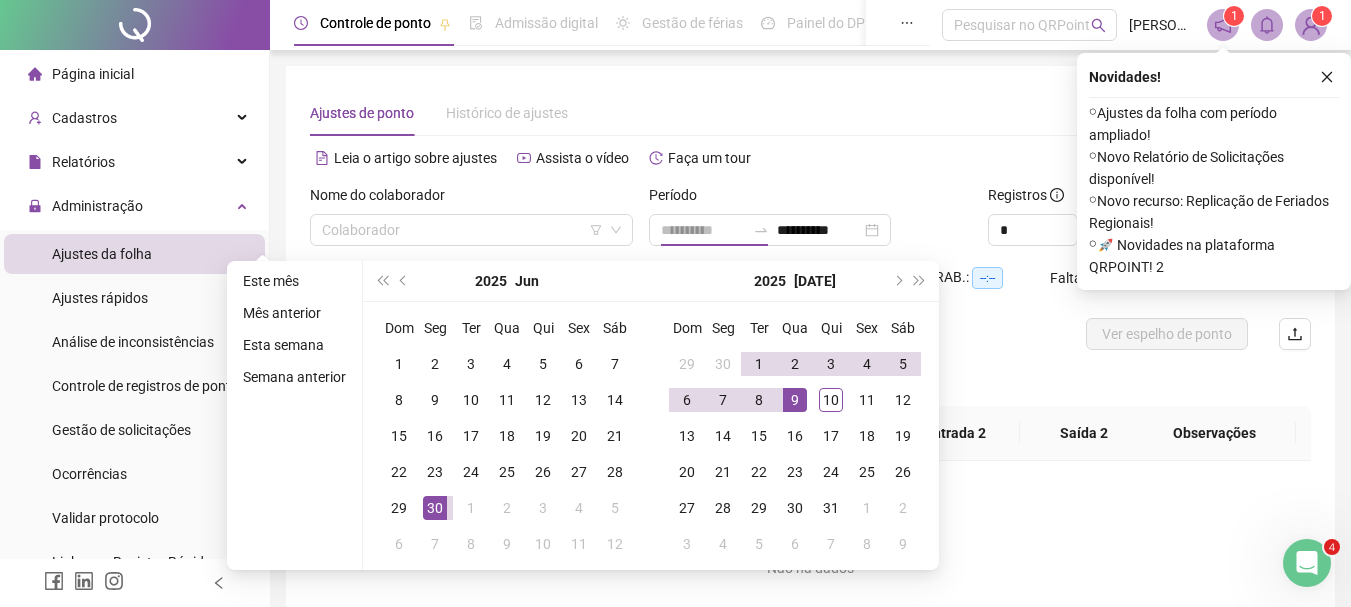 click on "9" at bounding box center (795, 400) 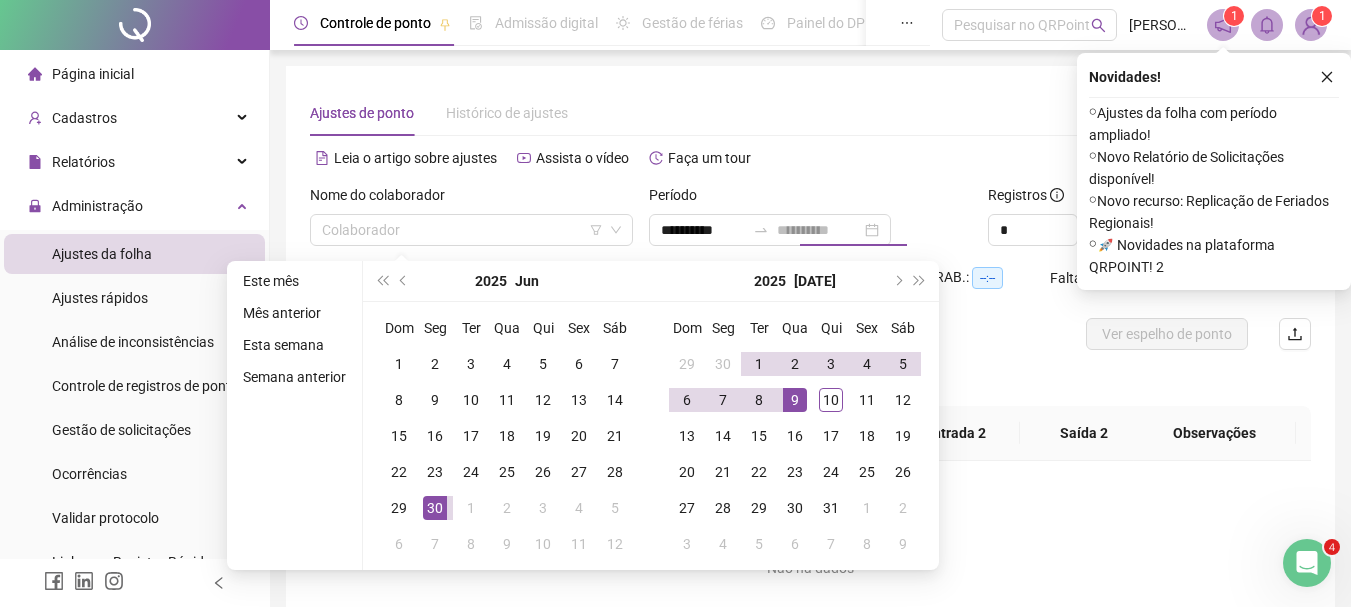 click on "9" at bounding box center (795, 400) 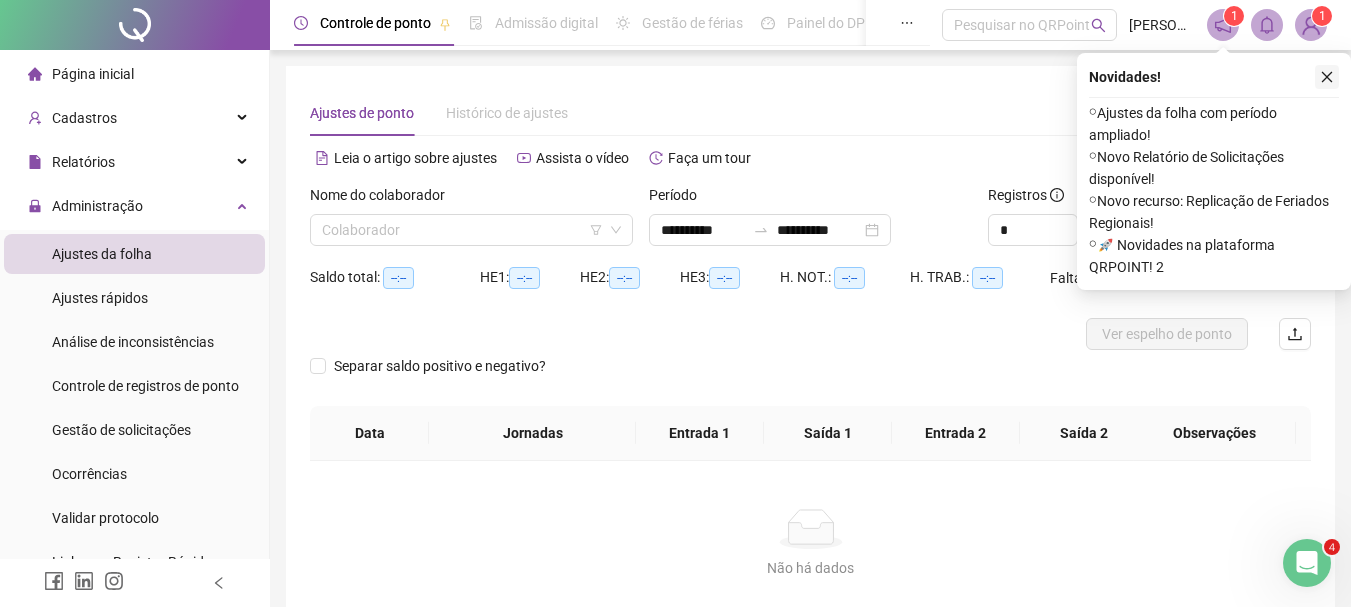 click 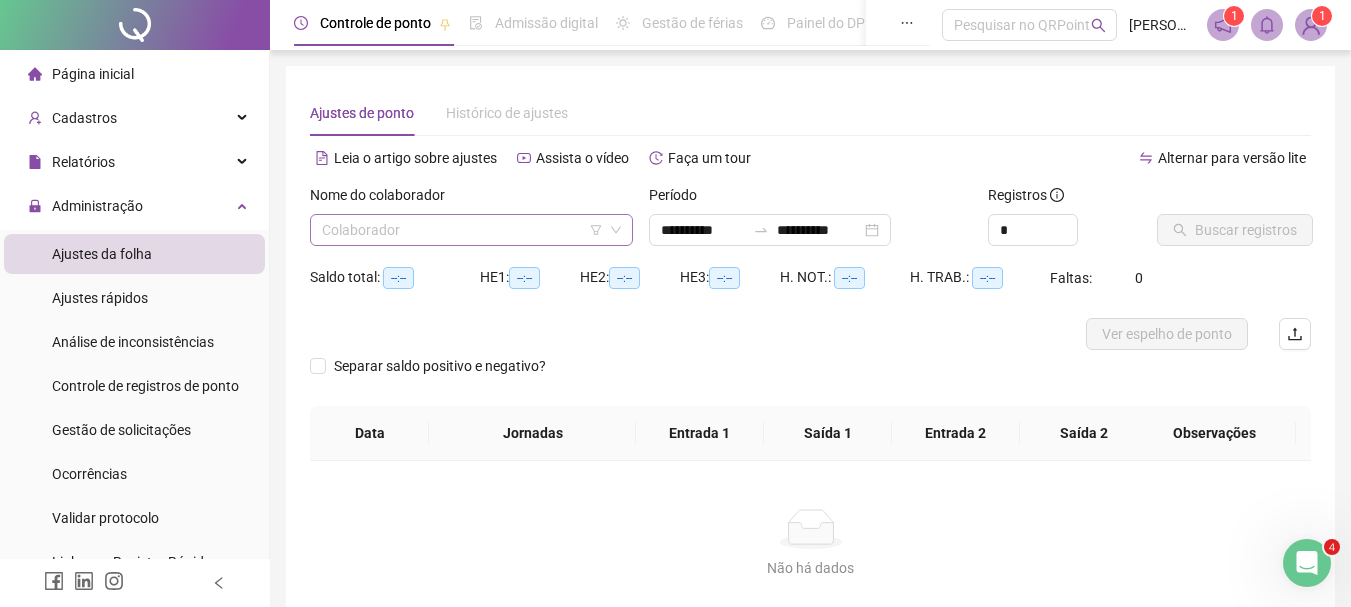 click at bounding box center (465, 230) 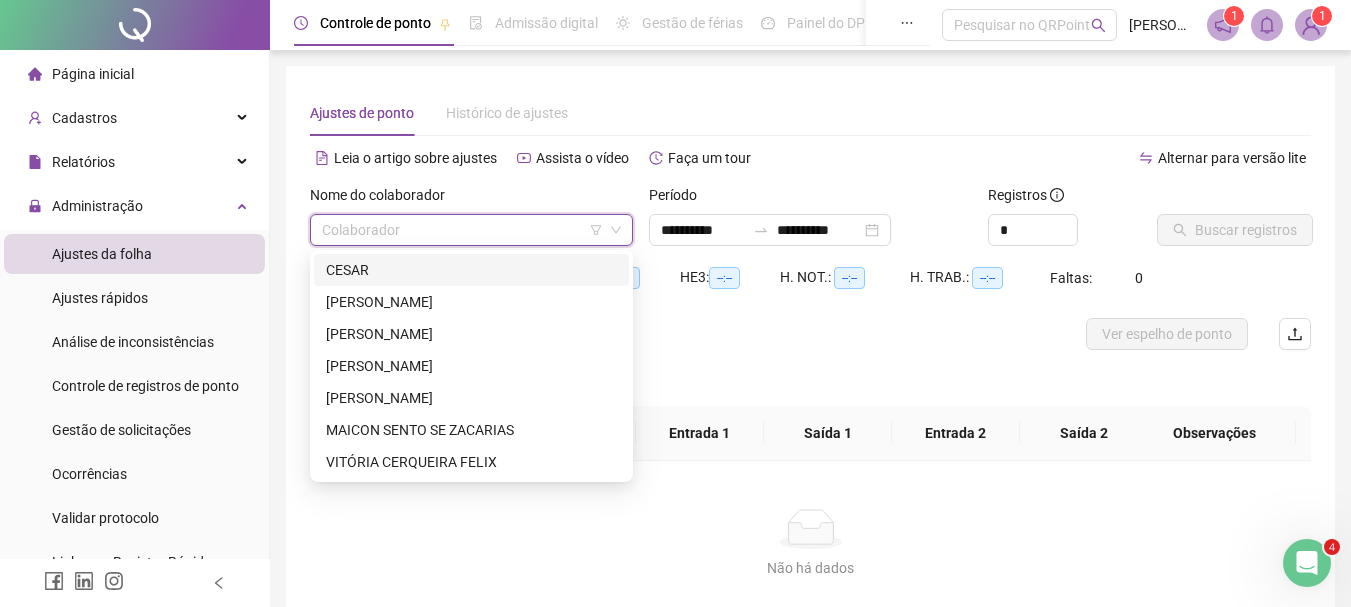 click on "CESAR" at bounding box center (471, 270) 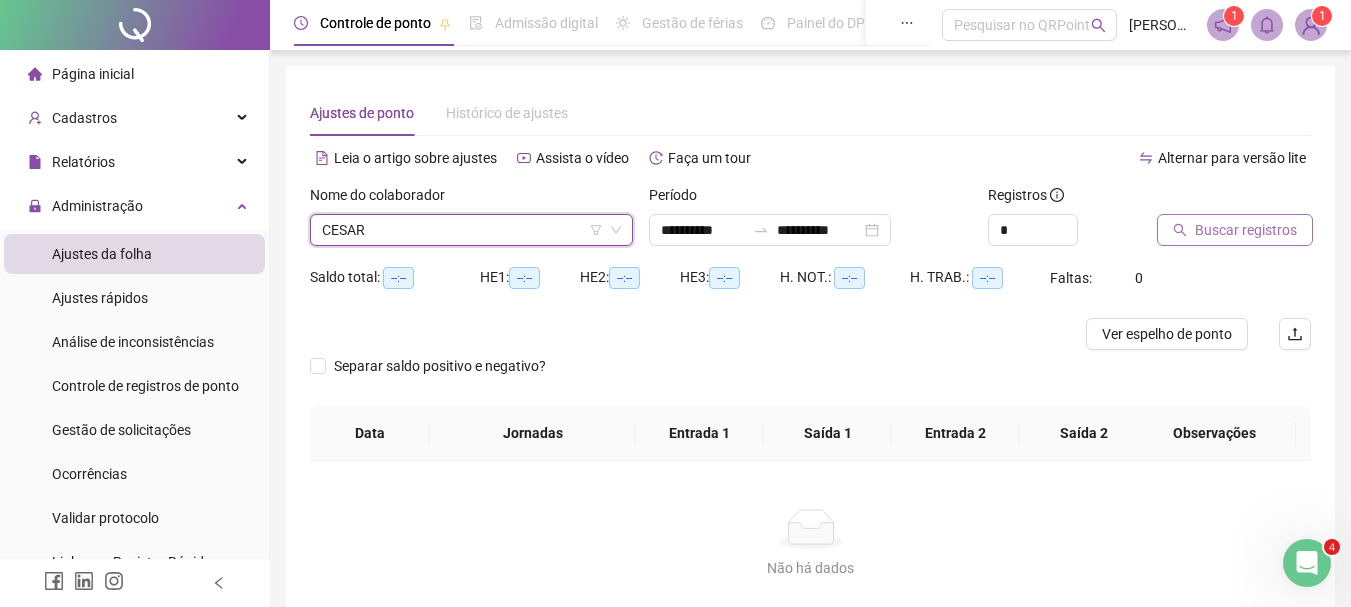 click on "Buscar registros" at bounding box center (1246, 230) 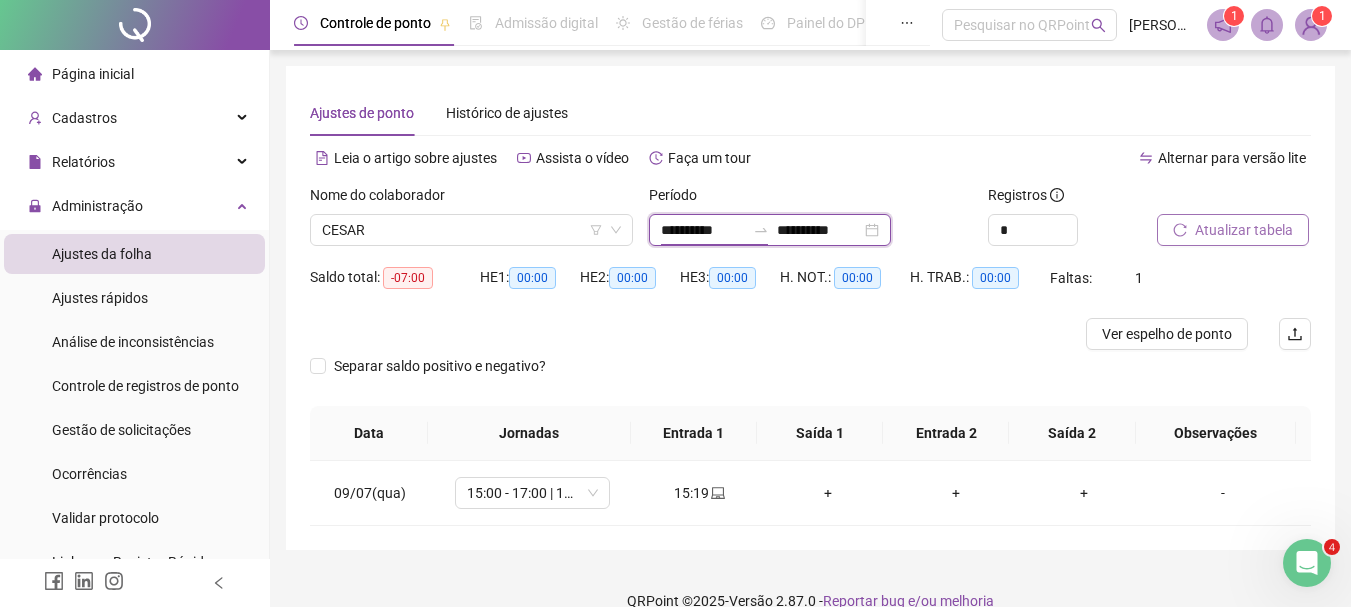 click on "**********" at bounding box center (703, 230) 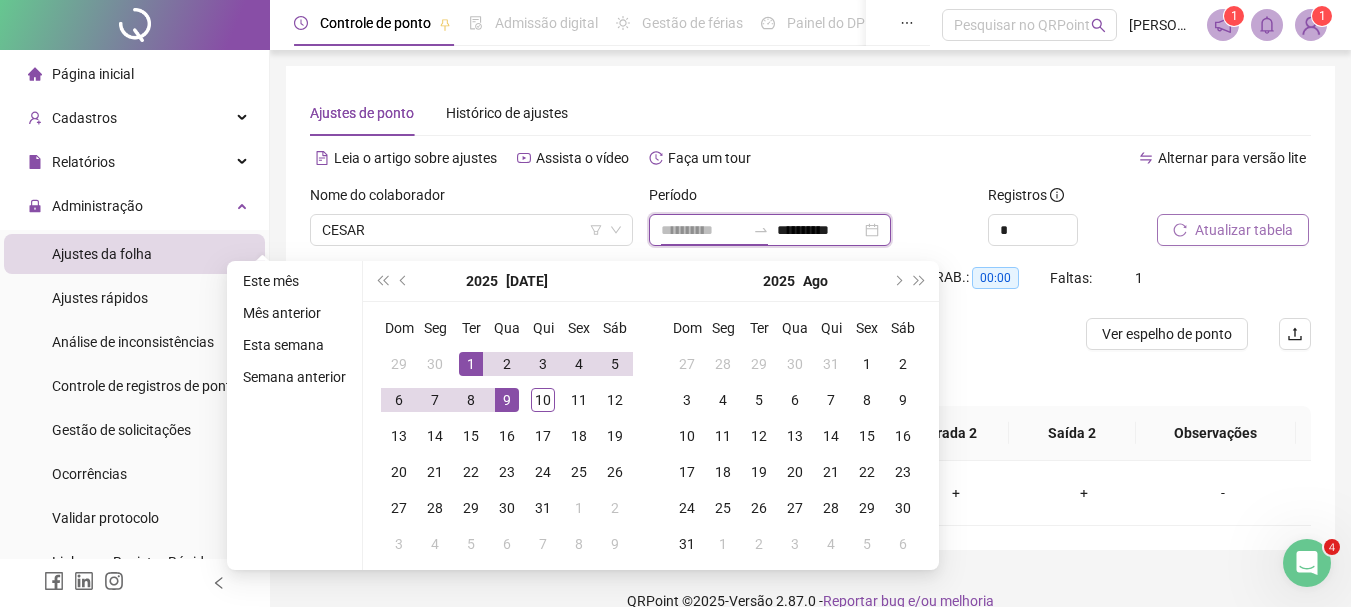 type on "**********" 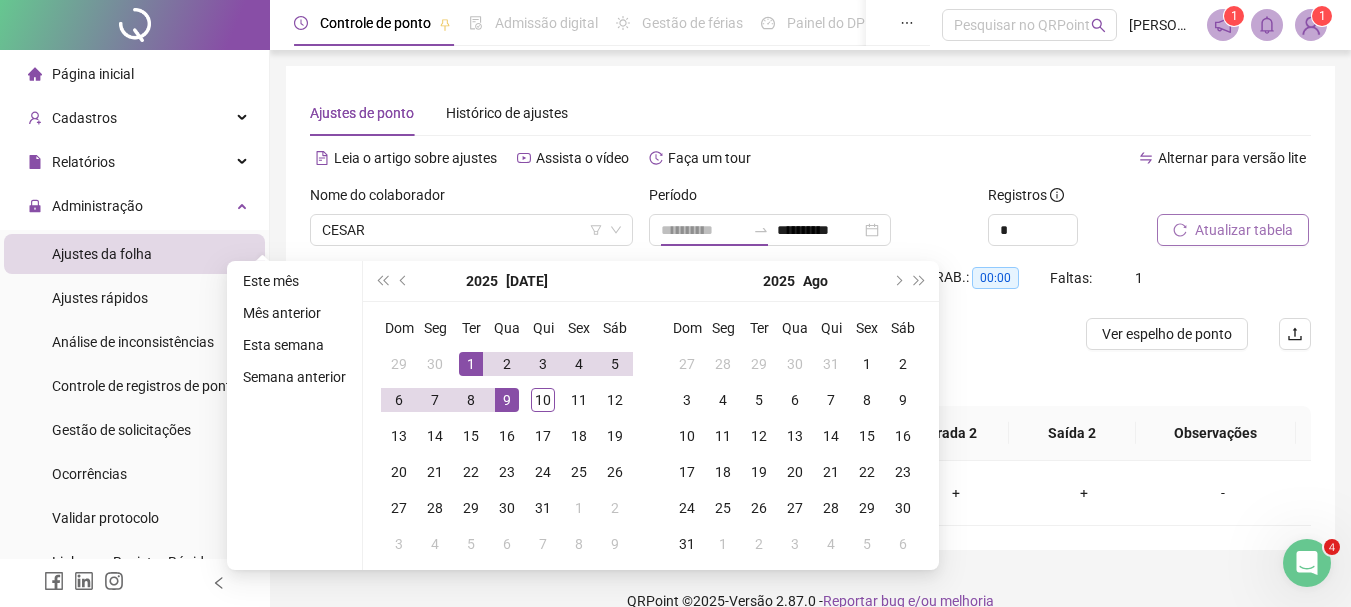click on "1" at bounding box center (471, 364) 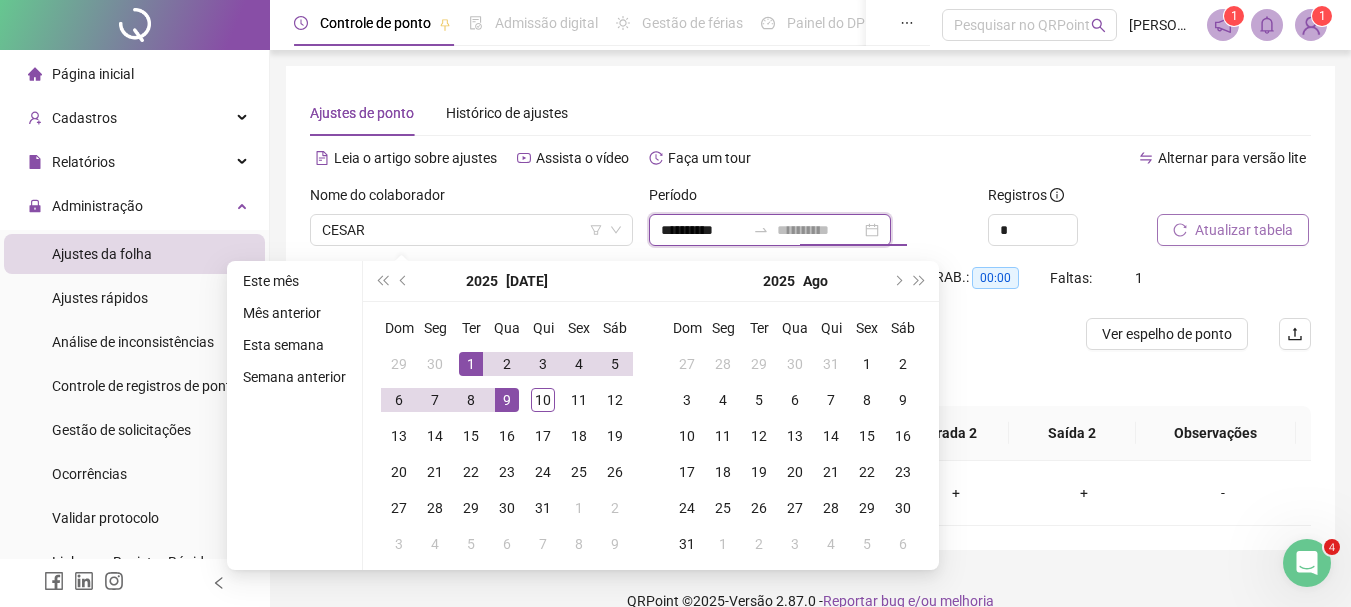 type on "**********" 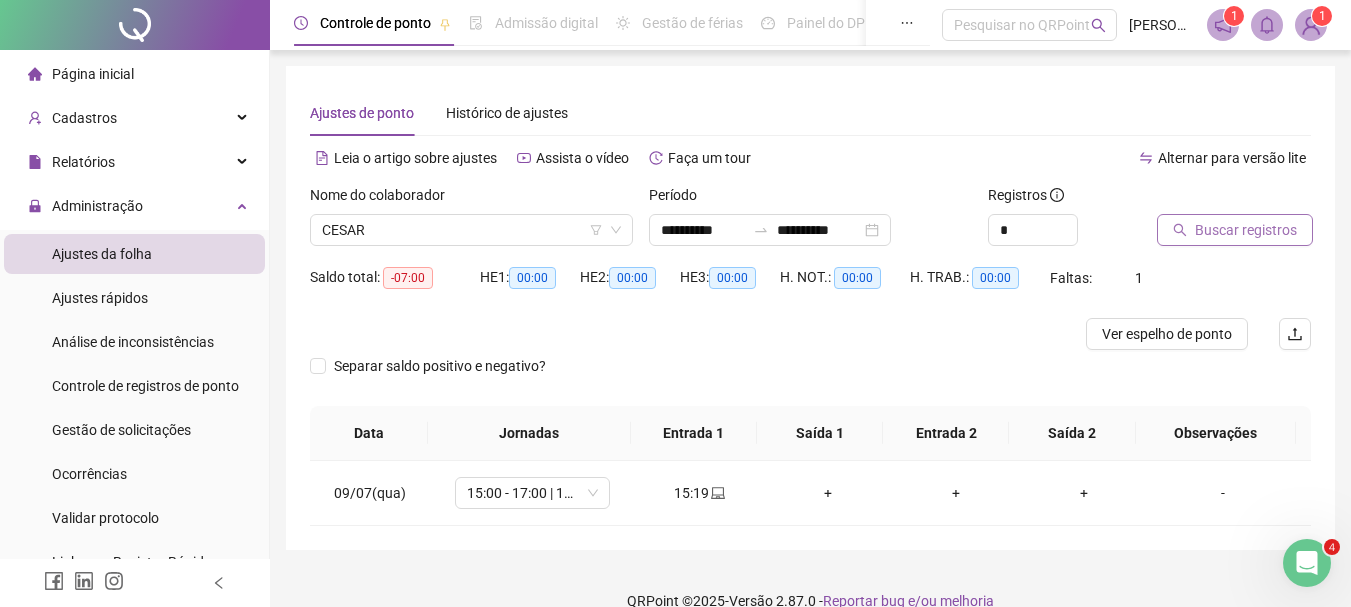 click on "Separar saldo positivo e negativo?" at bounding box center (810, 378) 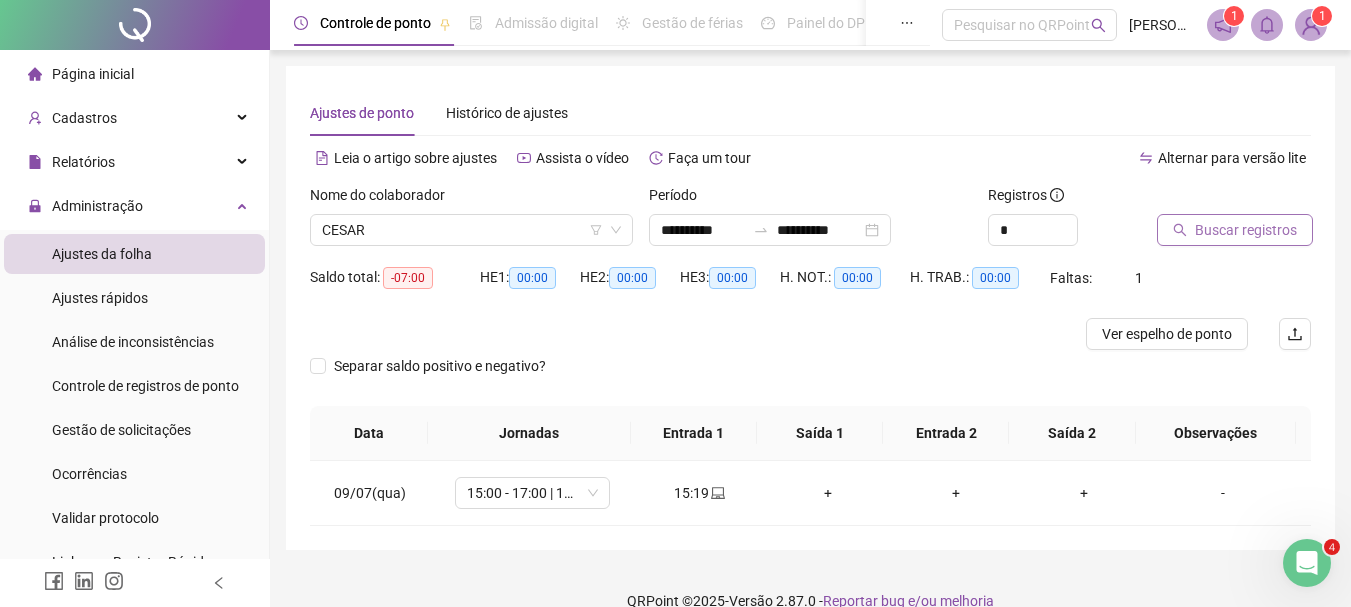 click on "Buscar registros" at bounding box center (1246, 230) 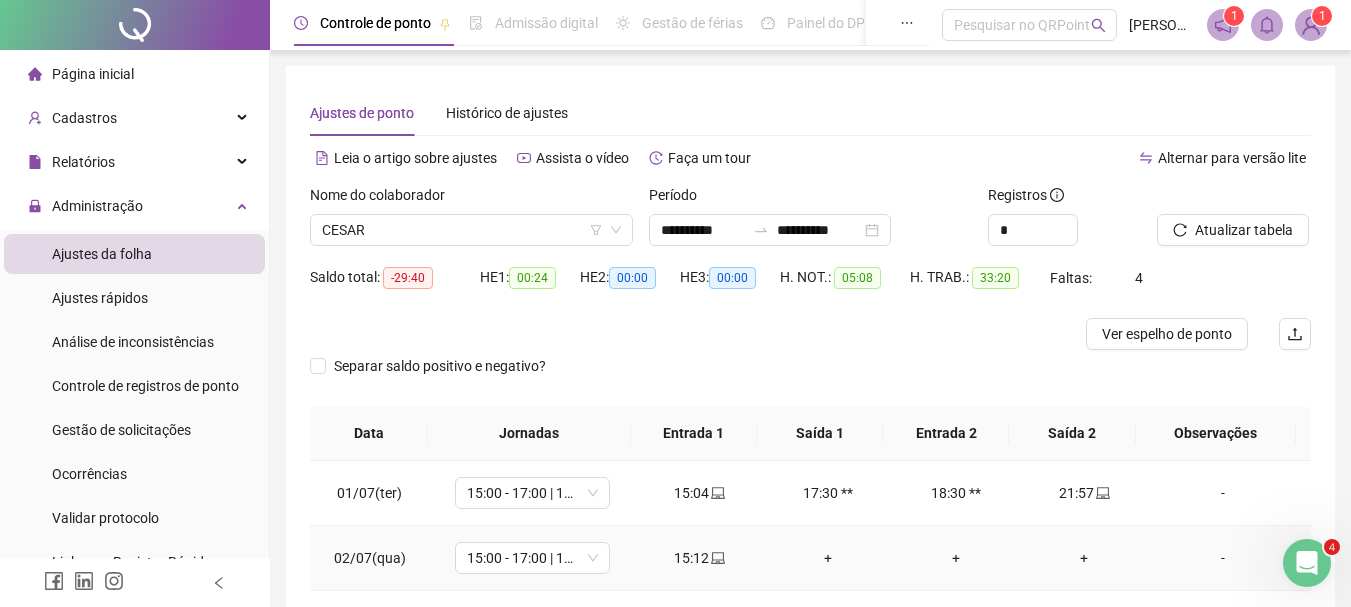 click on "+" at bounding box center (1084, 558) 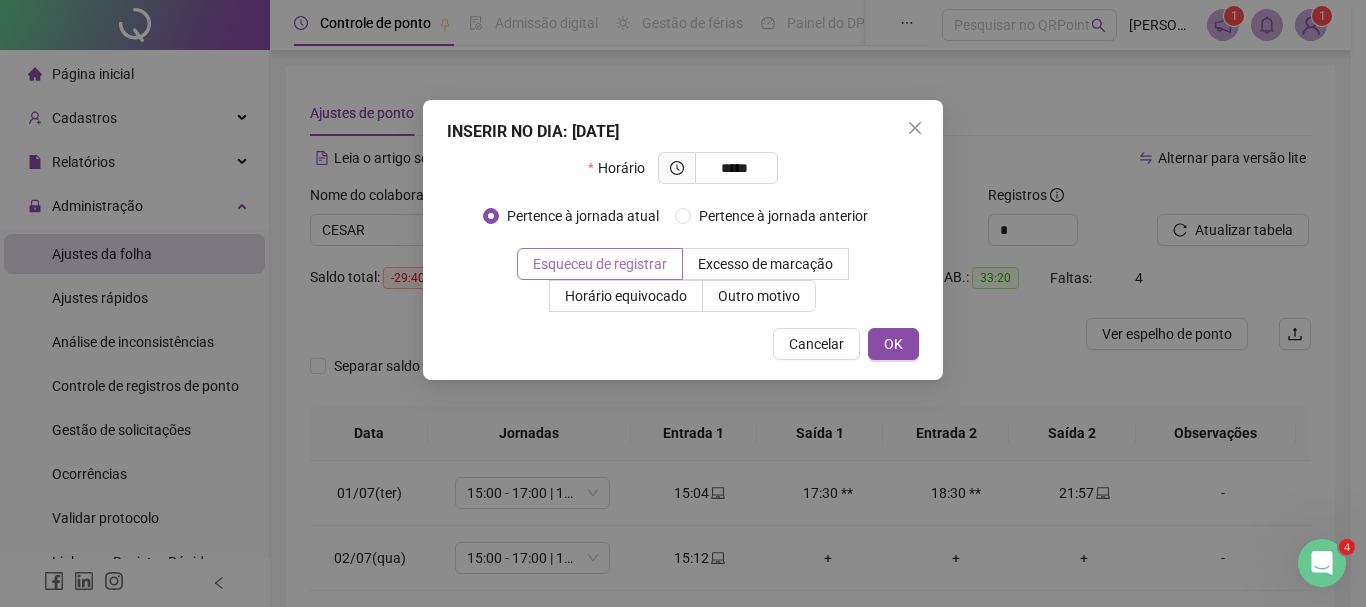 type on "*****" 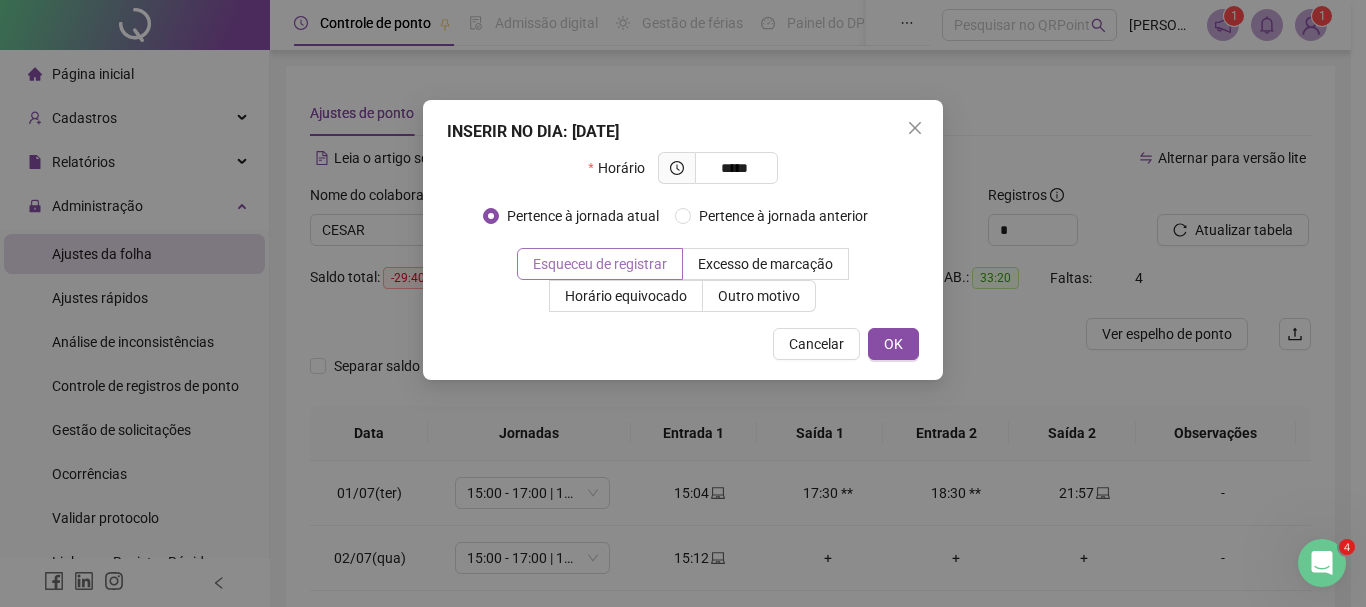 click on "Esqueceu de registrar" at bounding box center [600, 264] 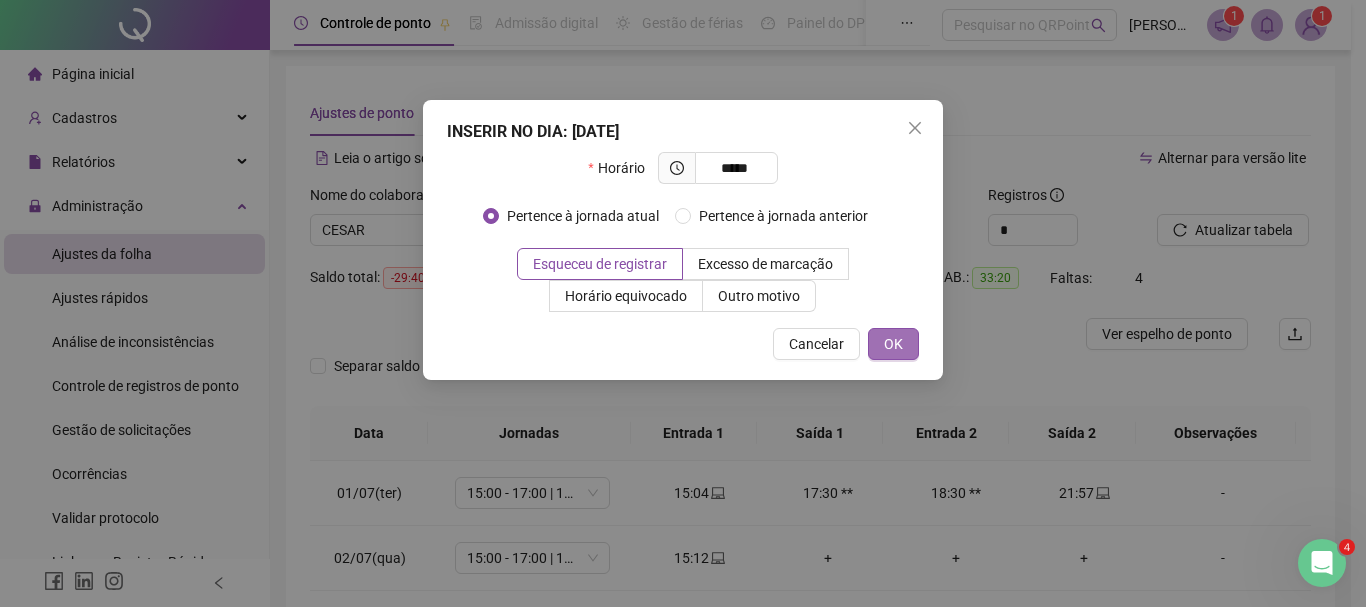 click on "OK" at bounding box center [893, 344] 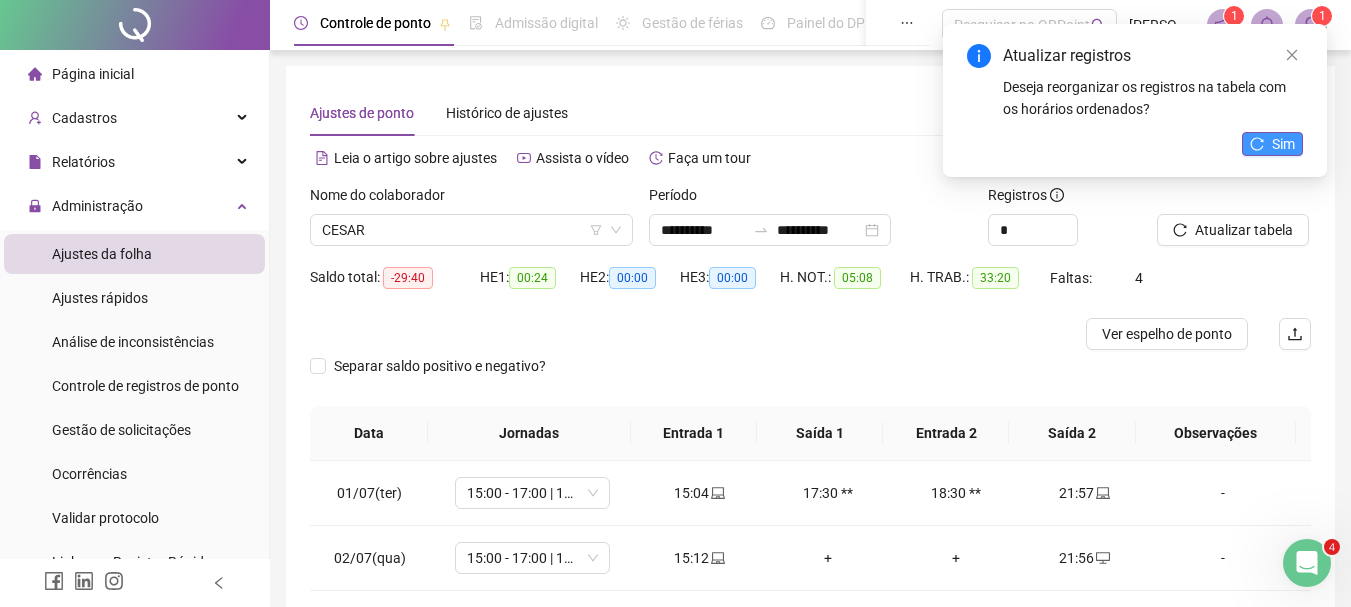 click on "Sim" at bounding box center [1283, 144] 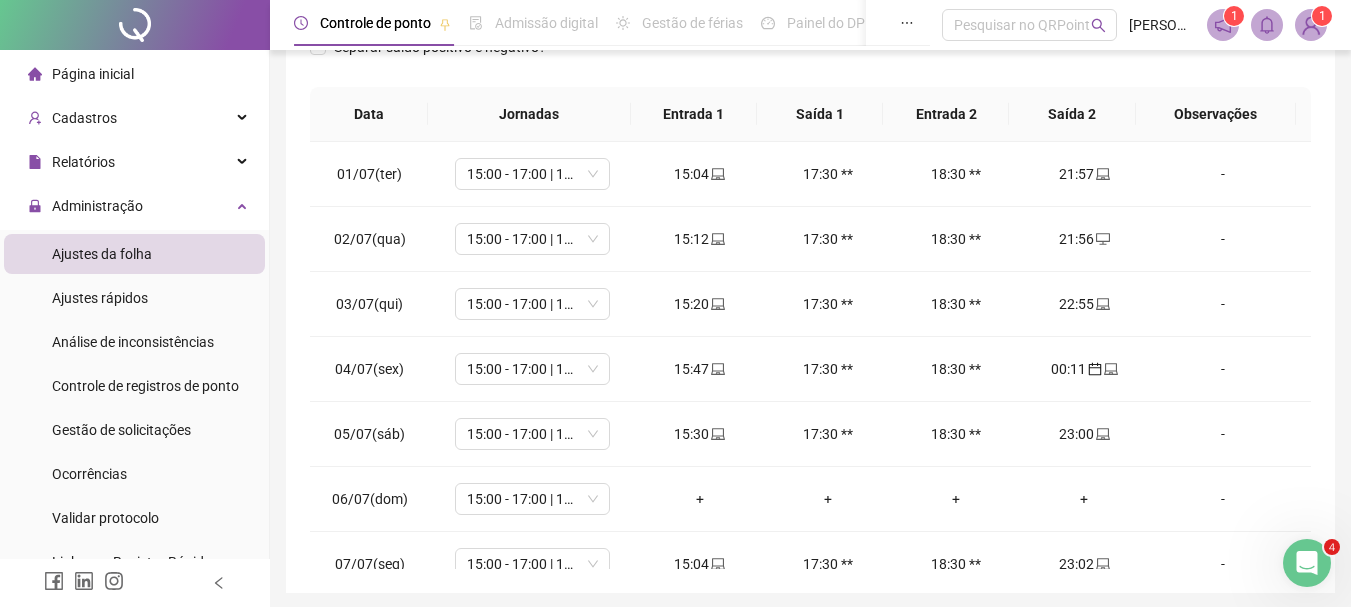 scroll, scrollTop: 326, scrollLeft: 0, axis: vertical 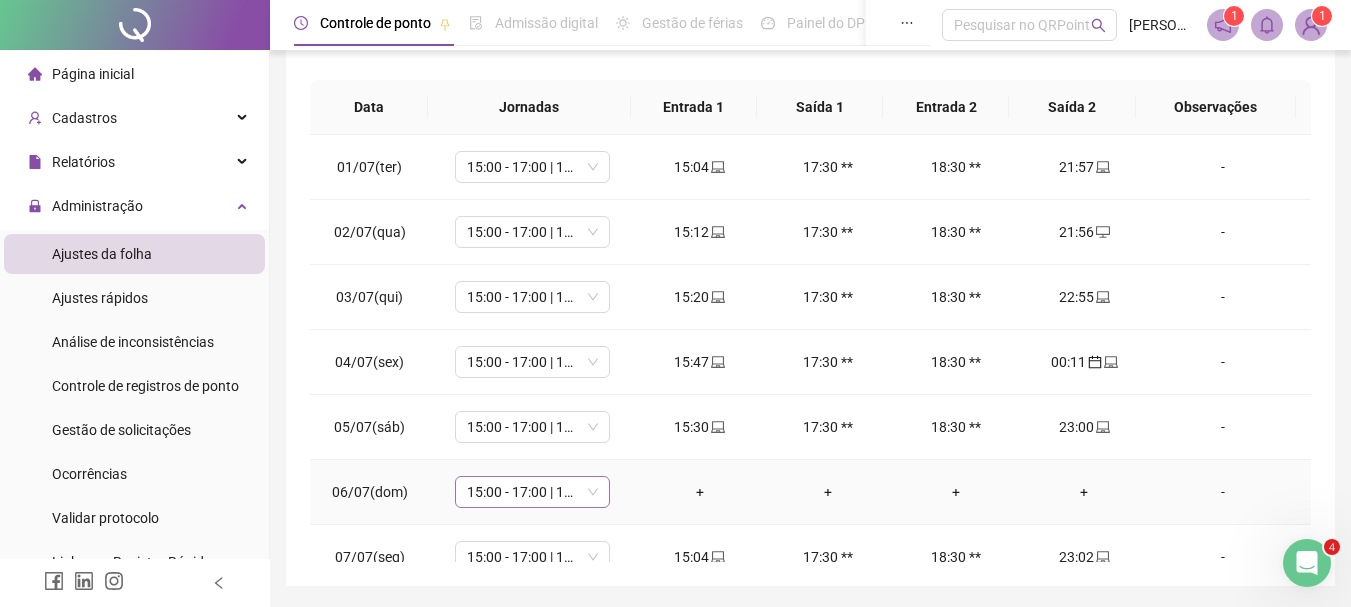 click on "15:00 - 17:00 | 18:00 - 23:00" at bounding box center (532, 492) 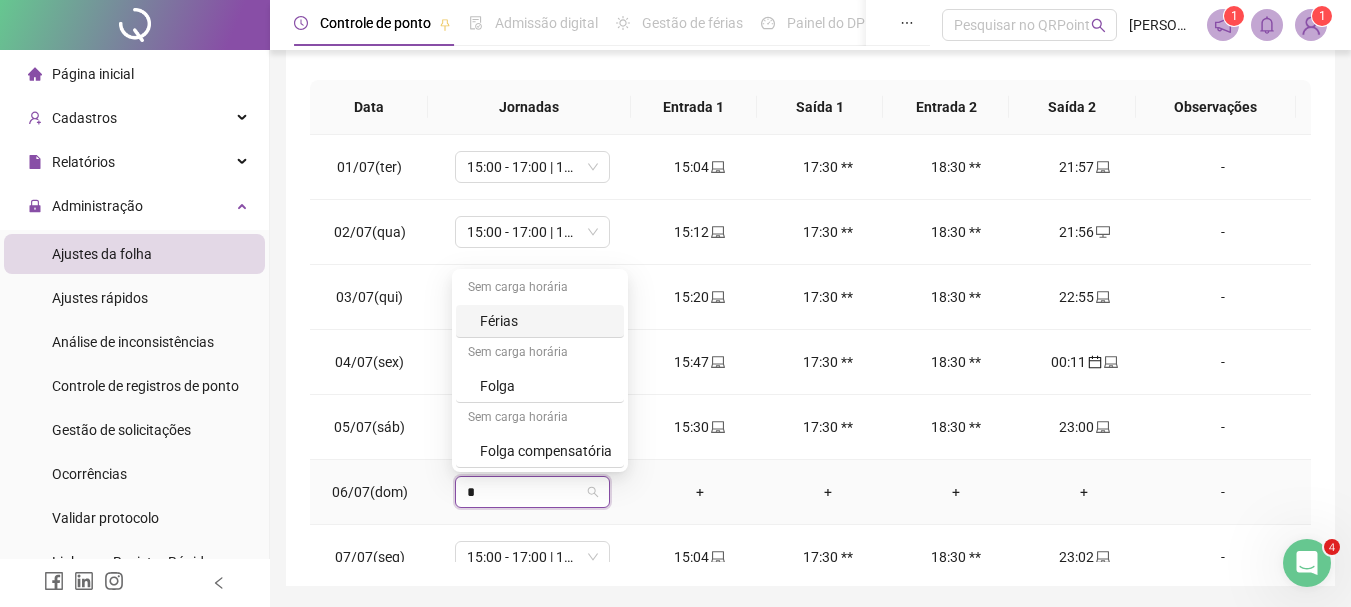 type on "**" 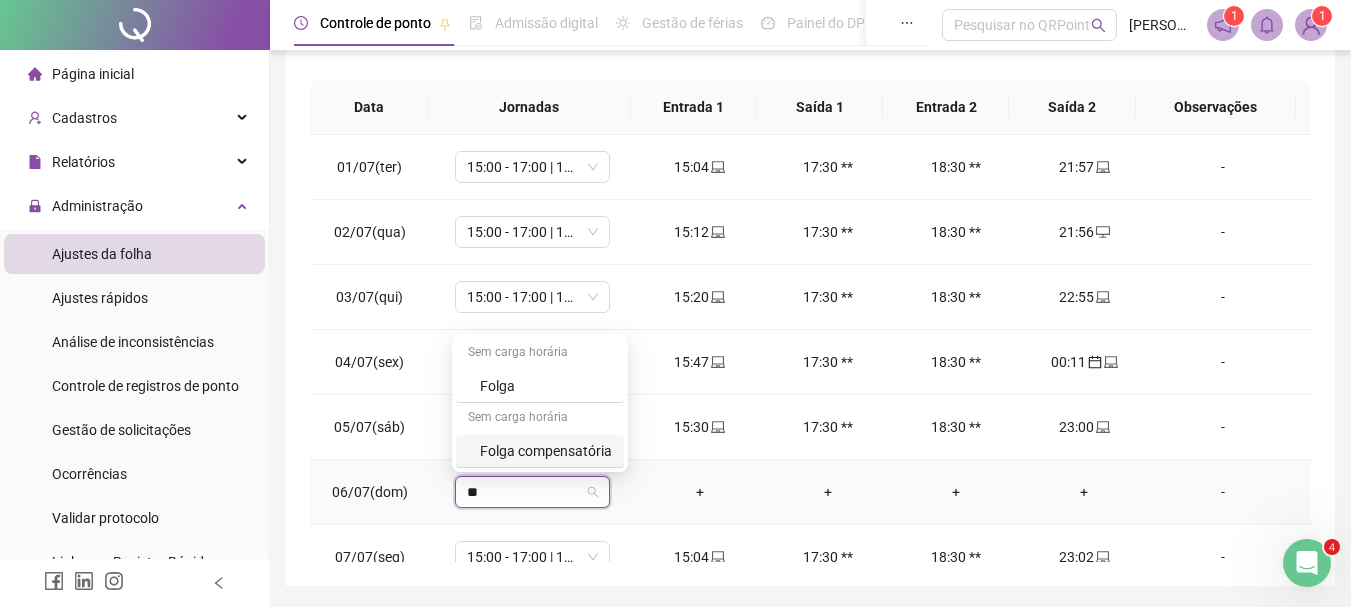 click on "Folga compensatória" at bounding box center [546, 451] 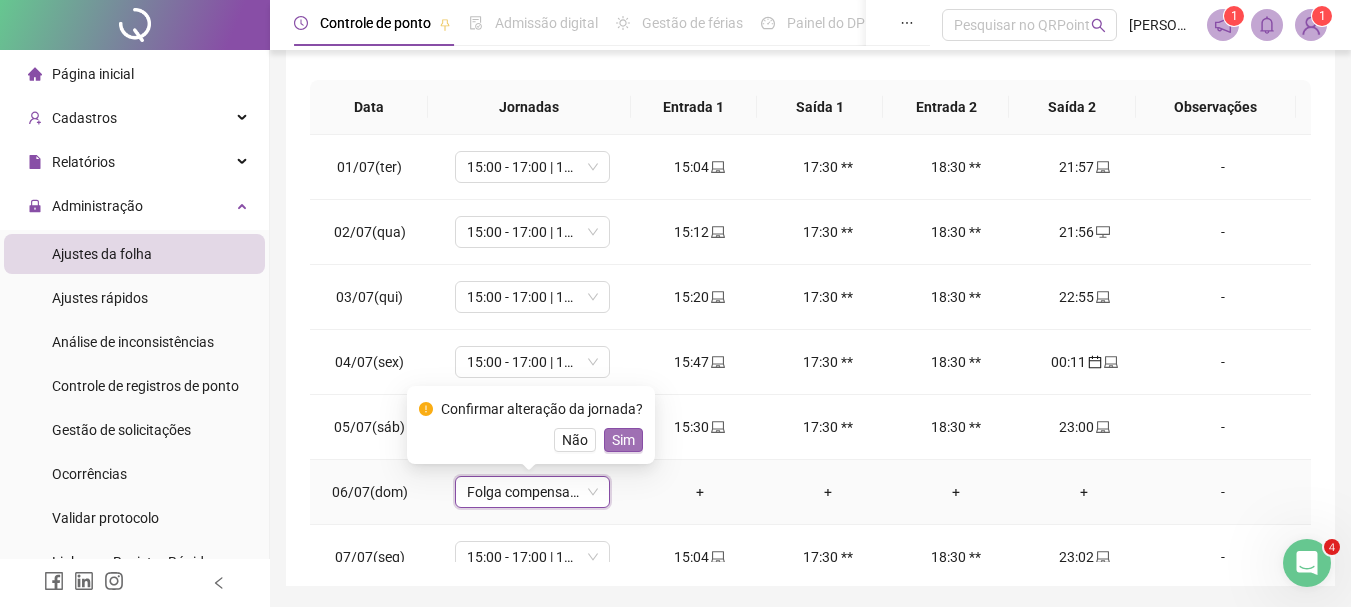 click on "Sim" at bounding box center [623, 440] 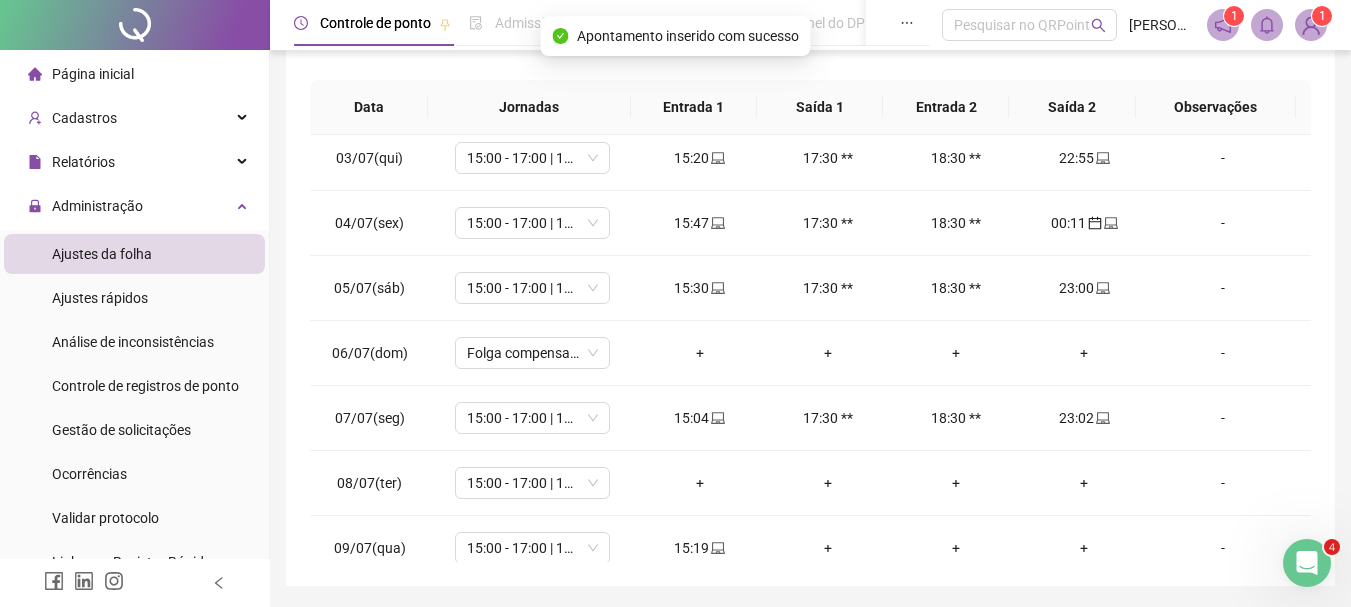 scroll, scrollTop: 158, scrollLeft: 0, axis: vertical 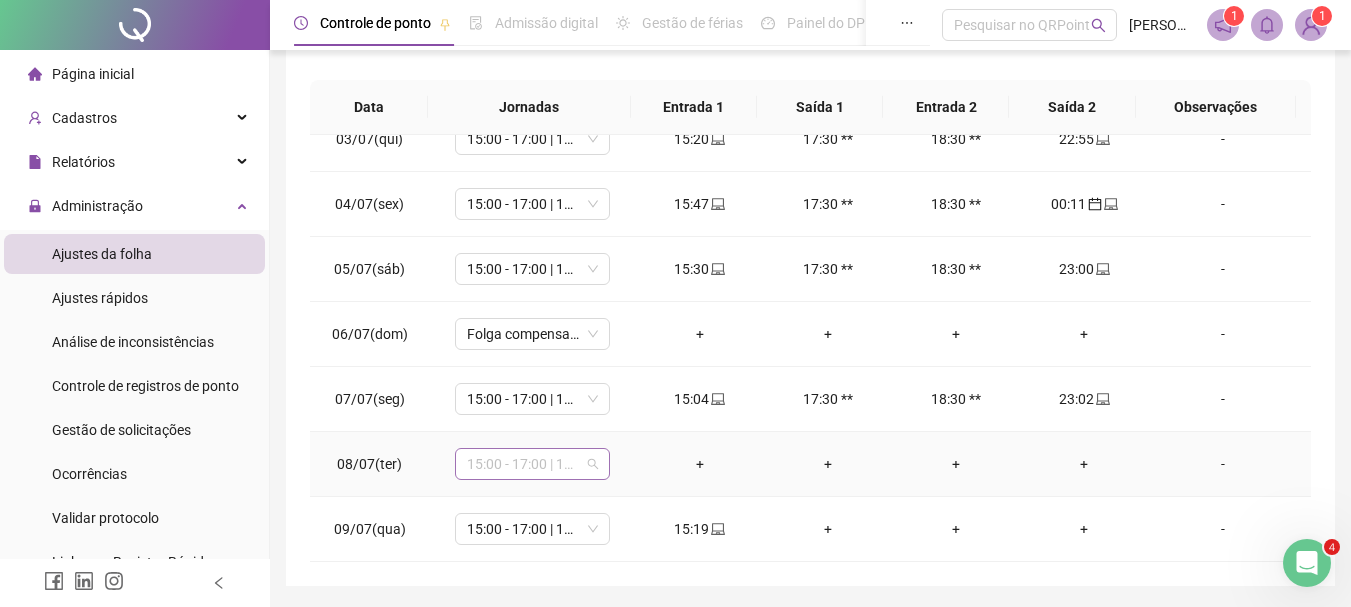click on "15:00 - 17:00 | 18:00 - 23:00" at bounding box center (532, 464) 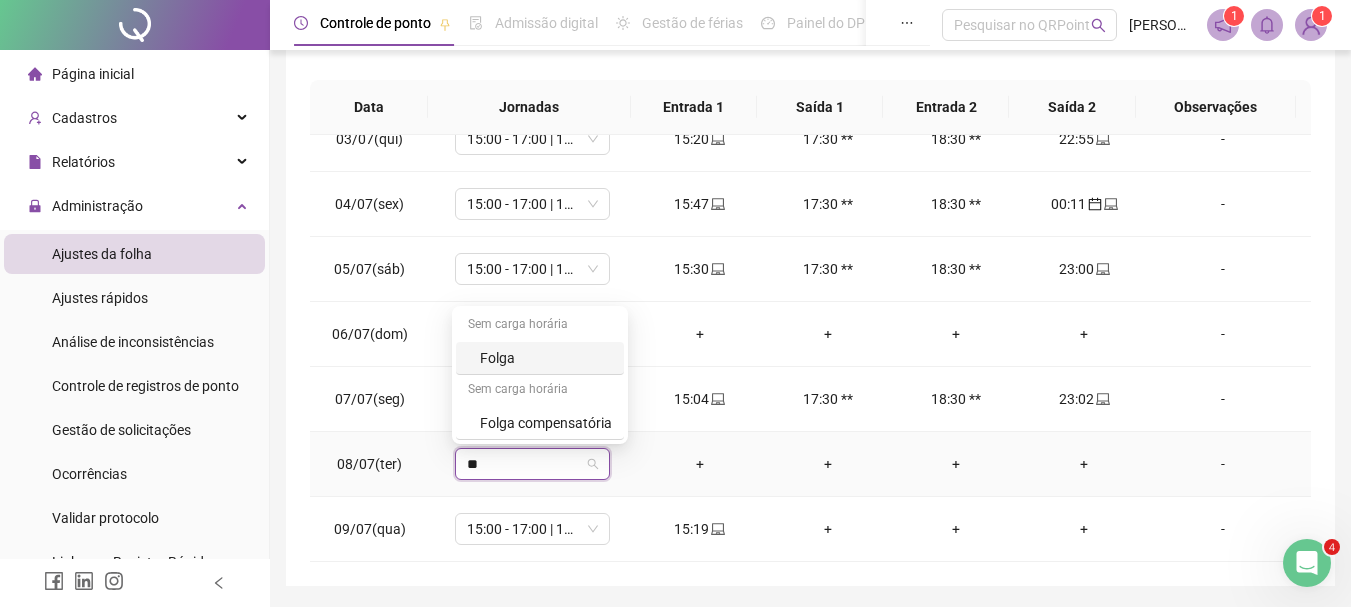 type on "***" 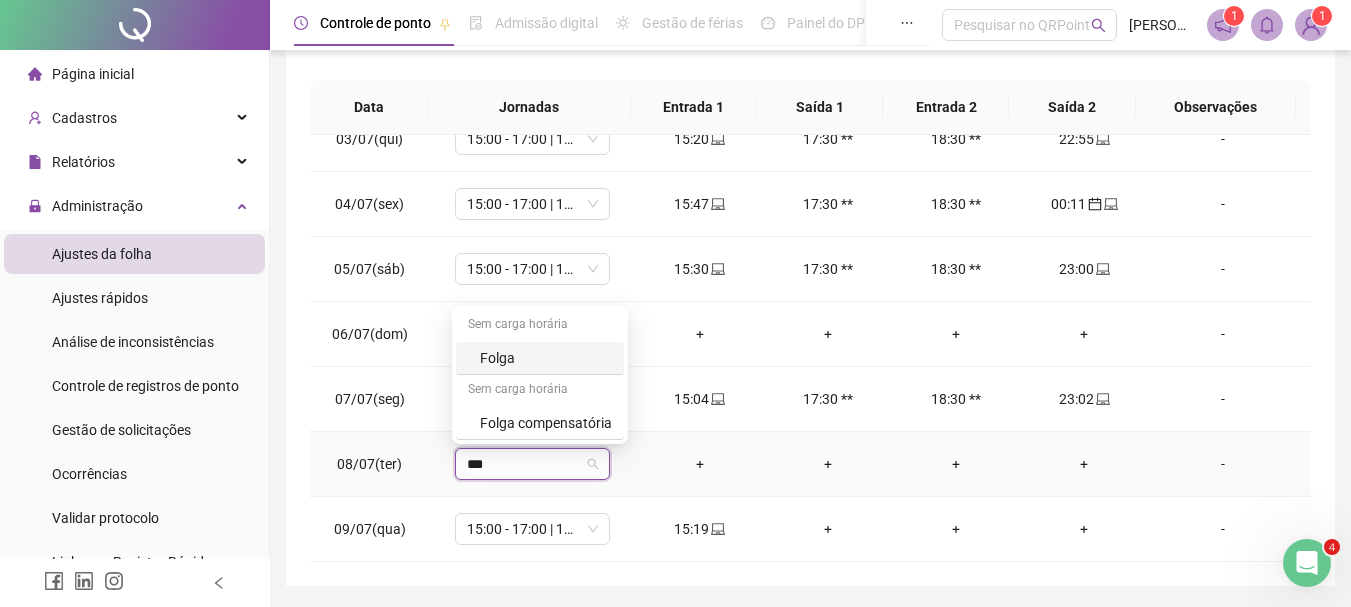 click on "Folga" at bounding box center [546, 358] 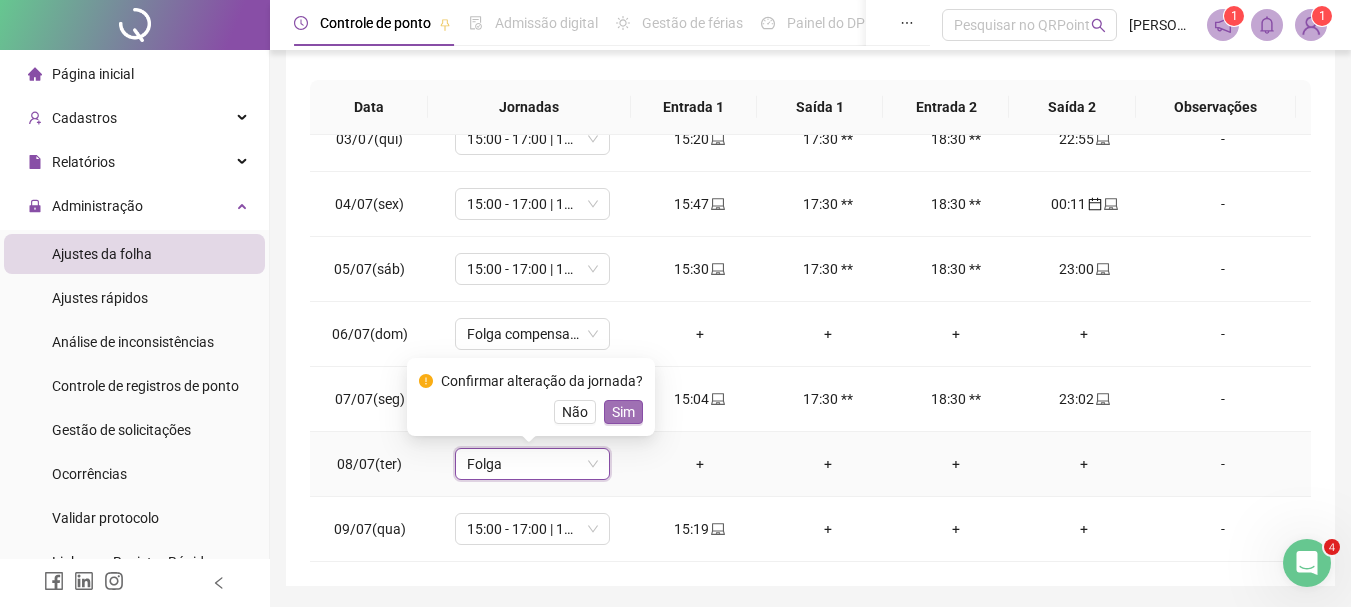 click on "Sim" at bounding box center [623, 412] 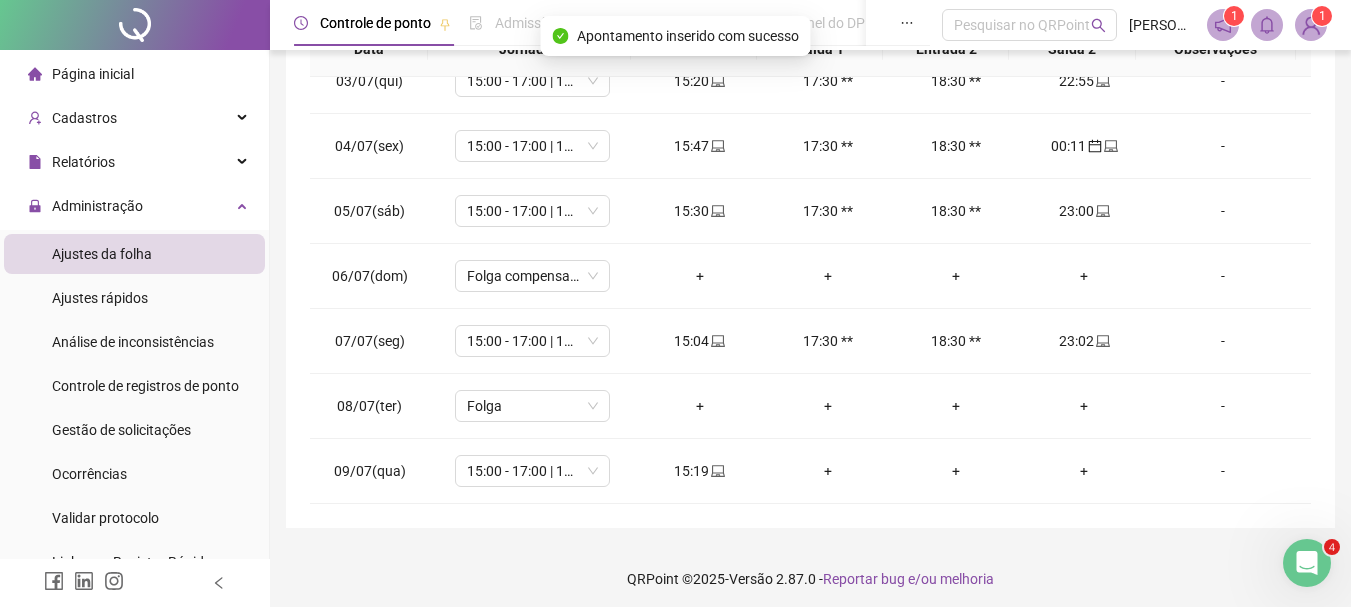 scroll, scrollTop: 391, scrollLeft: 0, axis: vertical 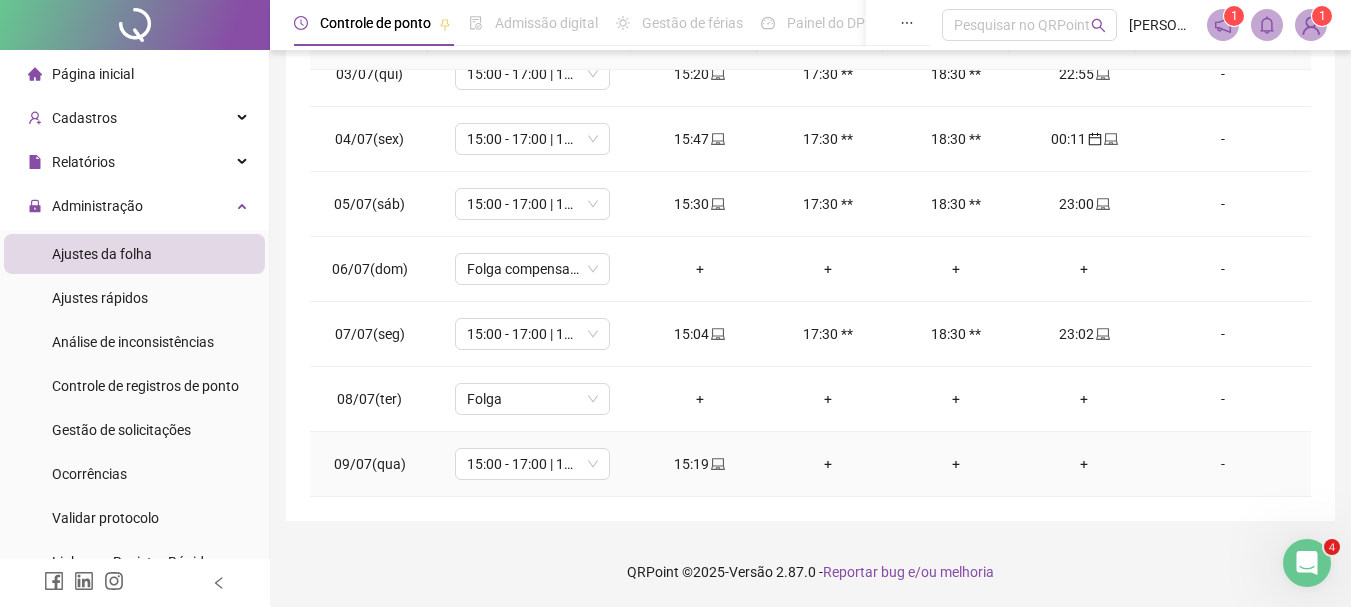 click on "+" at bounding box center [1084, 464] 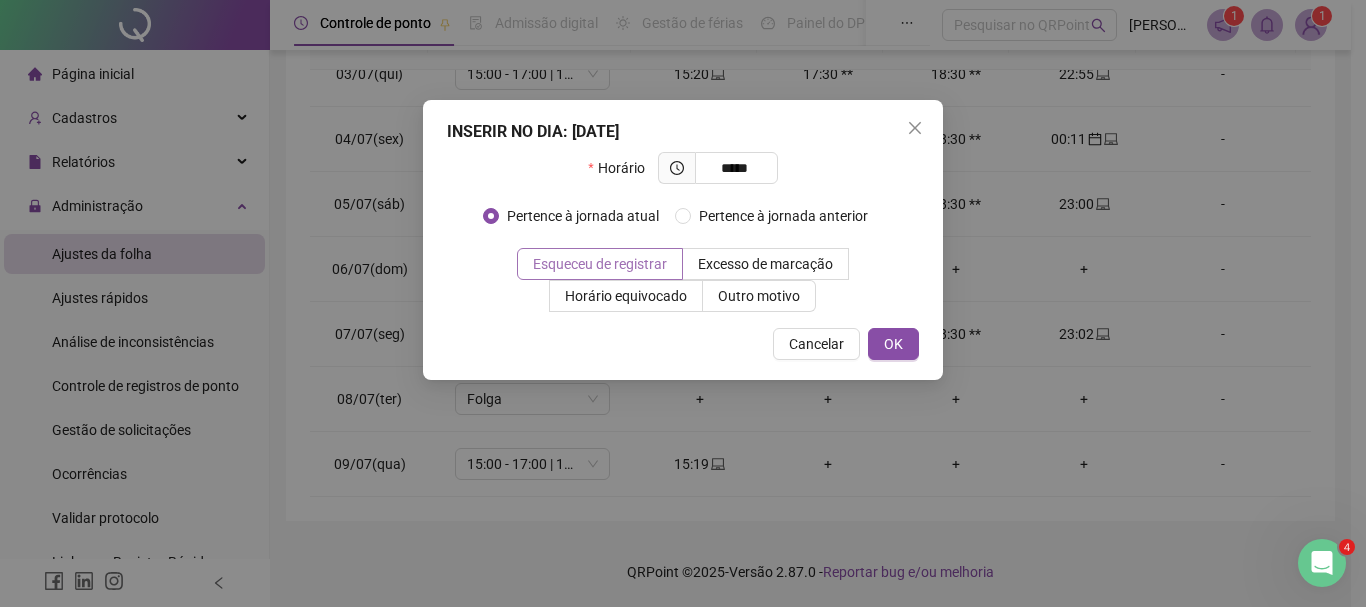 type on "*****" 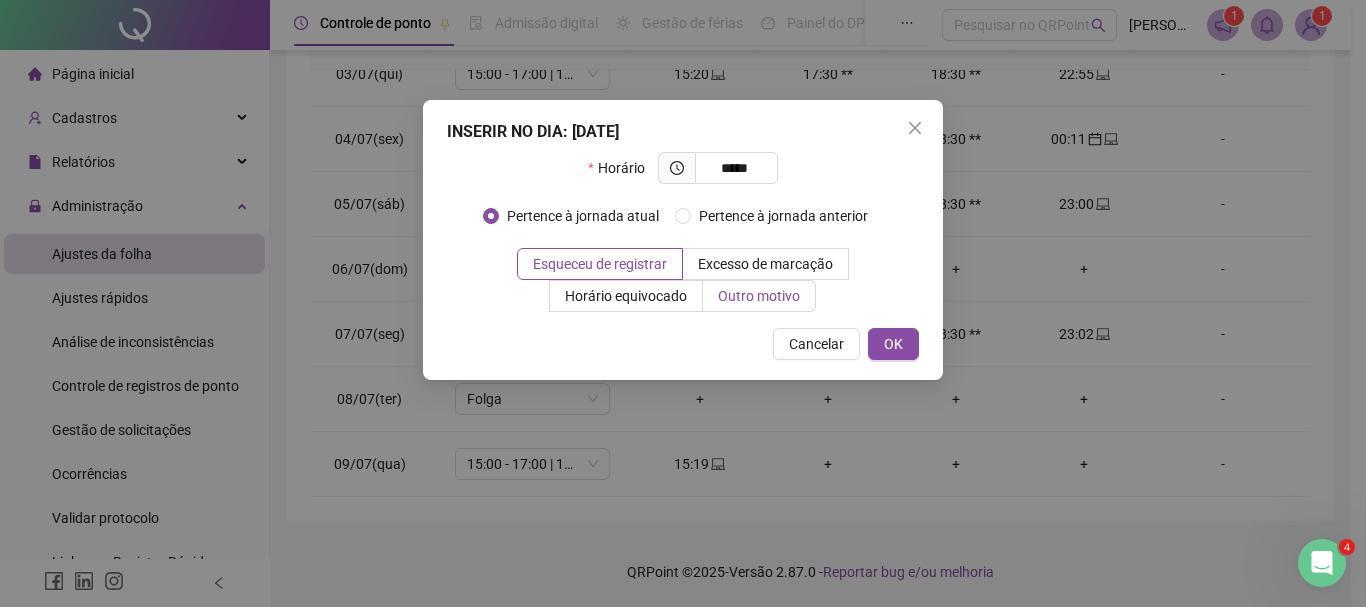click on "Outro motivo" at bounding box center (759, 296) 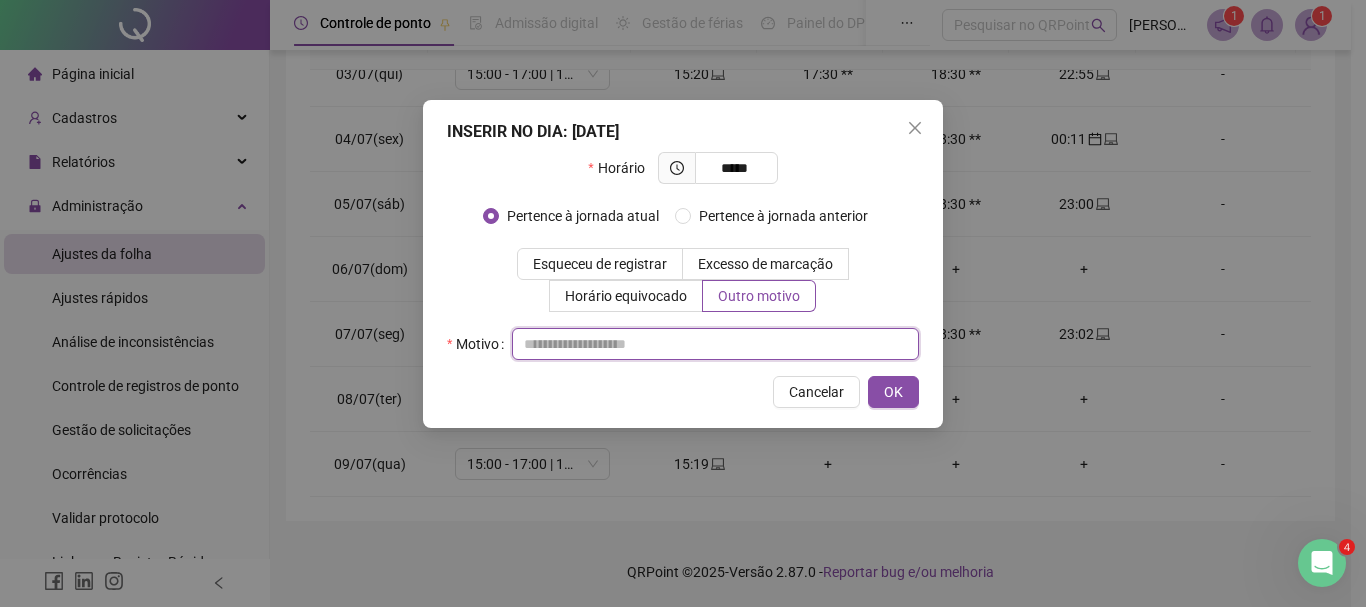 click at bounding box center [715, 344] 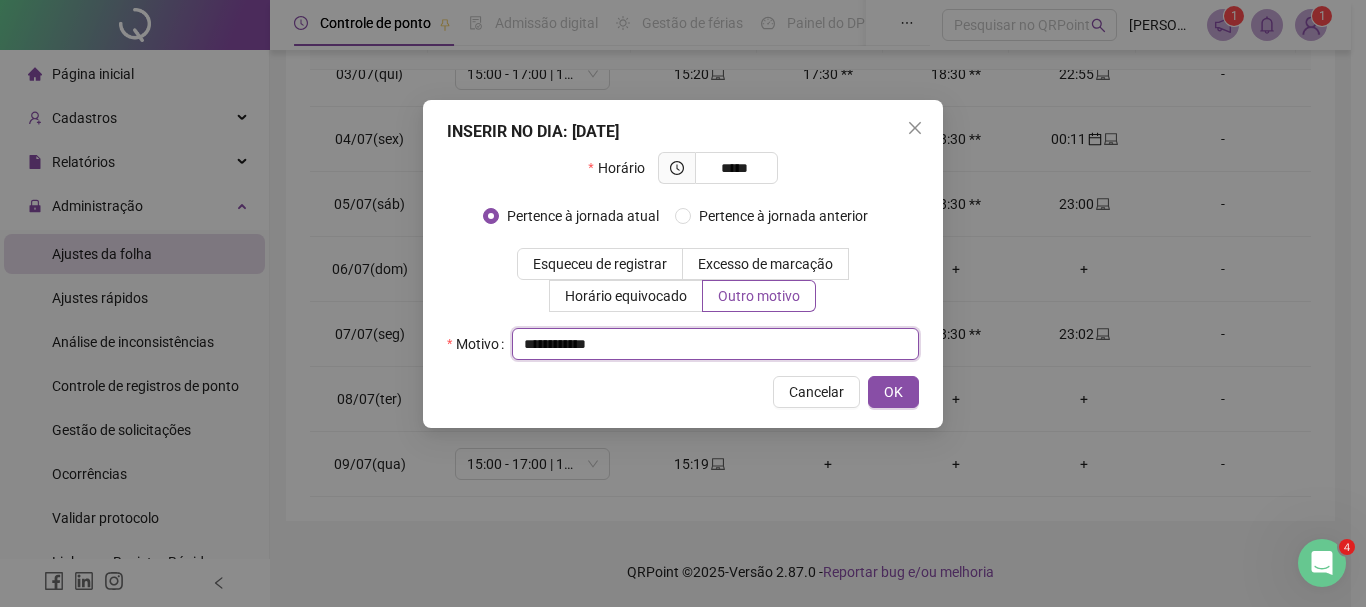 drag, startPoint x: 637, startPoint y: 341, endPoint x: 429, endPoint y: 359, distance: 208.77739 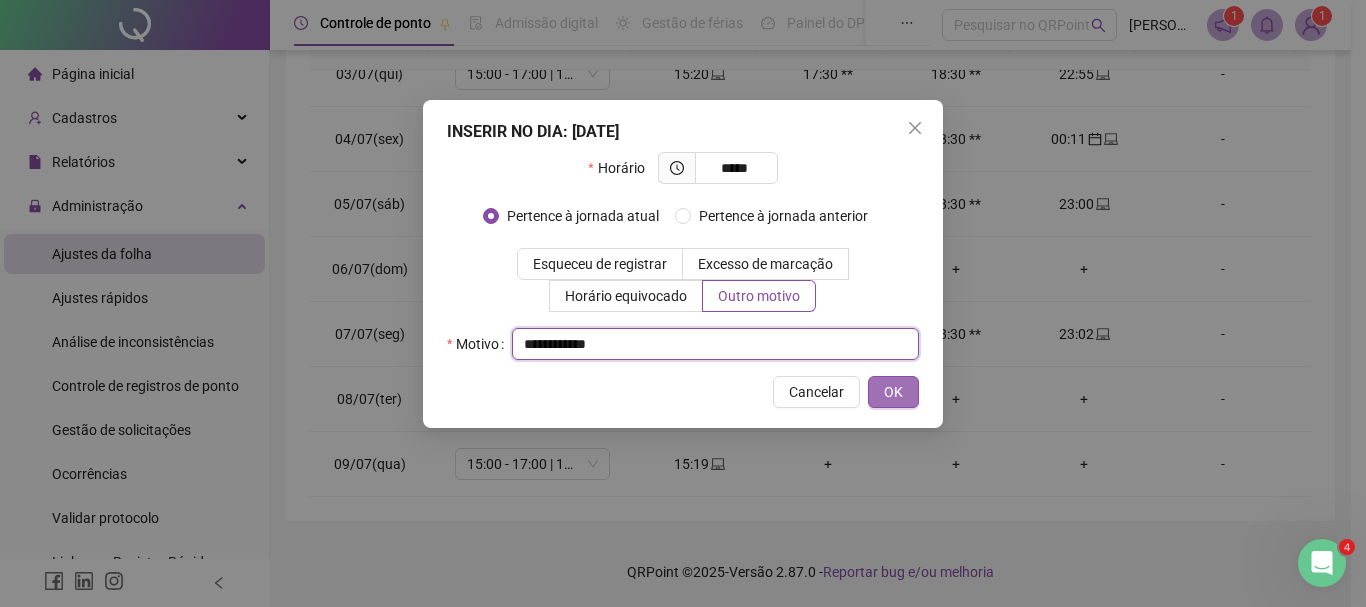 type on "**********" 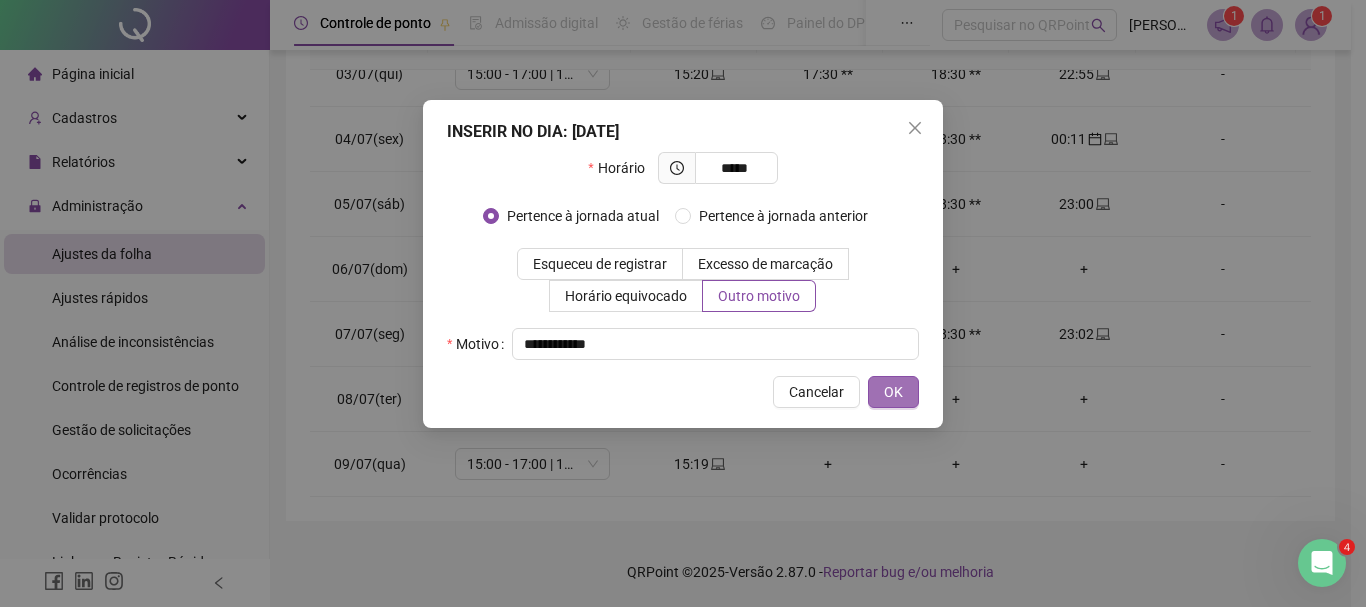 click on "OK" at bounding box center [893, 392] 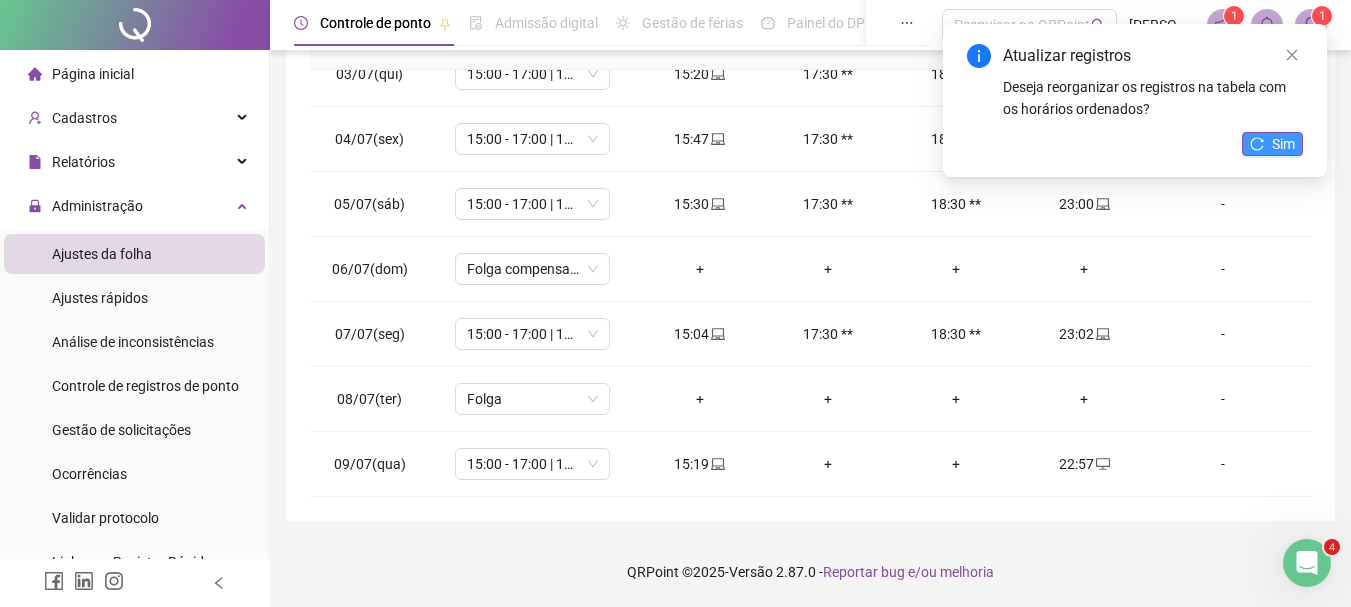 click 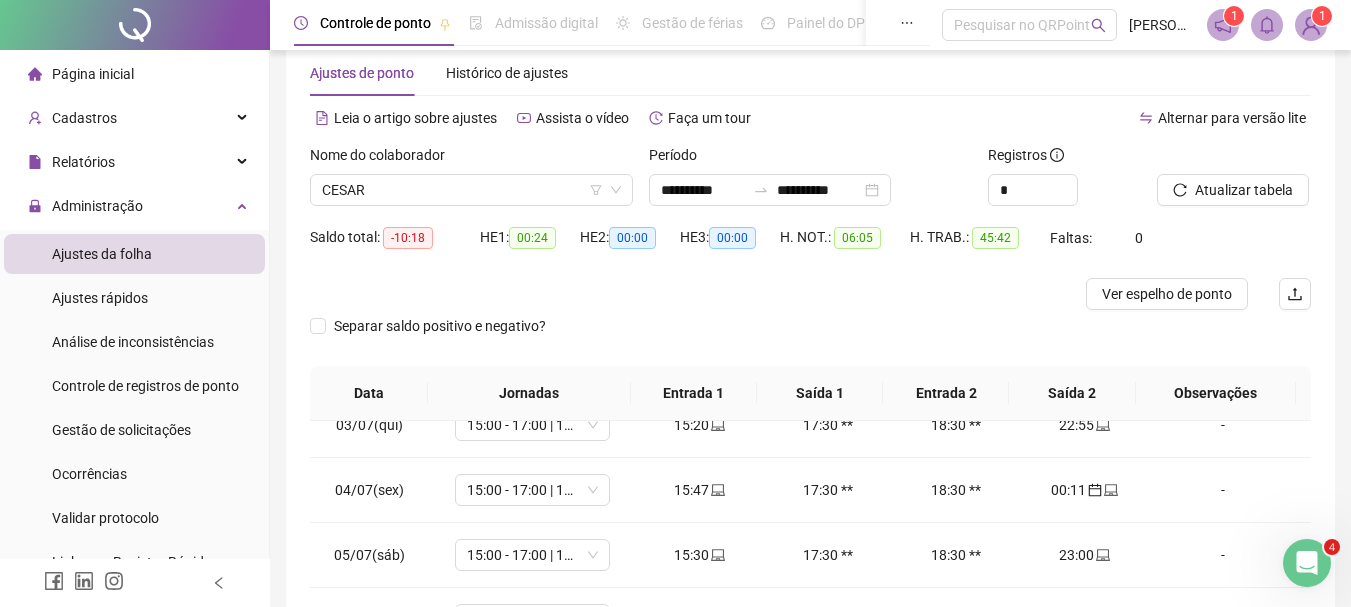 scroll, scrollTop: 0, scrollLeft: 0, axis: both 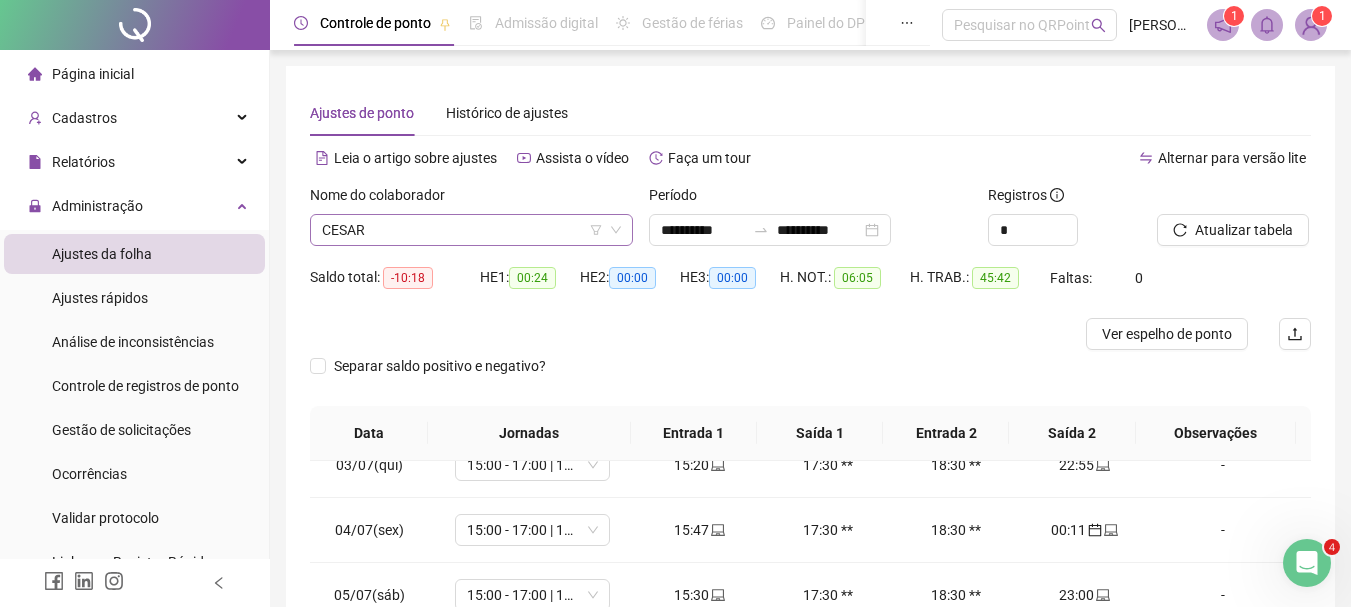 click on "CESAR" at bounding box center [471, 230] 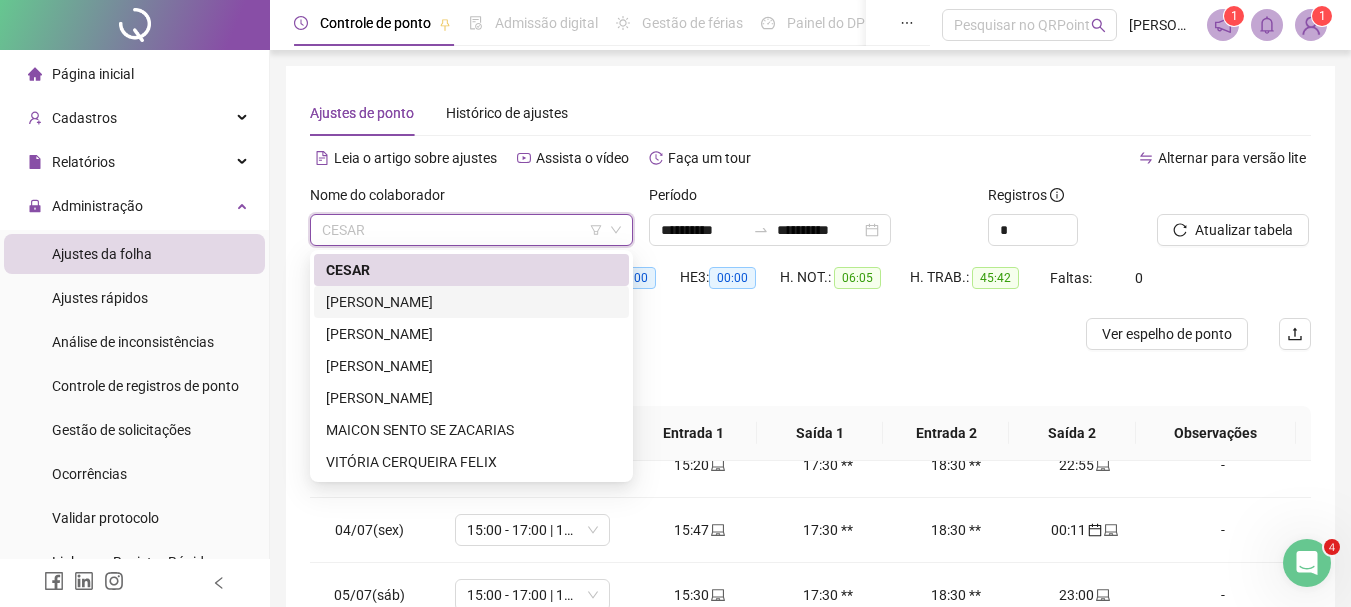 click on "[PERSON_NAME]" at bounding box center (471, 302) 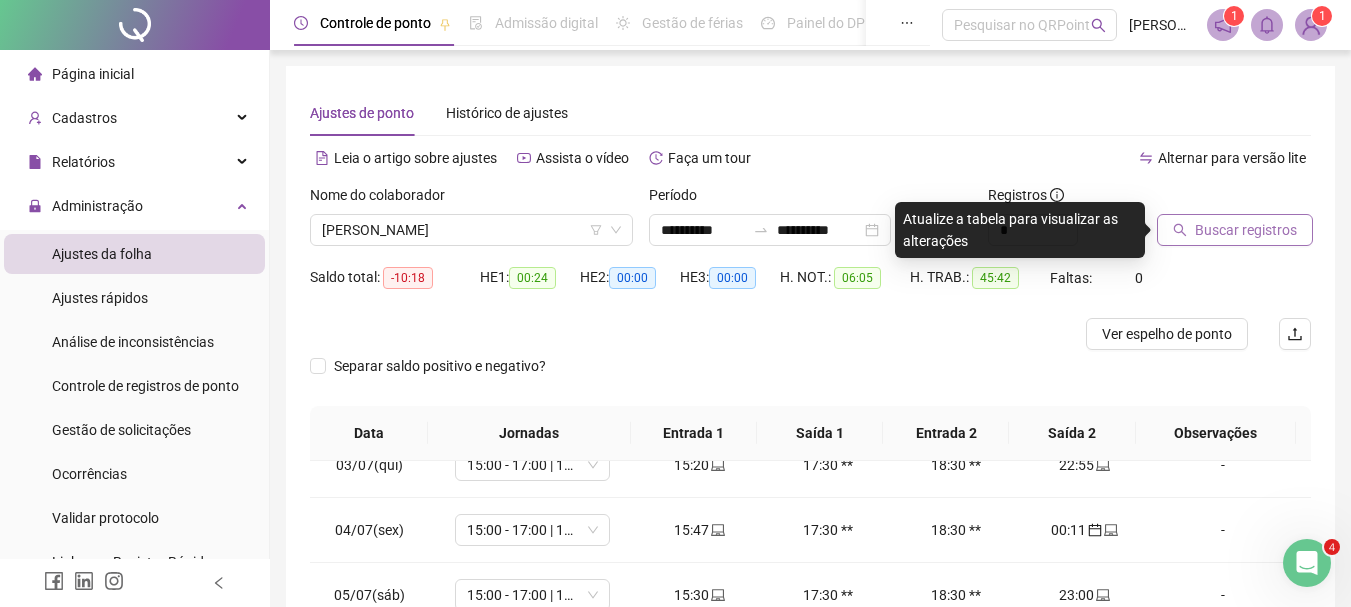 click on "Buscar registros" at bounding box center (1246, 230) 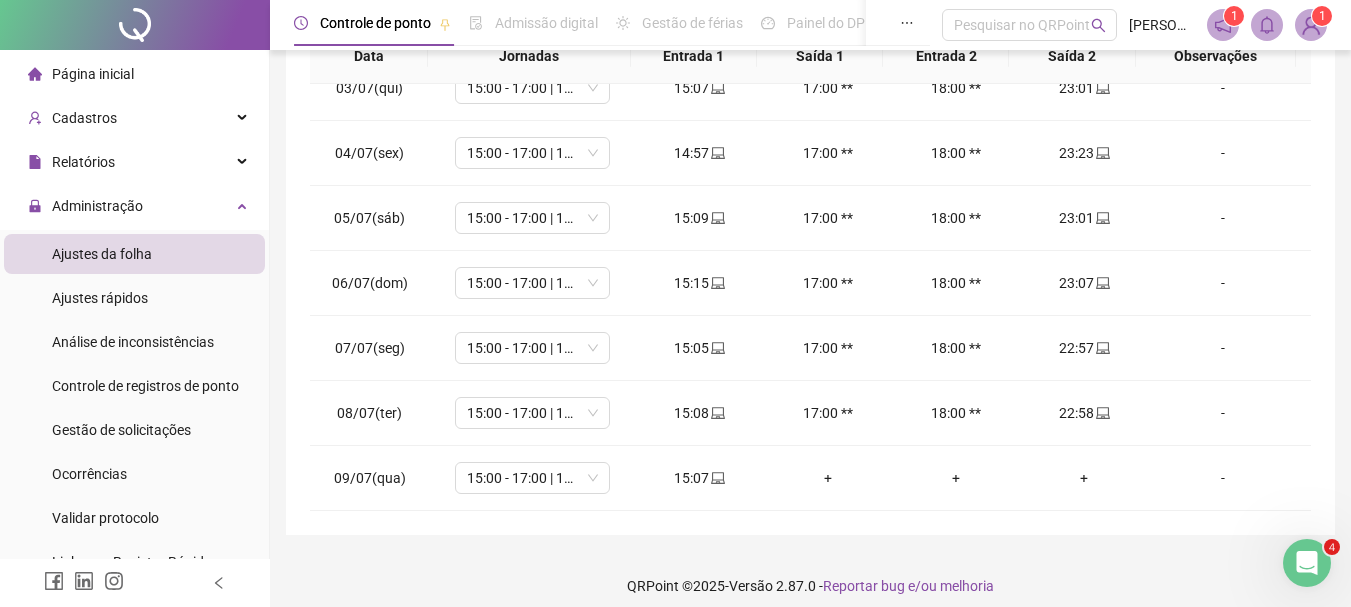scroll, scrollTop: 415, scrollLeft: 0, axis: vertical 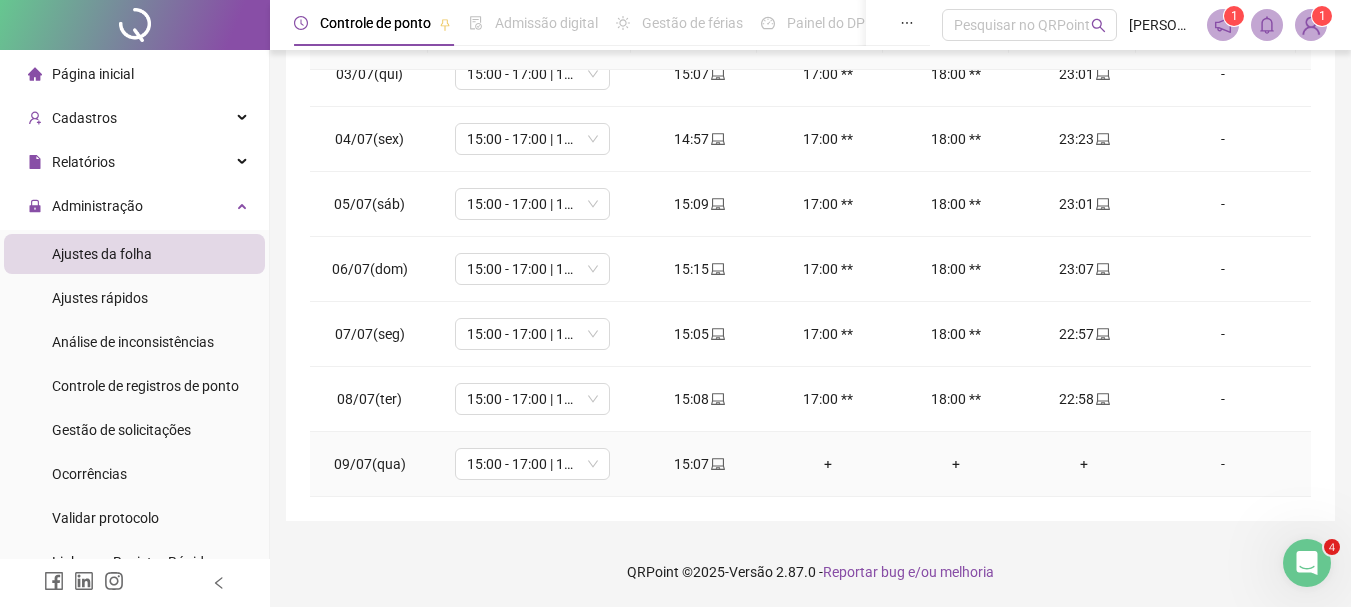 click on "+" at bounding box center [1084, 464] 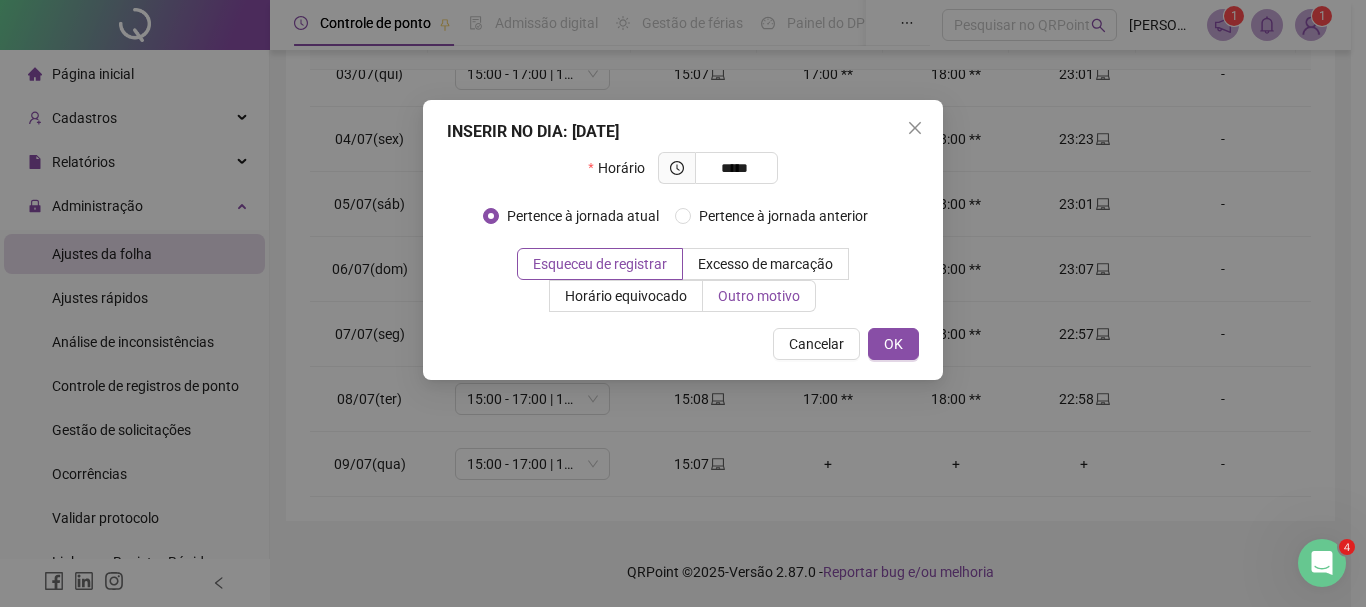 type on "*****" 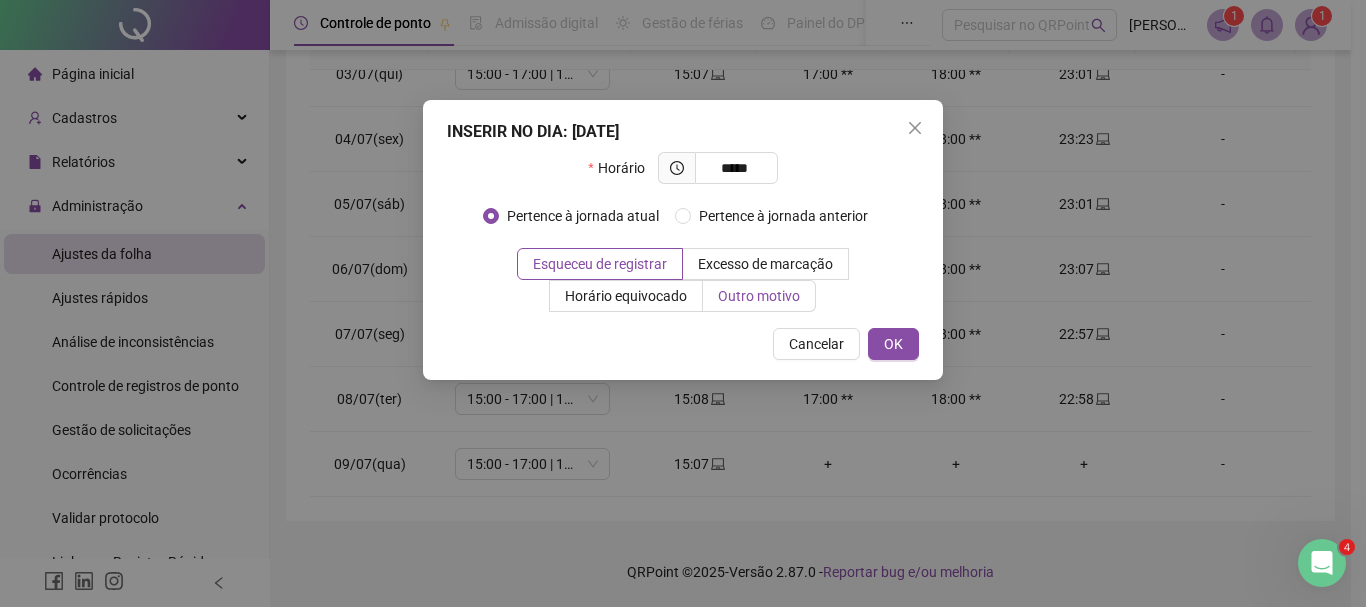 click on "Outro motivo" at bounding box center (759, 296) 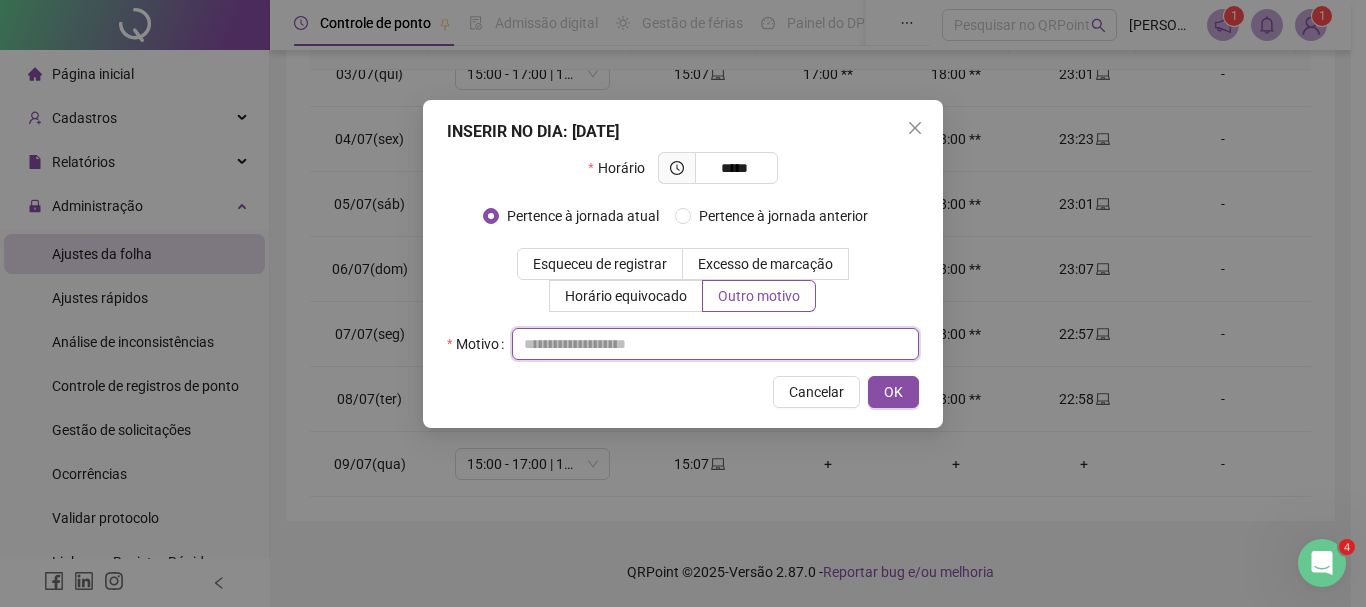 click at bounding box center [715, 344] 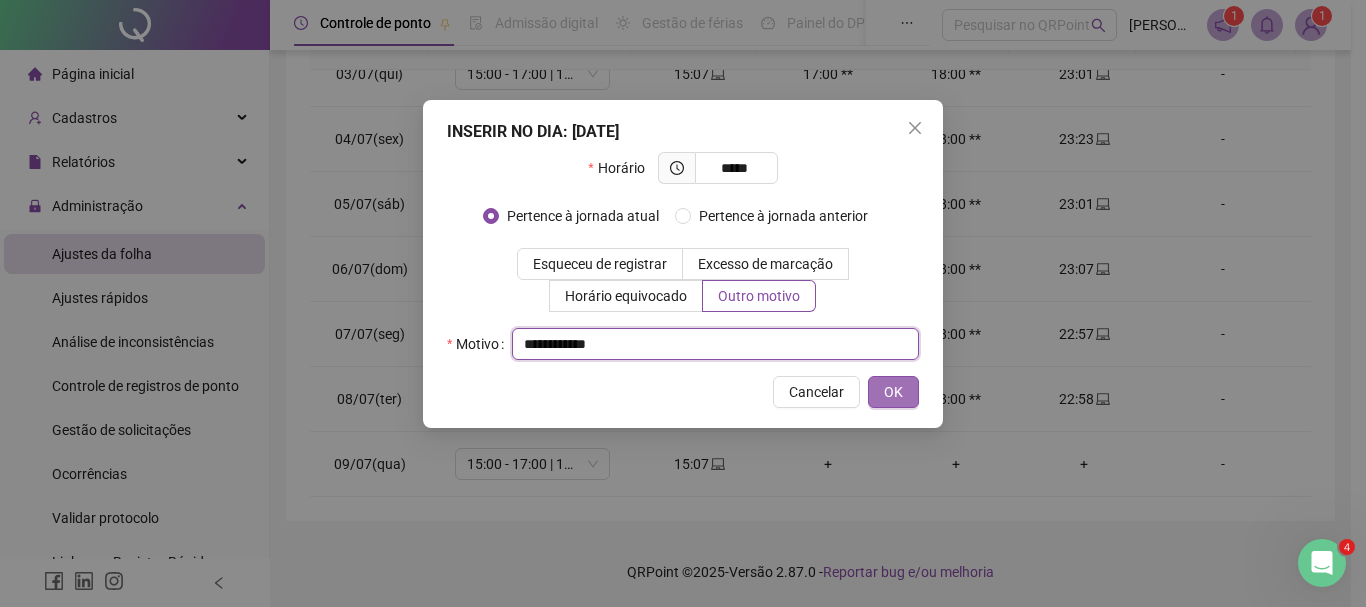 type on "**********" 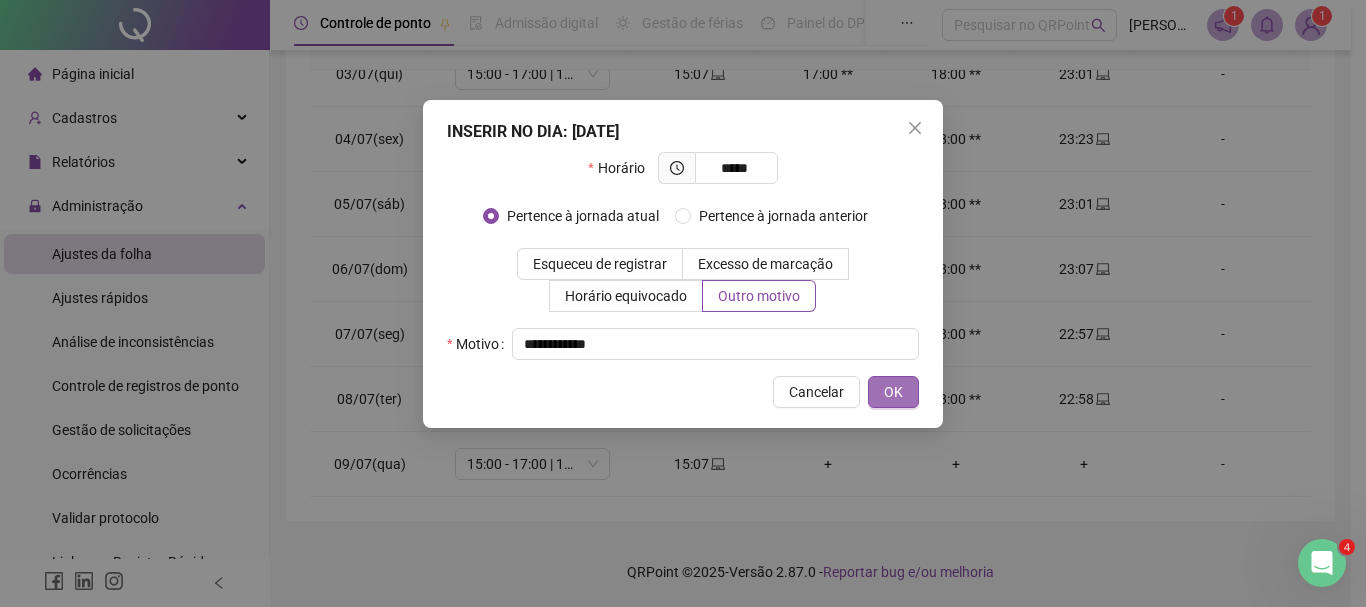 click on "OK" at bounding box center [893, 392] 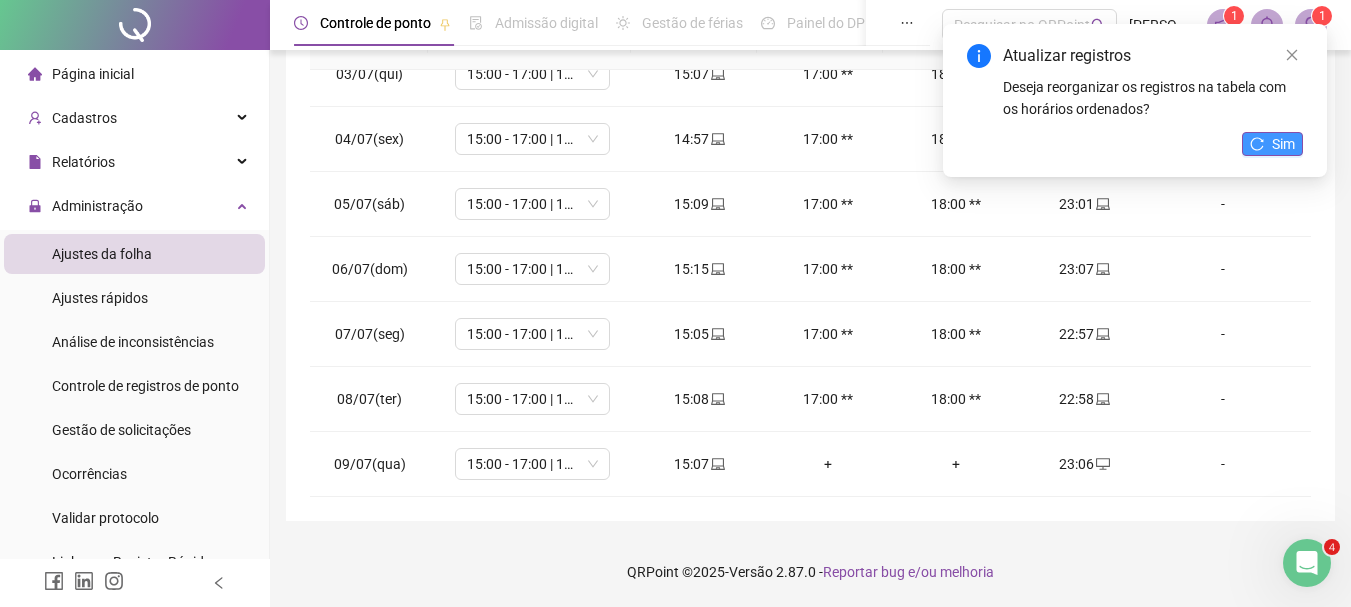 click 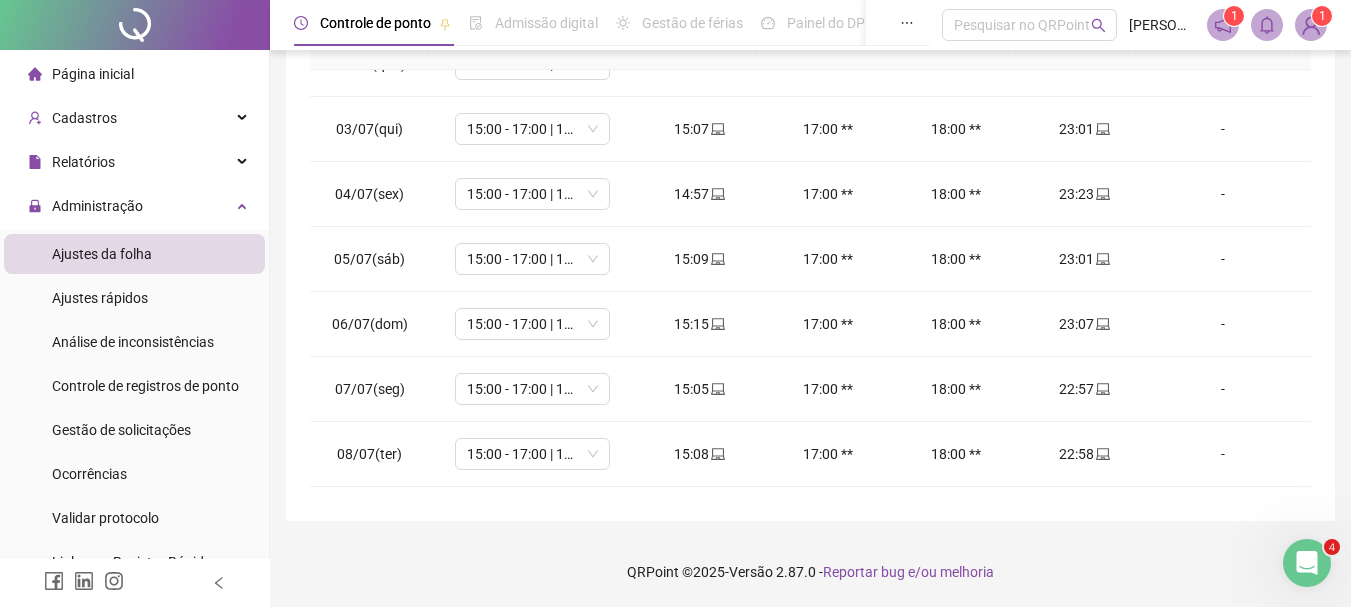 scroll, scrollTop: 0, scrollLeft: 0, axis: both 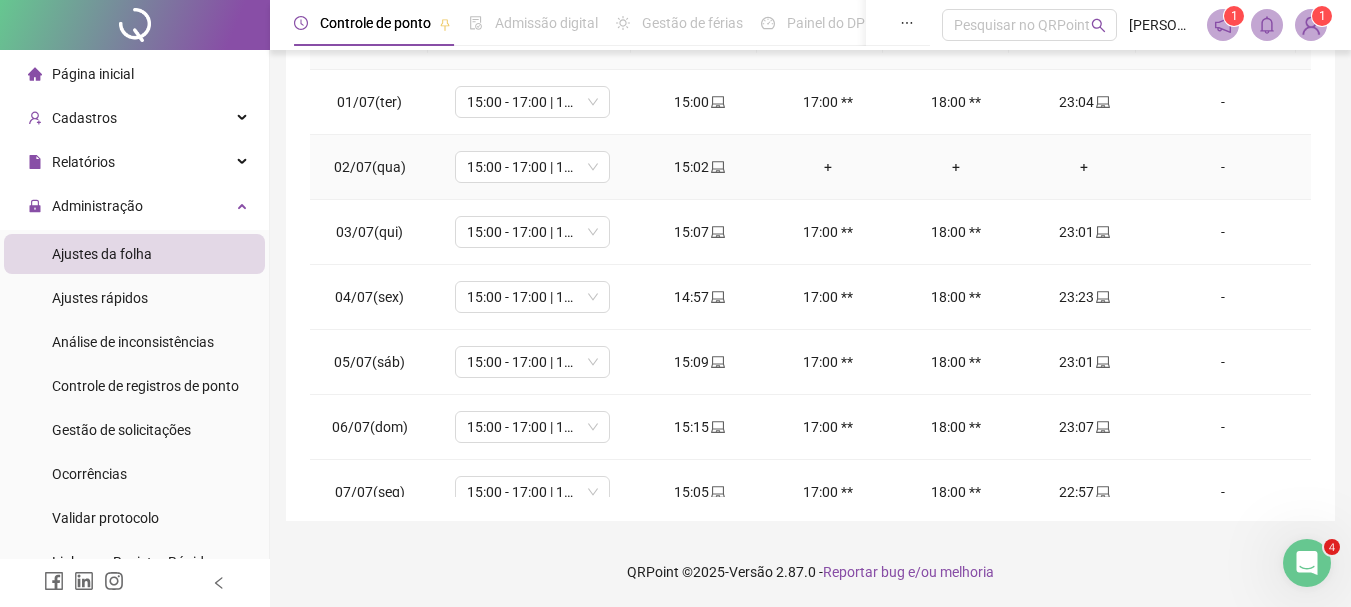 click on "+" at bounding box center [1084, 167] 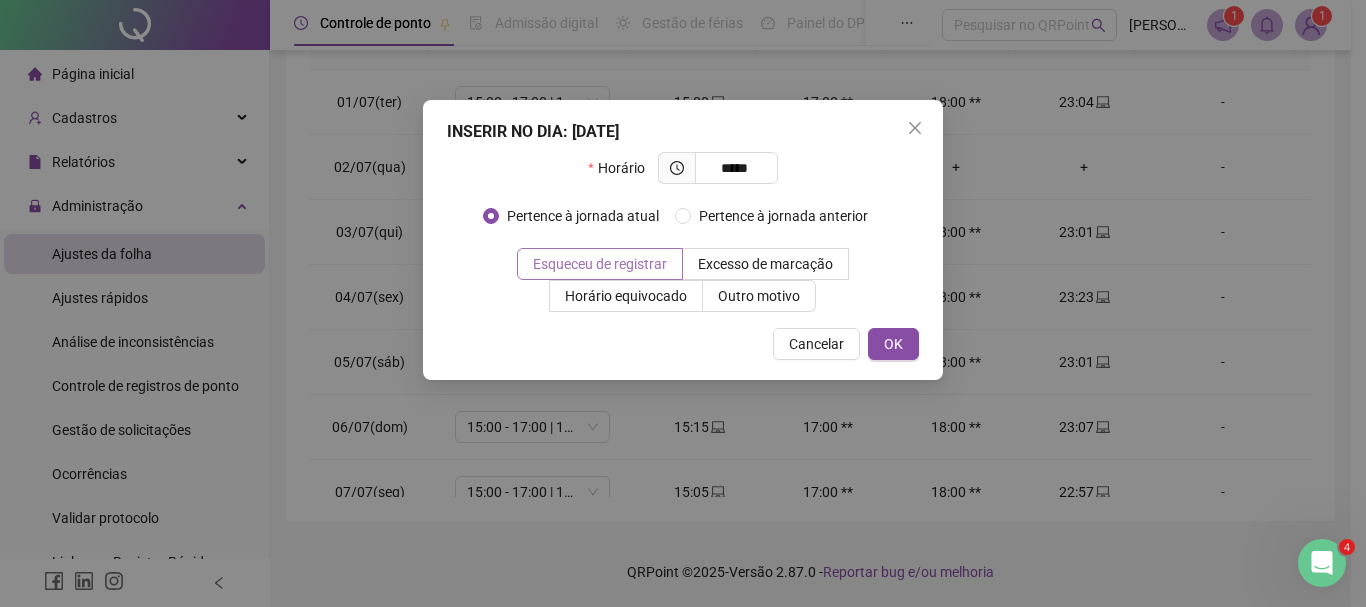type on "*****" 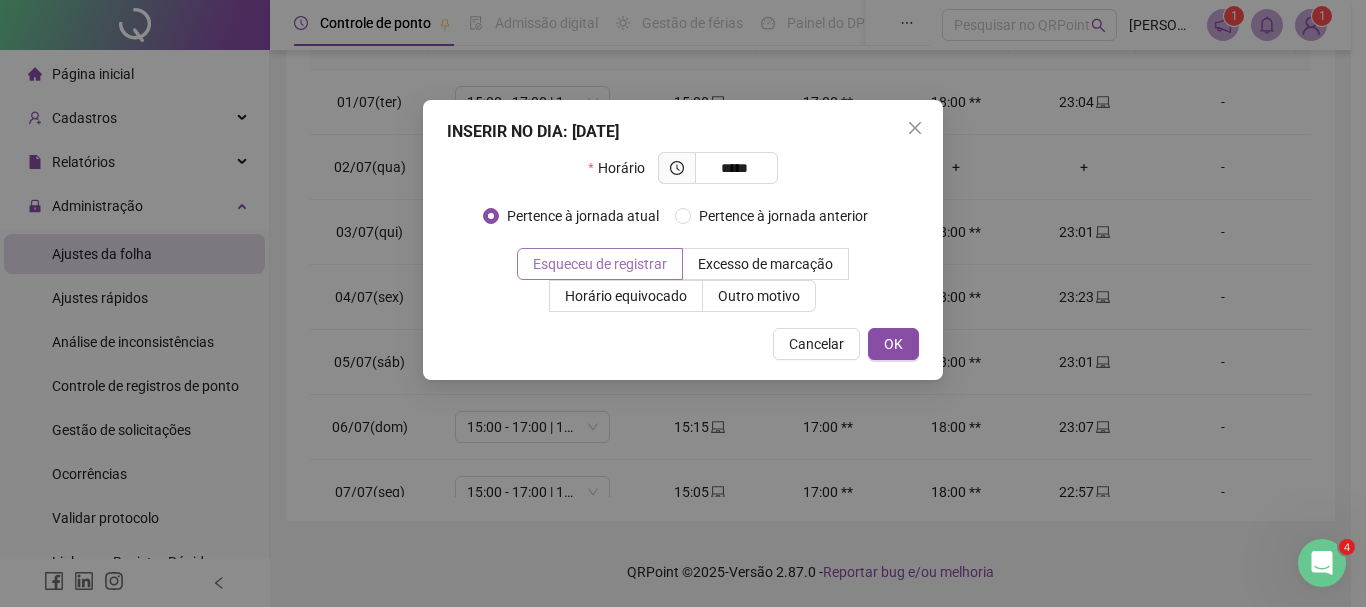 click on "Esqueceu de registrar" at bounding box center (600, 264) 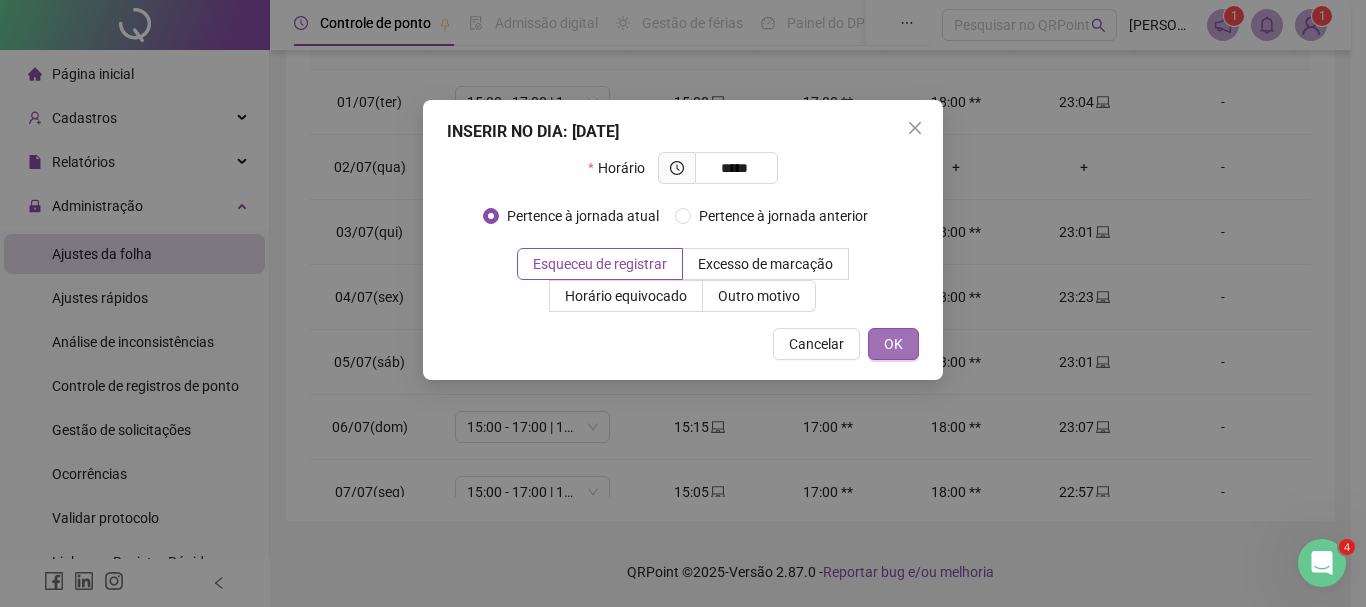 click on "OK" at bounding box center [893, 344] 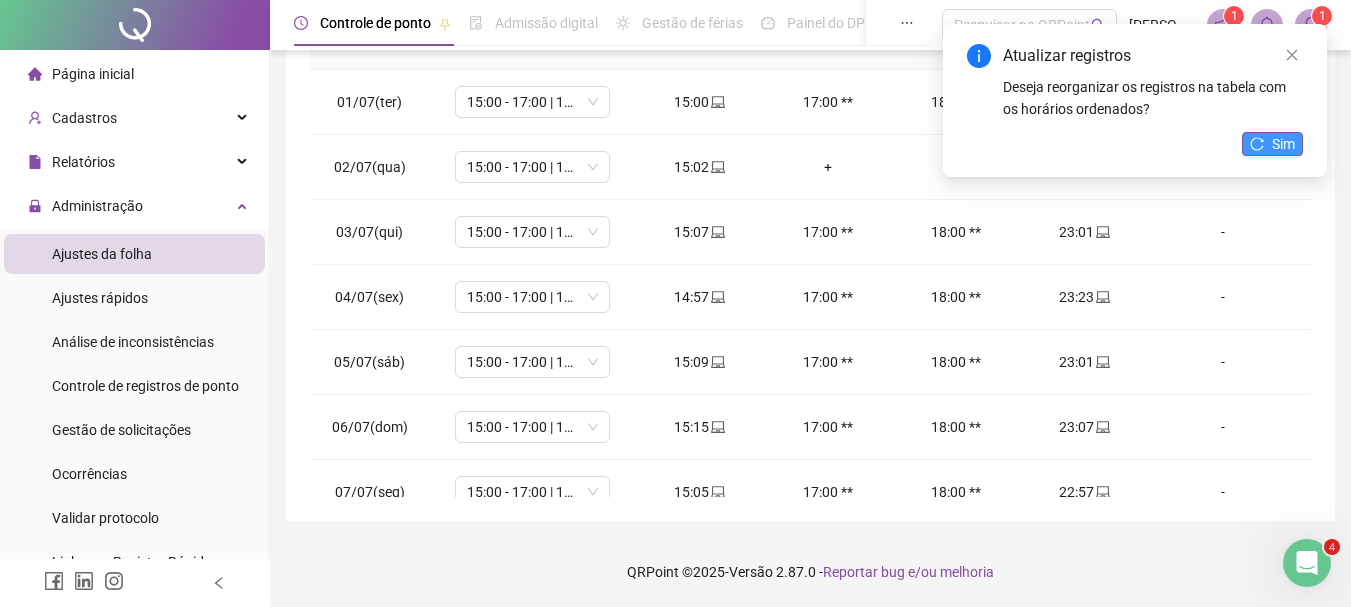 click on "Sim" at bounding box center [1272, 144] 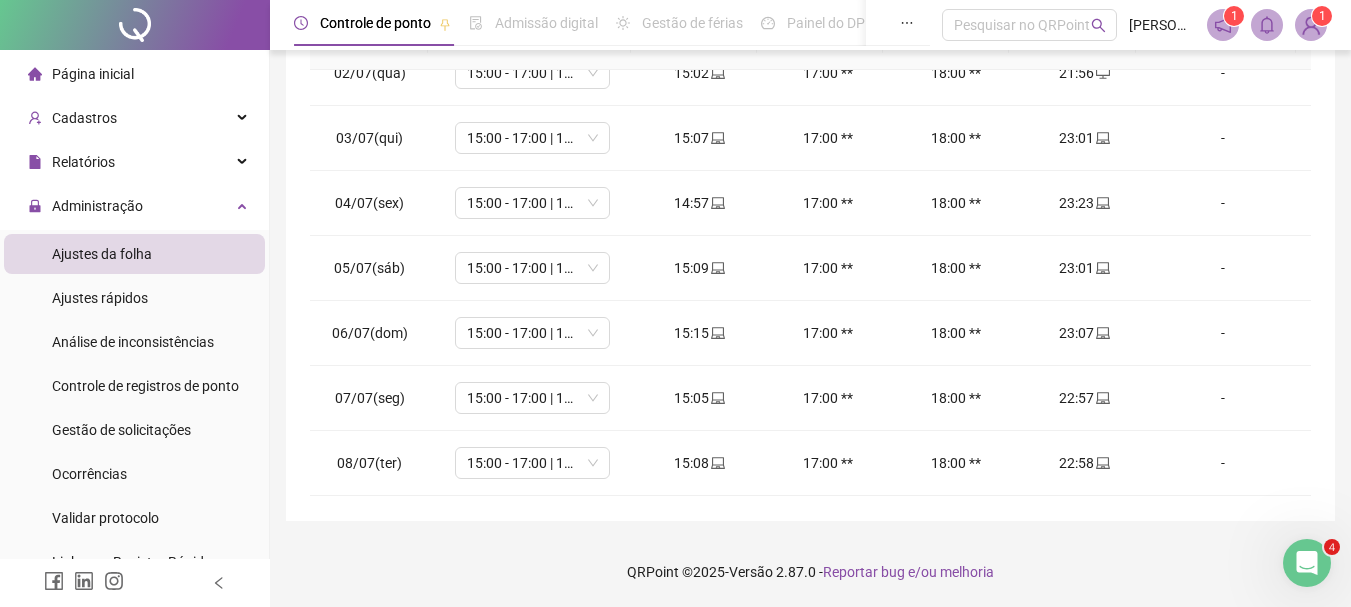 scroll, scrollTop: 158, scrollLeft: 0, axis: vertical 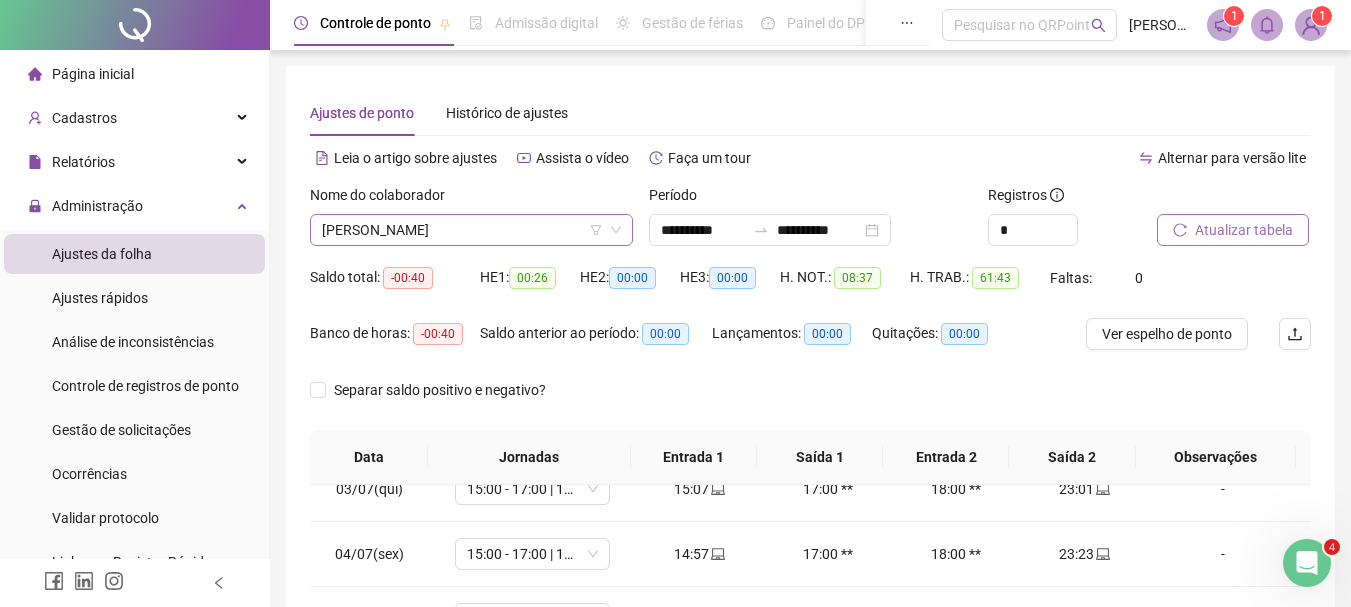 click on "[PERSON_NAME]" at bounding box center (471, 230) 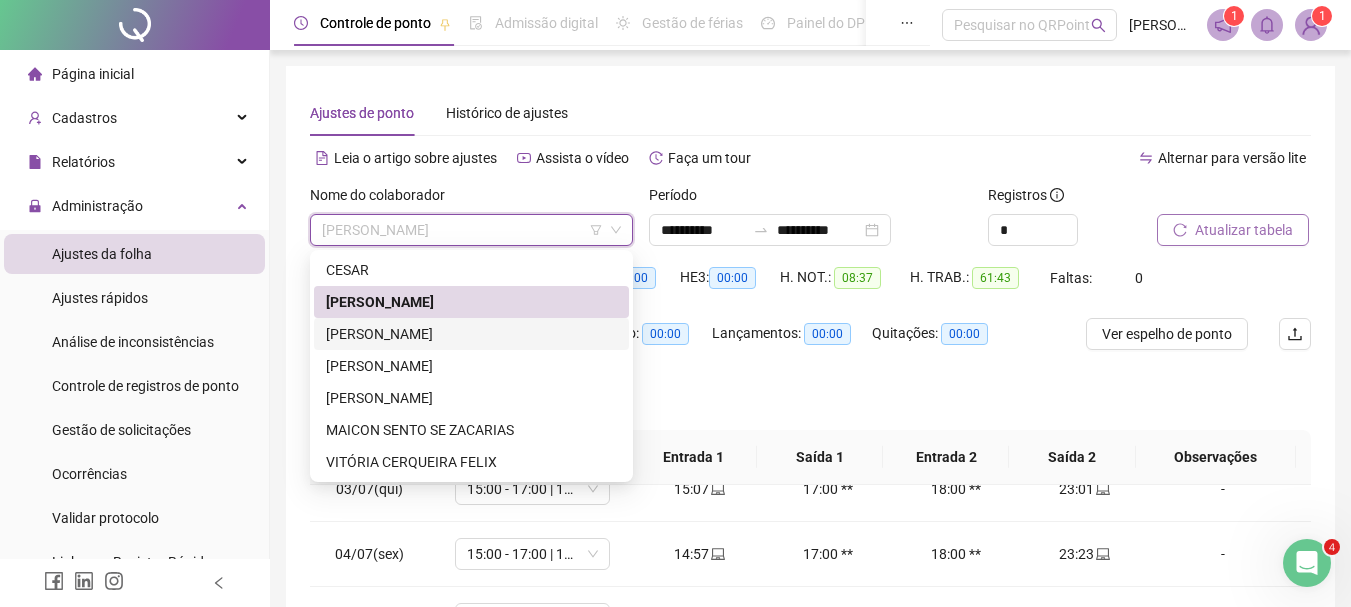 click on "[PERSON_NAME]" at bounding box center (471, 334) 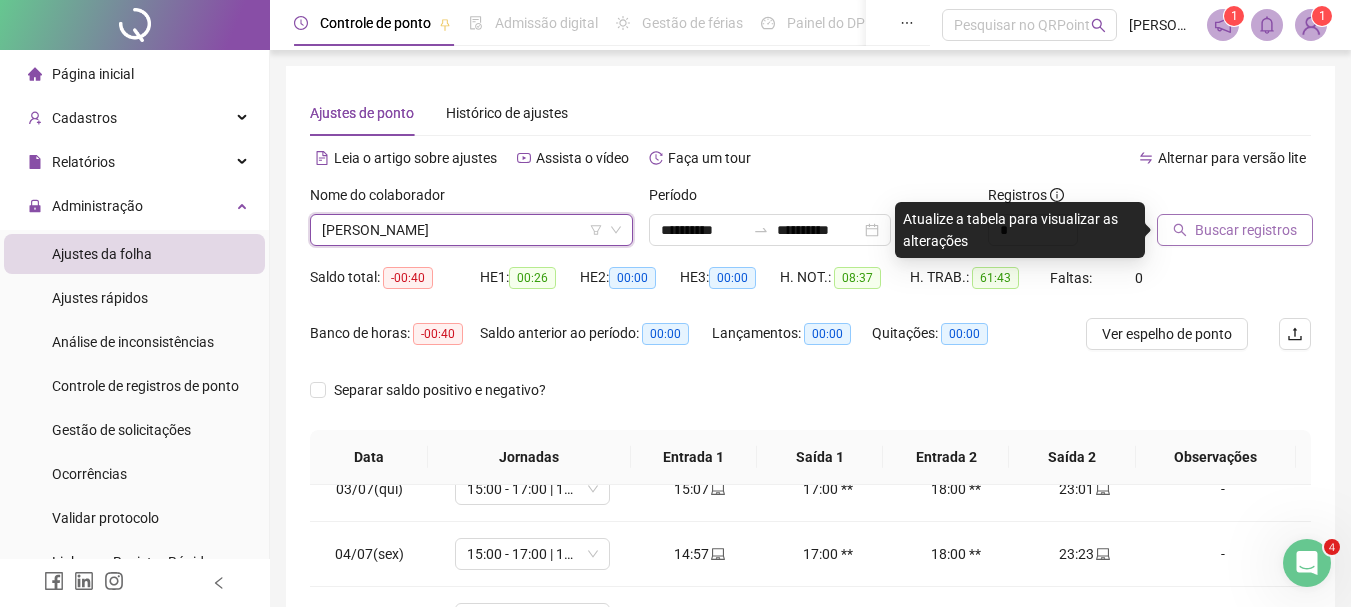 click on "Buscar registros" at bounding box center (1246, 230) 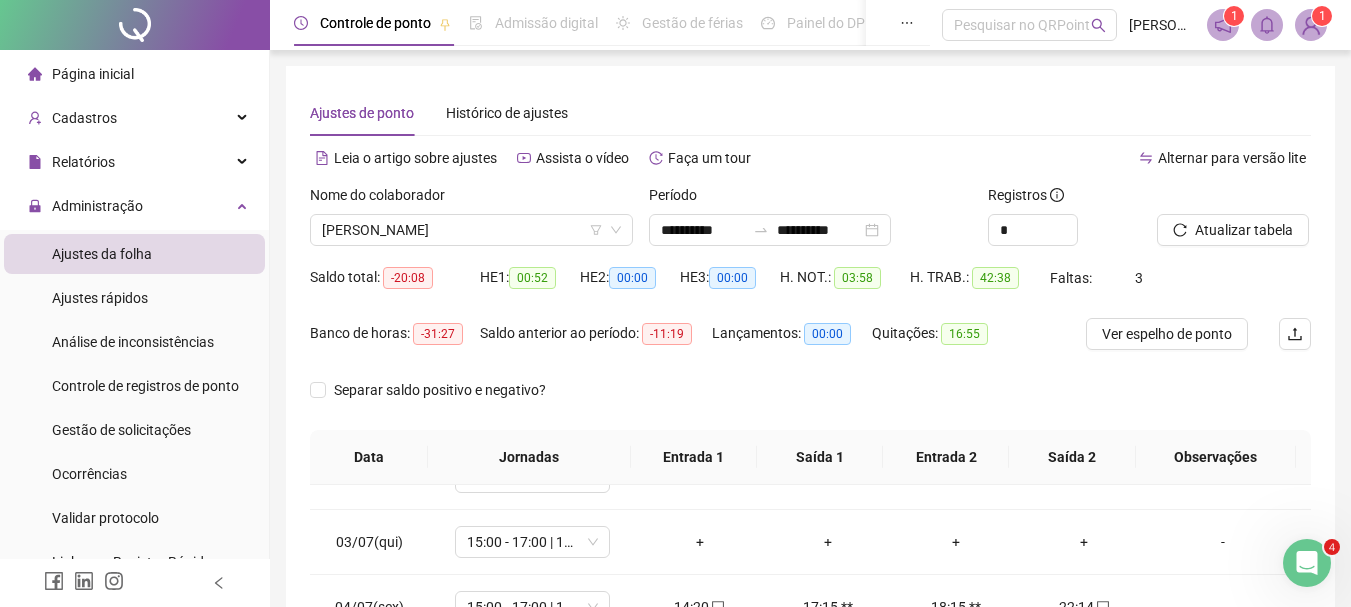 scroll, scrollTop: 38, scrollLeft: 0, axis: vertical 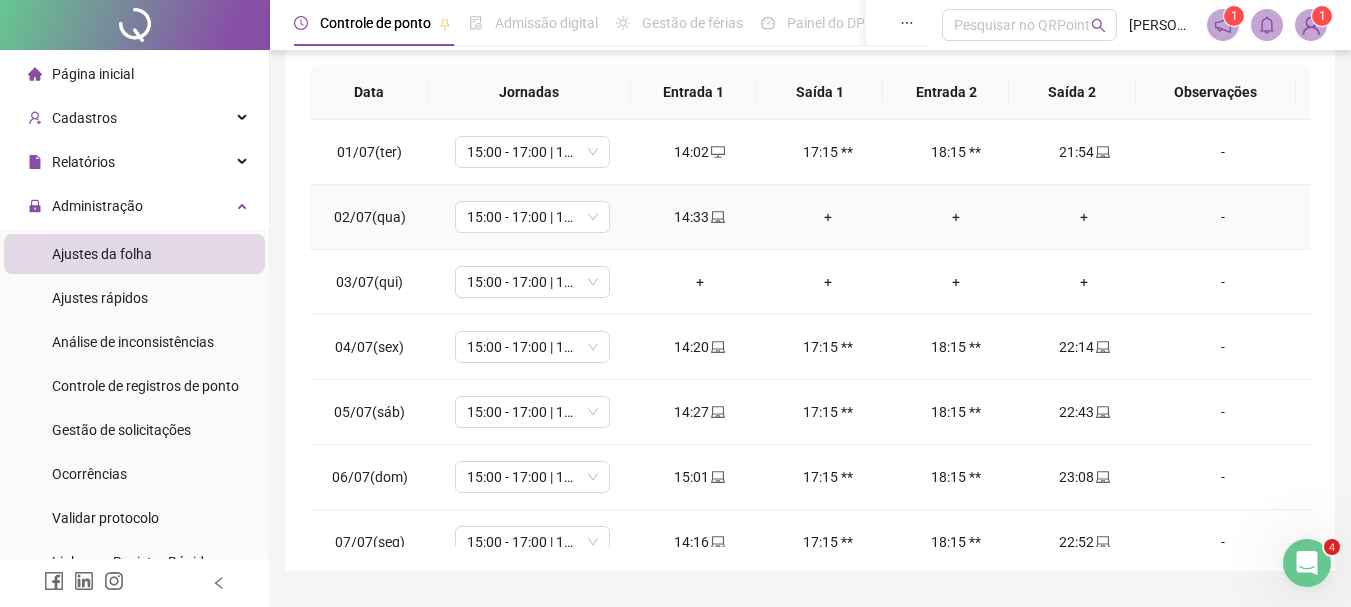 click on "+" at bounding box center (1084, 217) 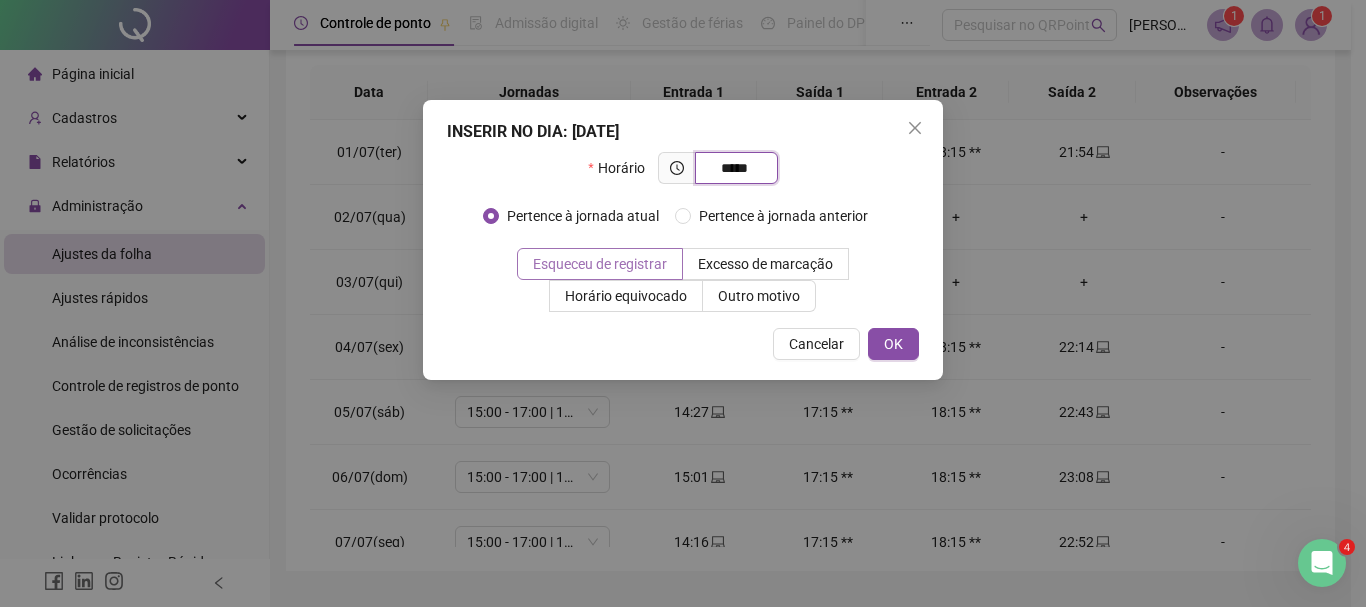type on "*****" 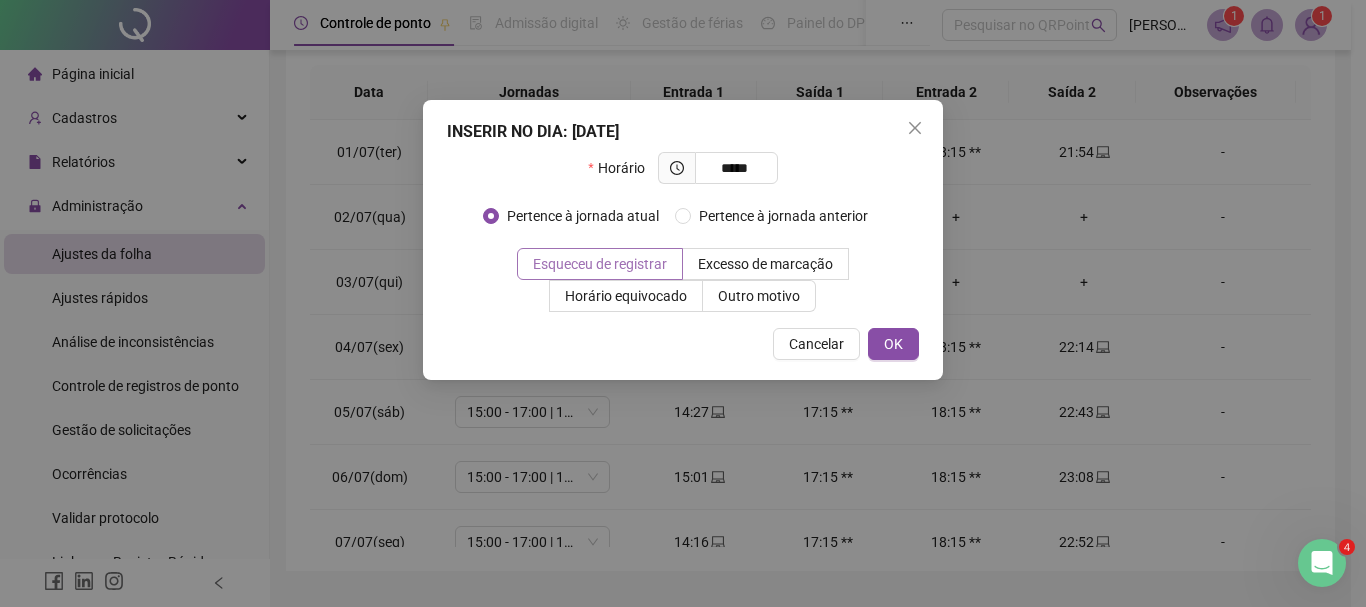 click on "Esqueceu de registrar" at bounding box center (600, 264) 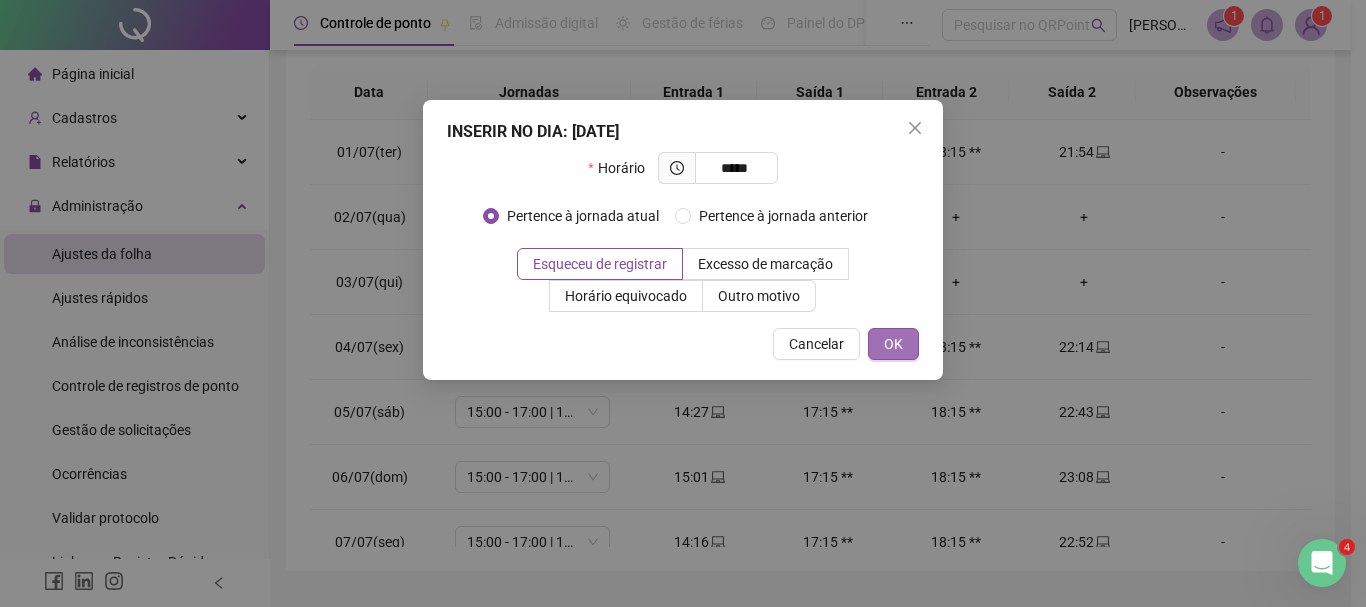 click on "OK" at bounding box center [893, 344] 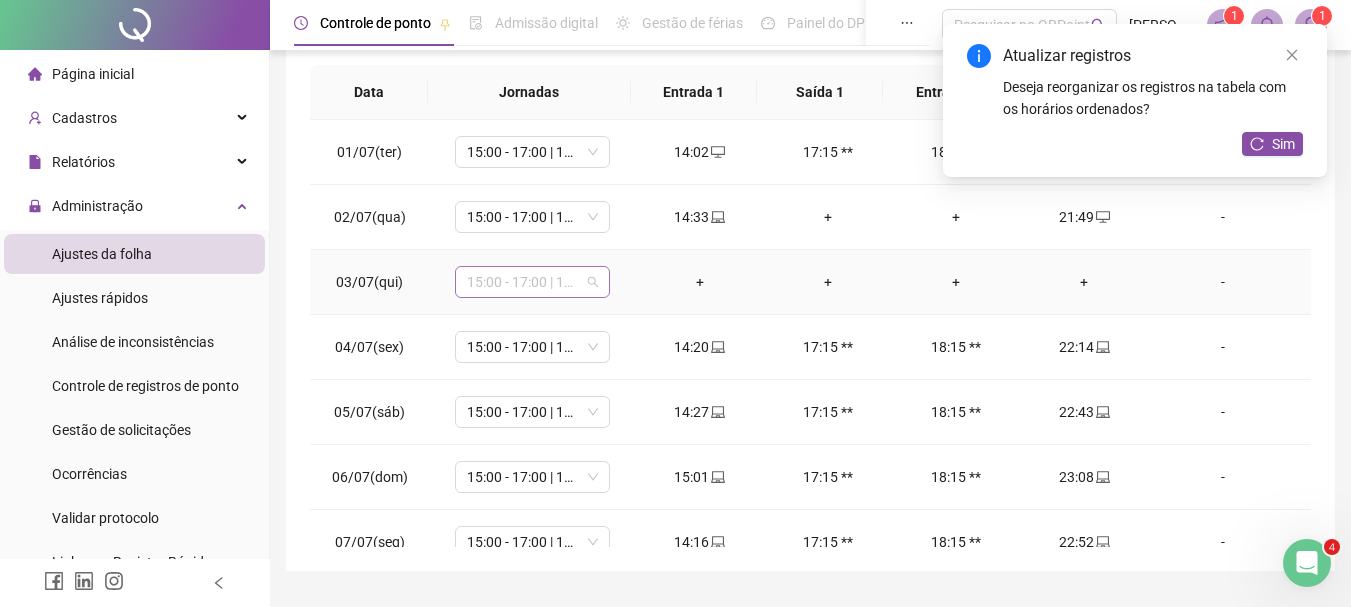 click on "15:00 - 17:00 | 18:00 - 23:00" at bounding box center (532, 282) 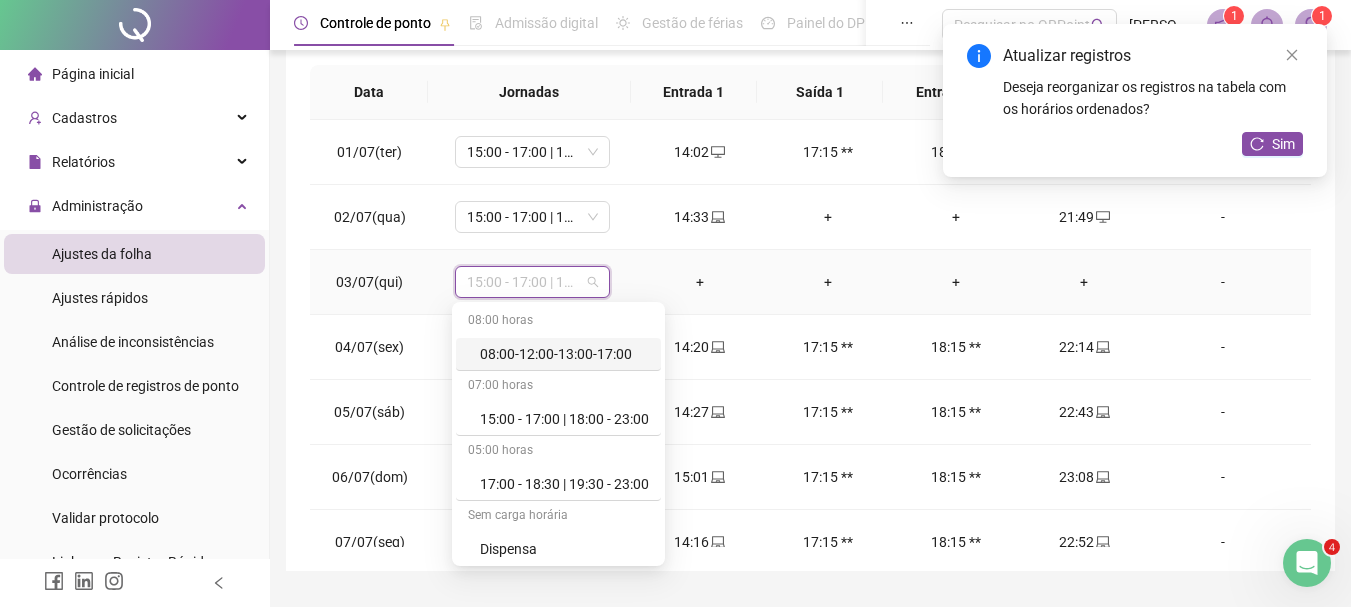 type on "*" 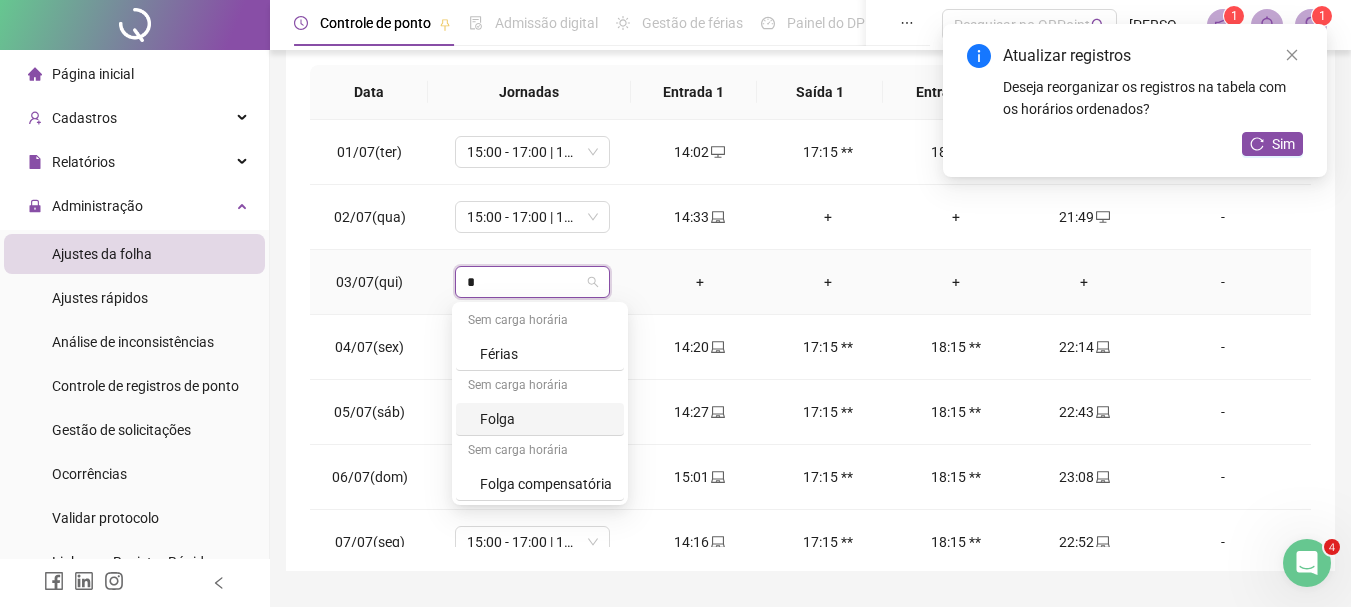 click on "Folga" at bounding box center (546, 419) 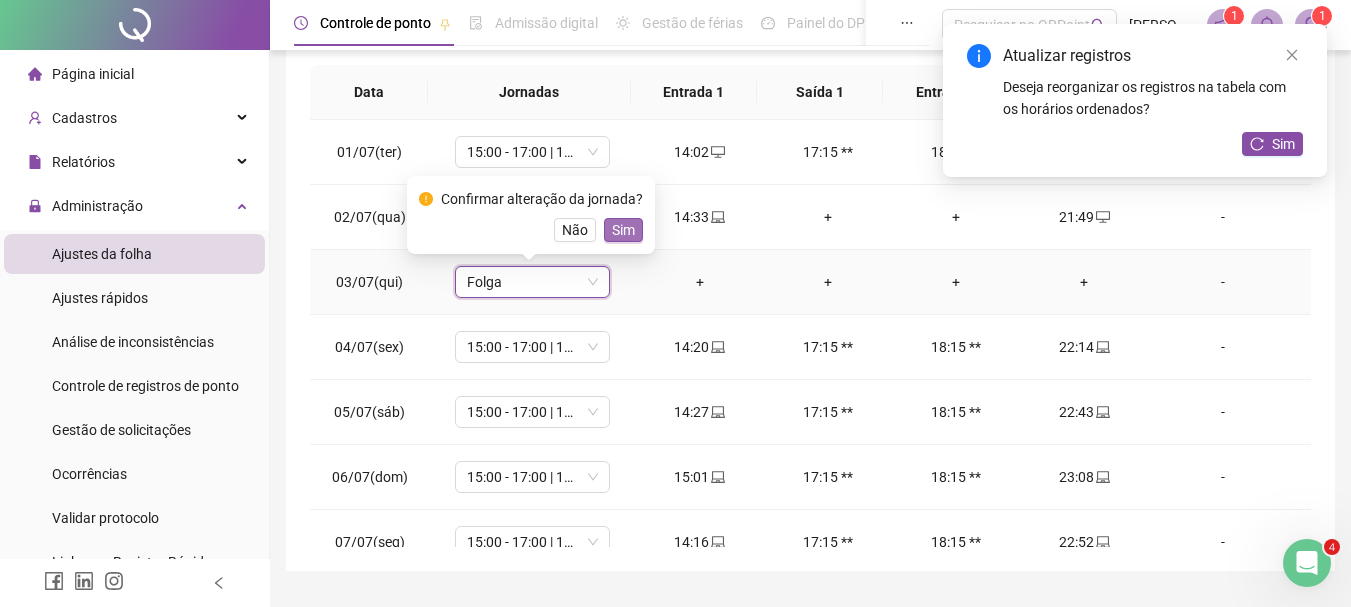 click on "Sim" at bounding box center (623, 230) 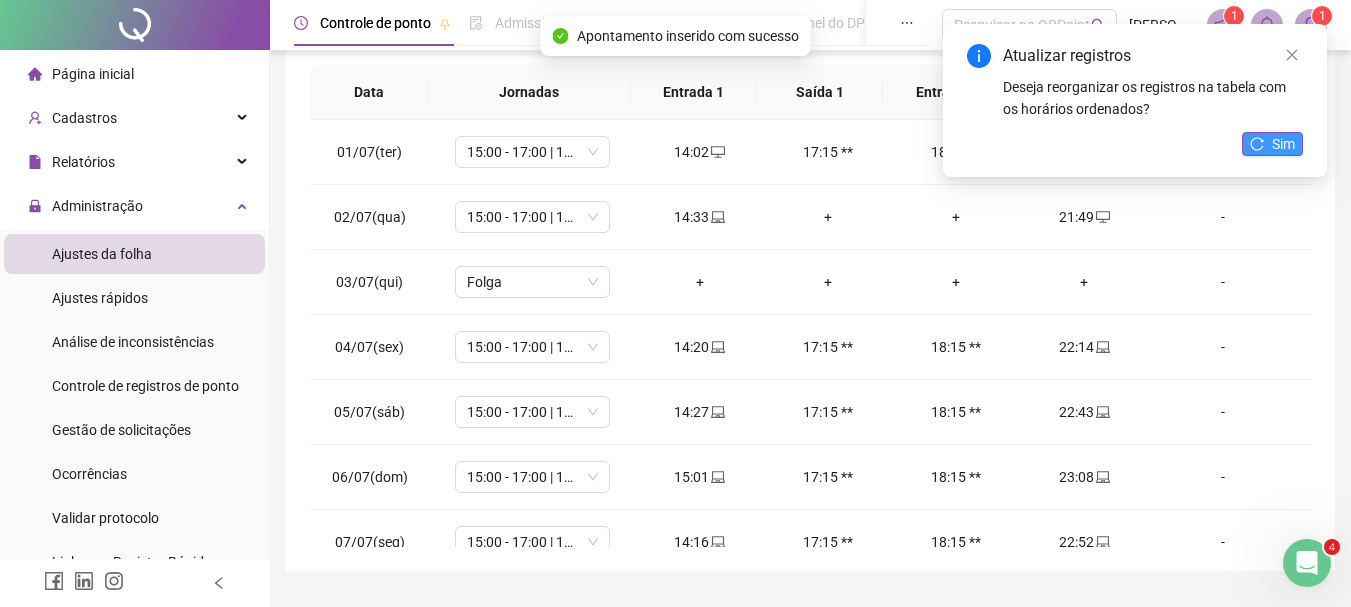 click 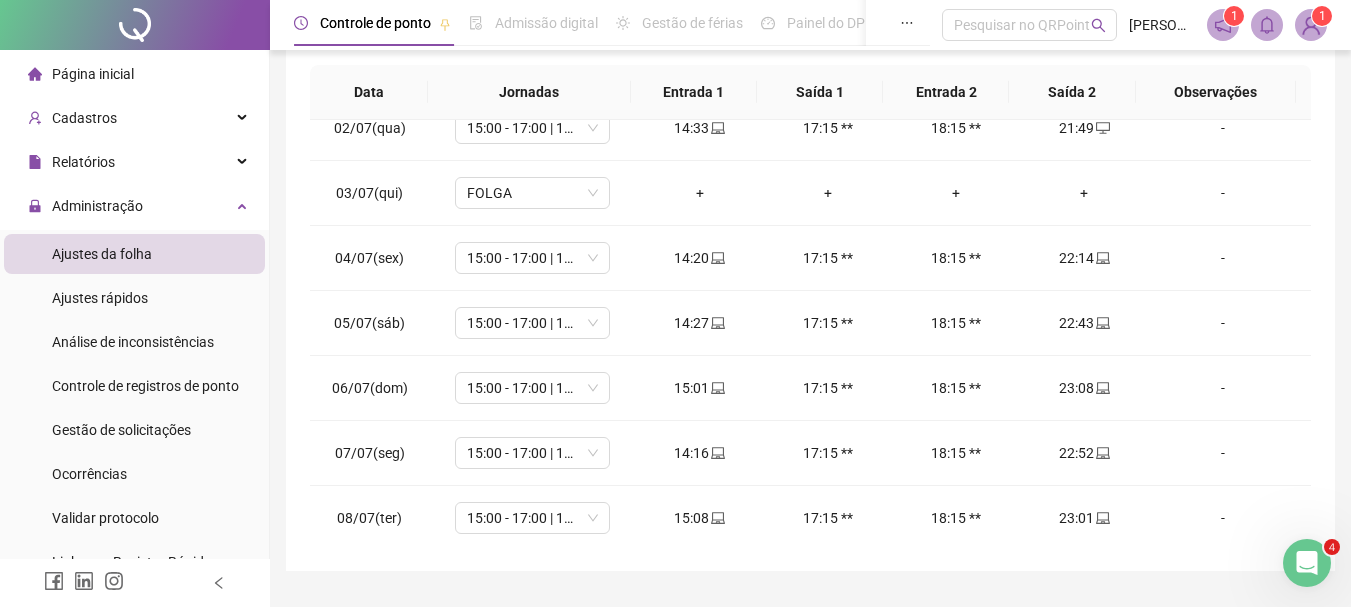 scroll, scrollTop: 158, scrollLeft: 0, axis: vertical 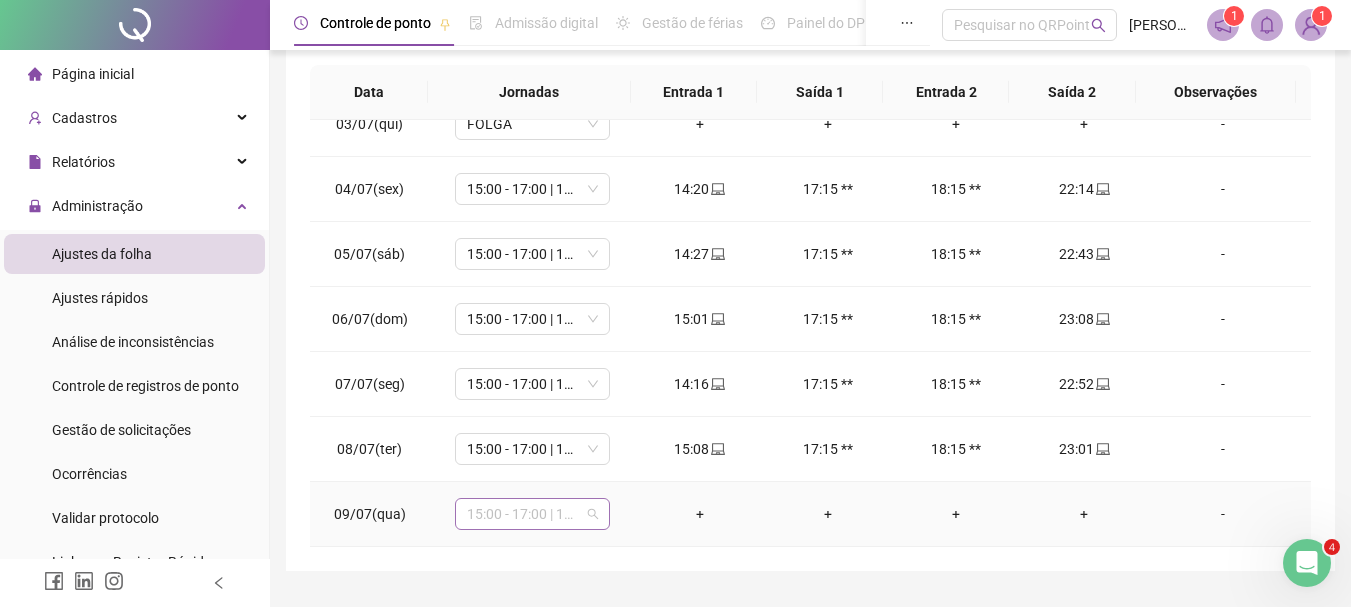 click on "15:00 - 17:00 | 18:00 - 23:00" at bounding box center [532, 514] 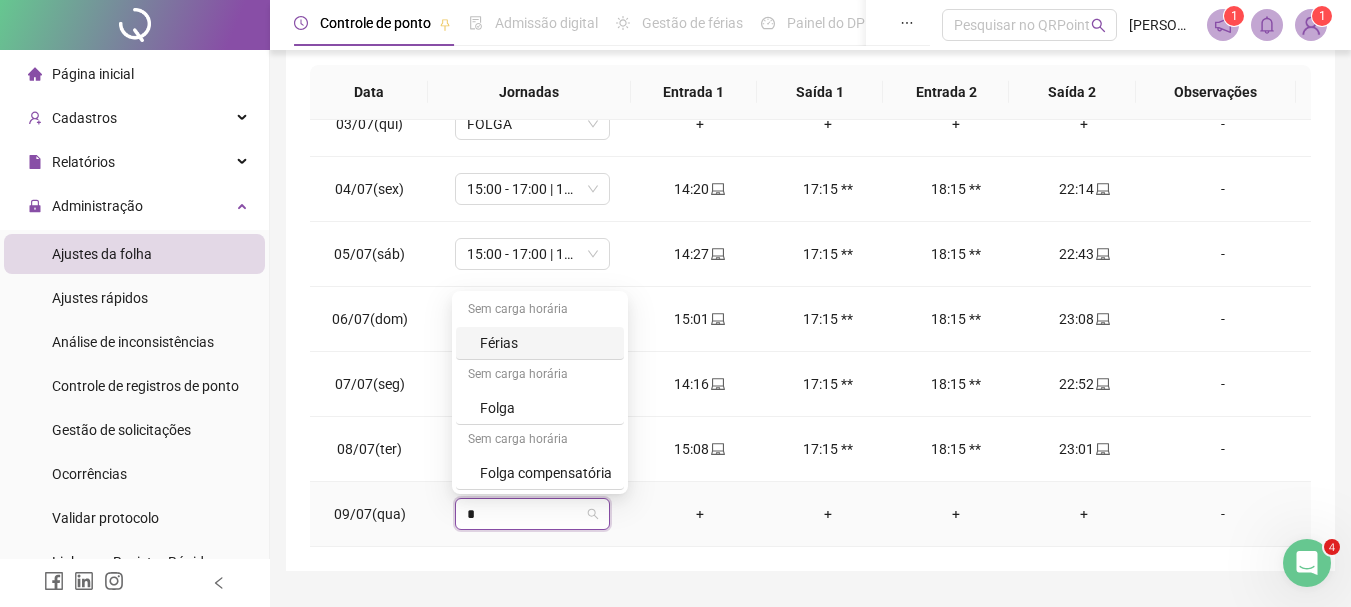type on "**" 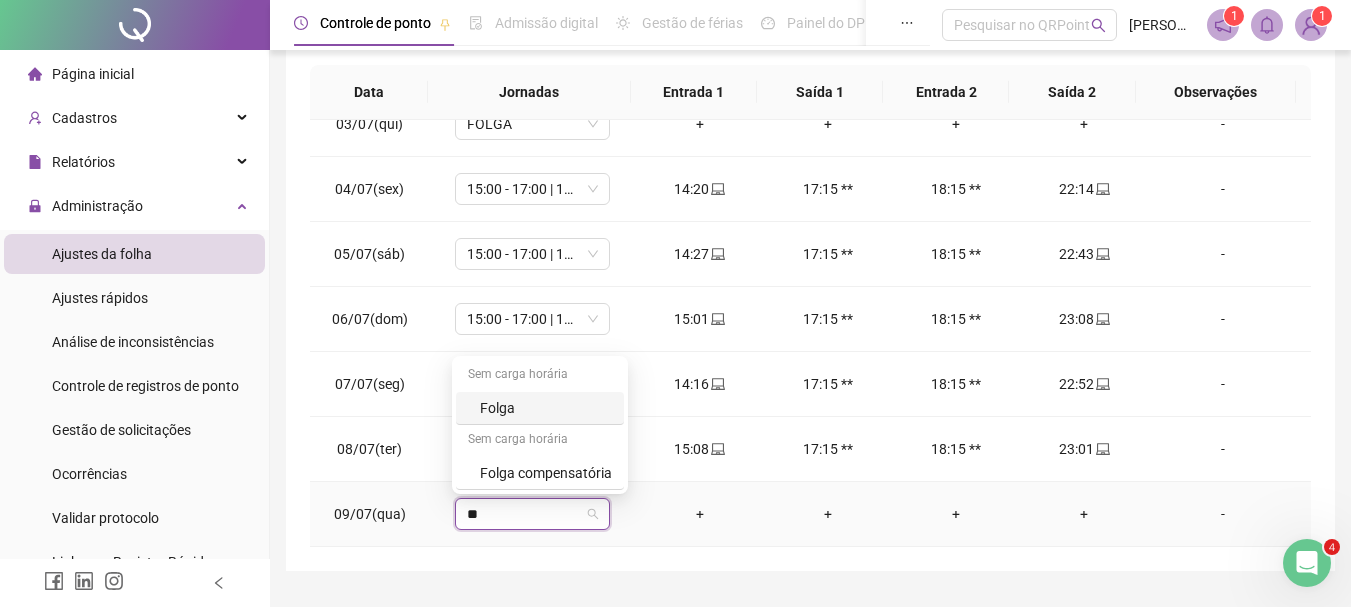 click on "Folga" at bounding box center (546, 408) 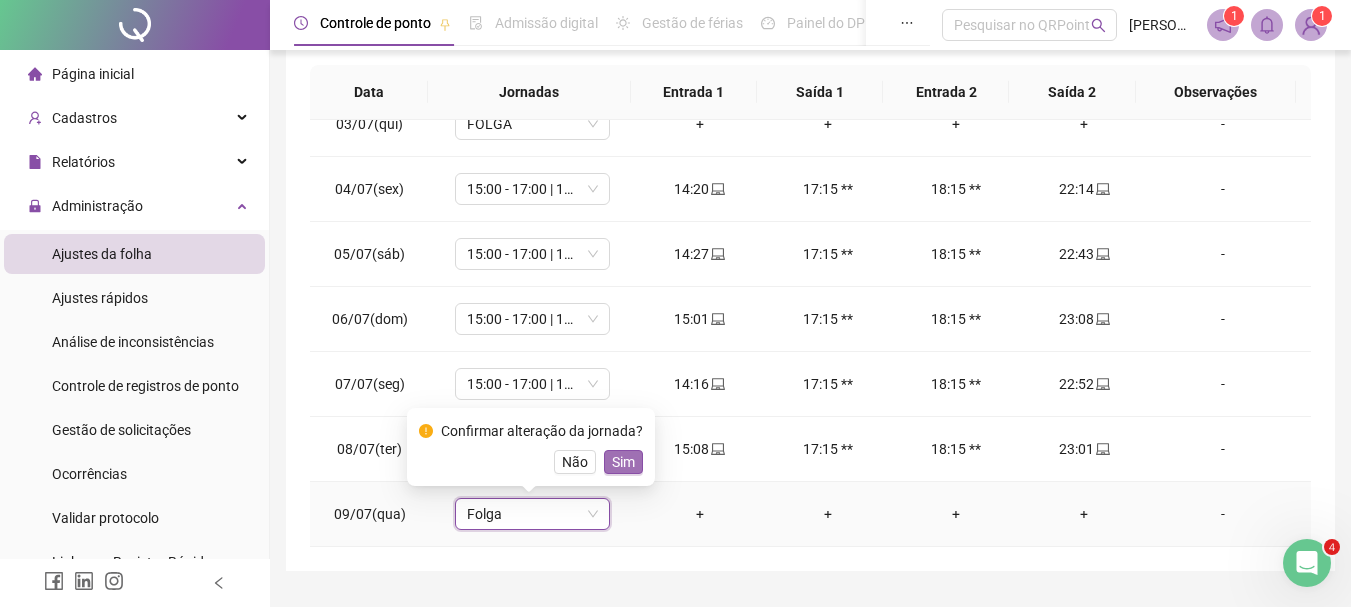 click on "Sim" at bounding box center [623, 462] 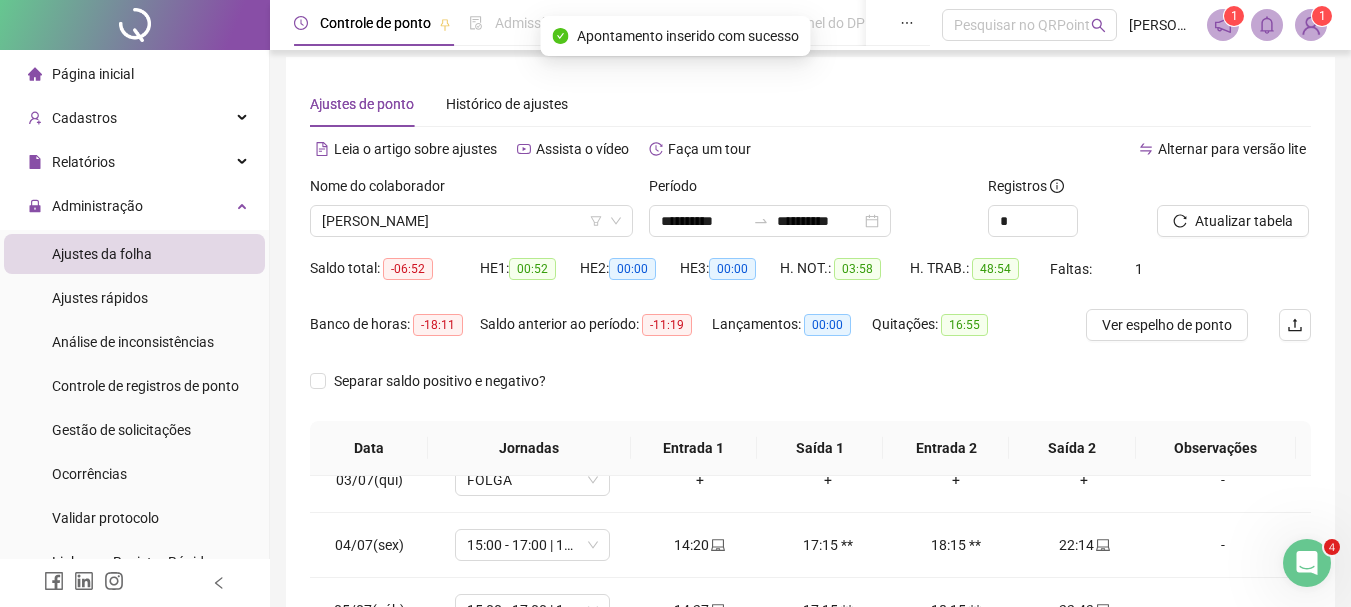 scroll, scrollTop: 5, scrollLeft: 0, axis: vertical 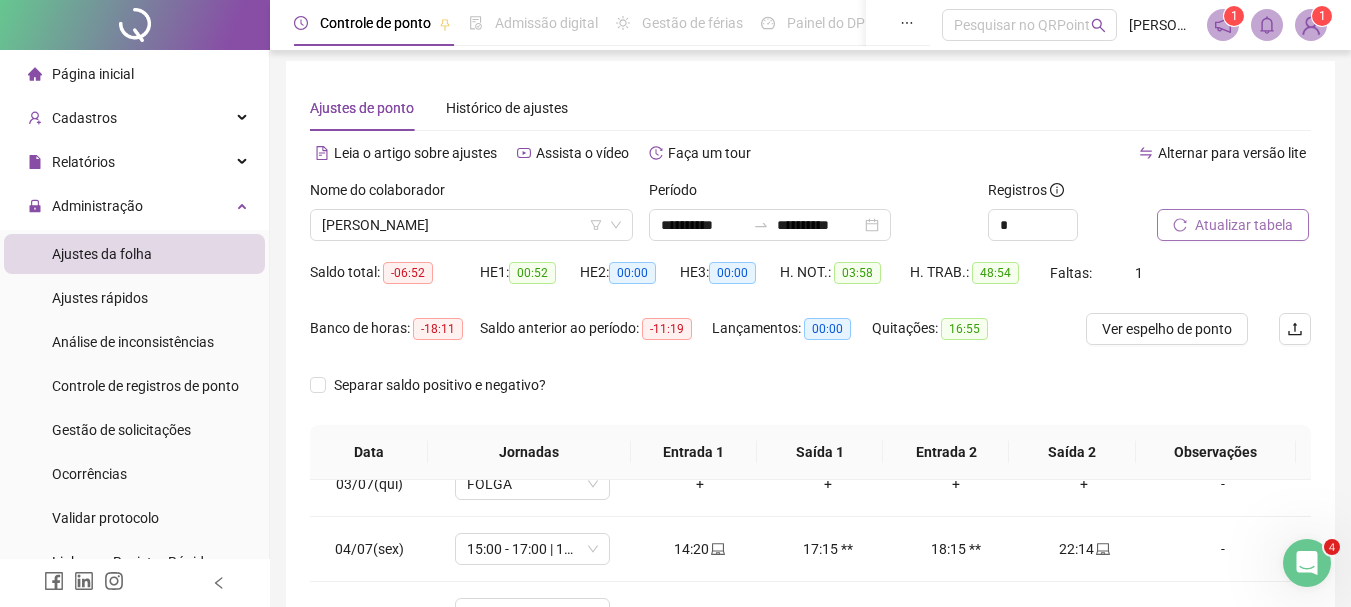 click on "Atualizar tabela" at bounding box center (1244, 225) 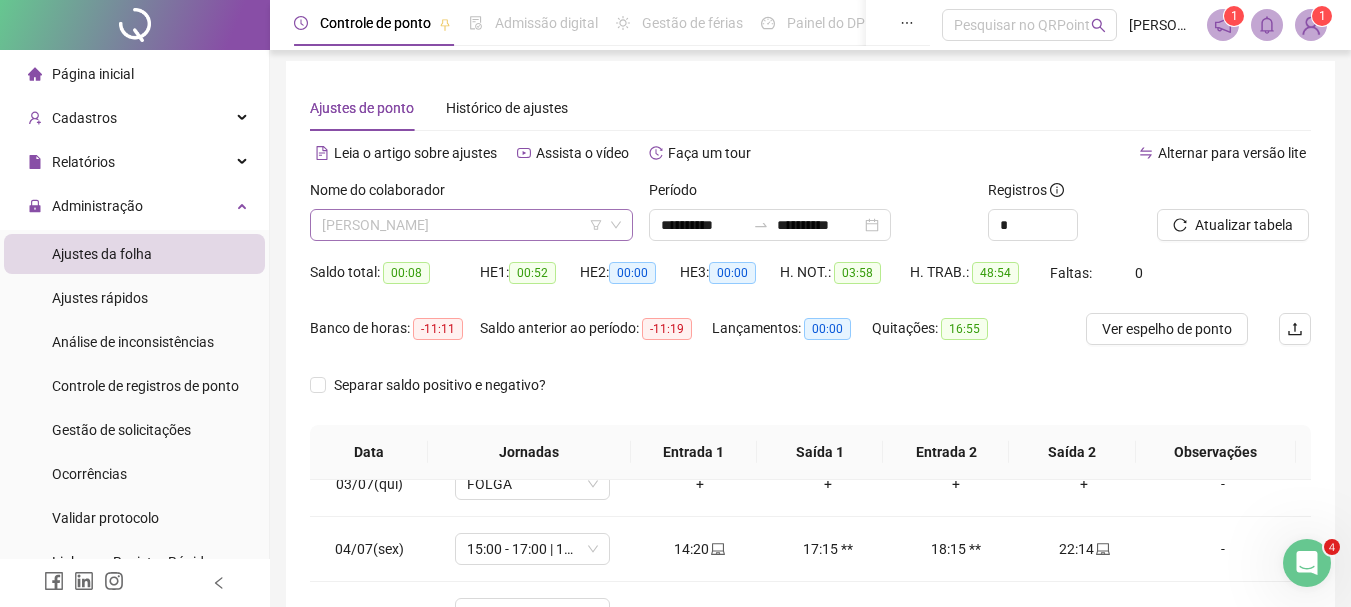 click on "[PERSON_NAME]" at bounding box center [471, 225] 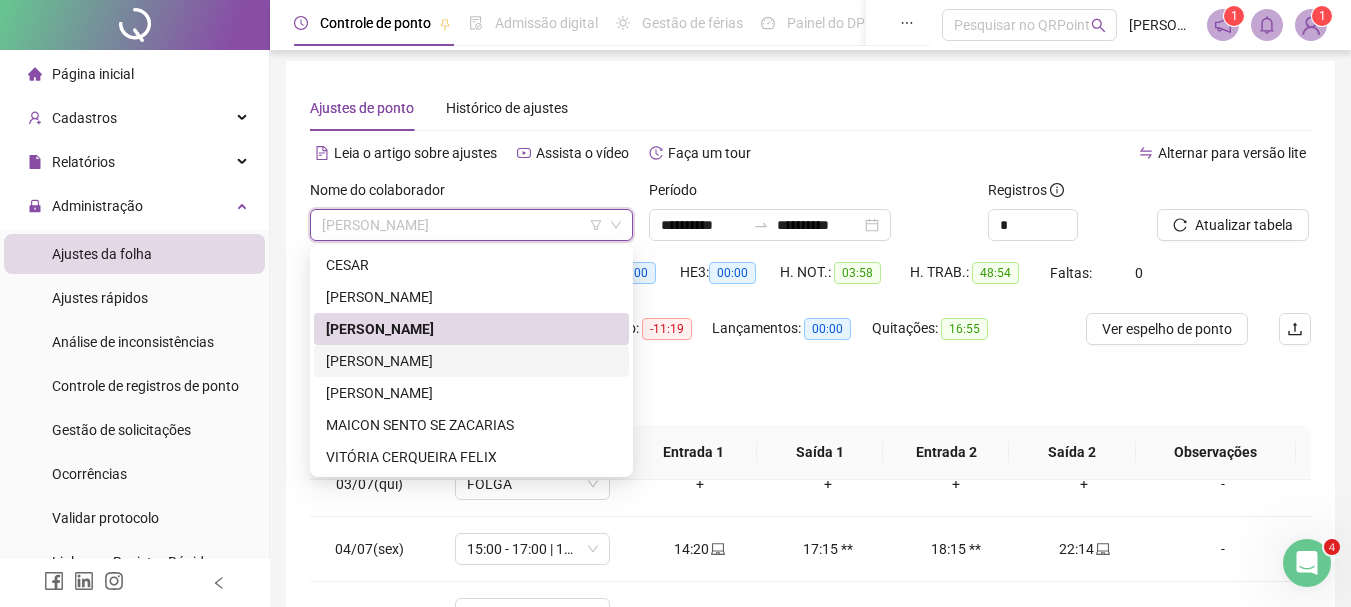 click on "[PERSON_NAME]" at bounding box center [471, 361] 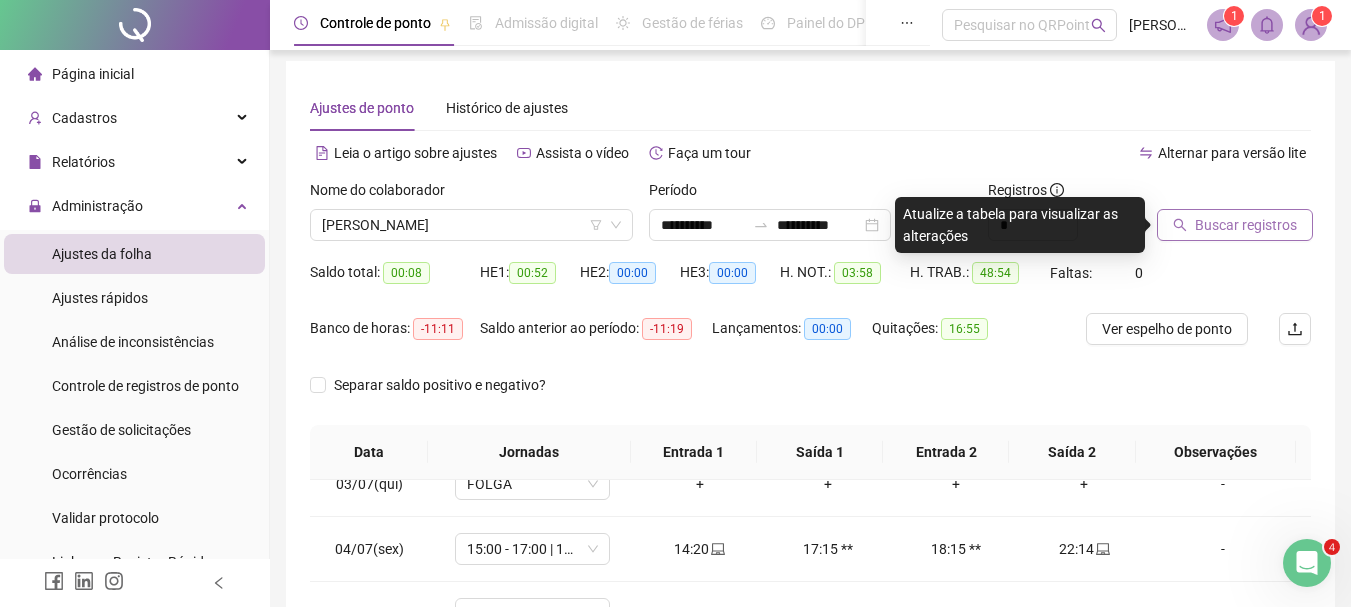 click on "Buscar registros" at bounding box center (1246, 225) 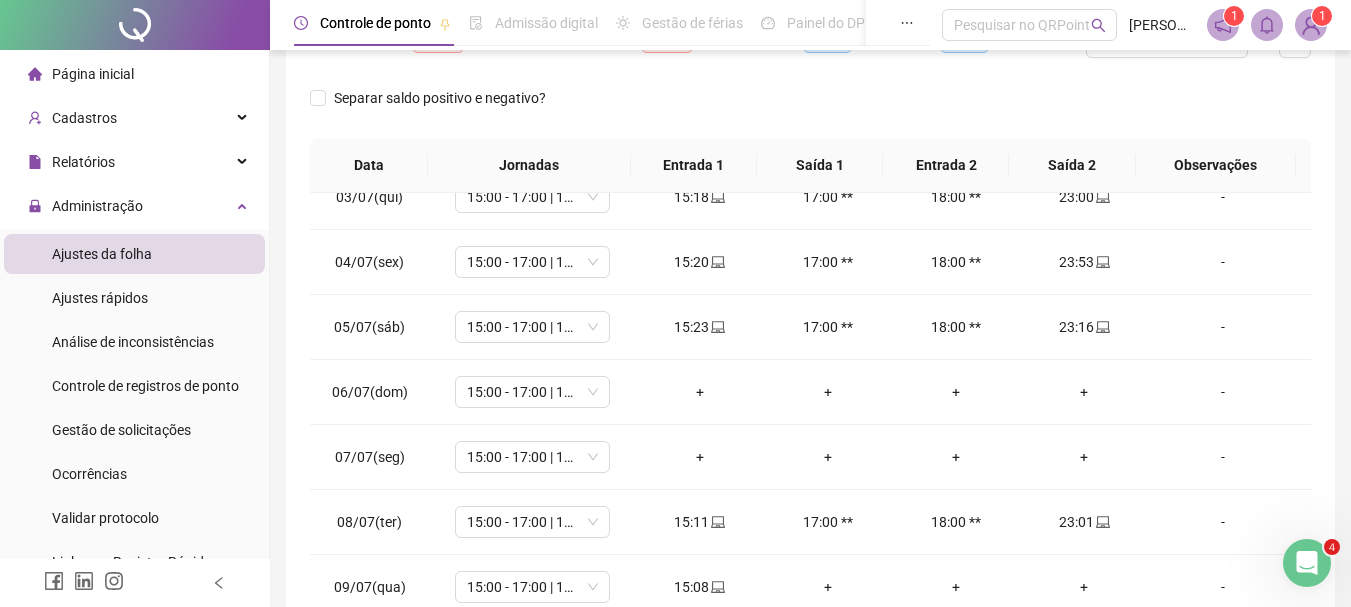 scroll, scrollTop: 415, scrollLeft: 0, axis: vertical 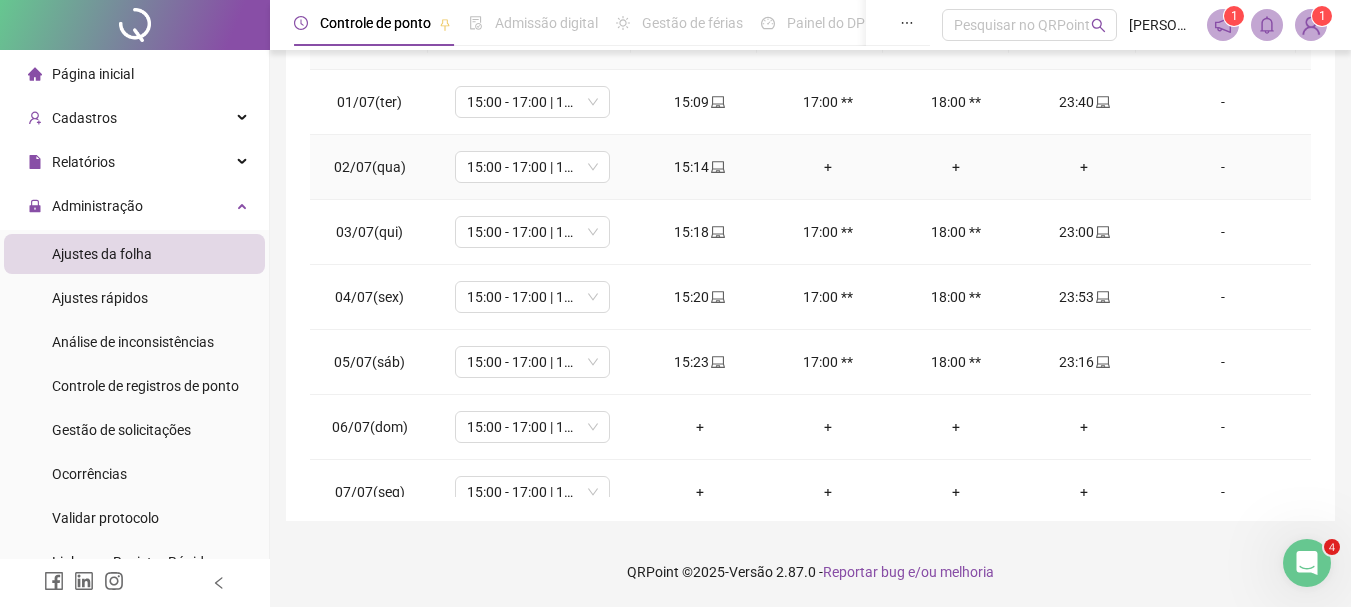 click on "+" at bounding box center [1084, 167] 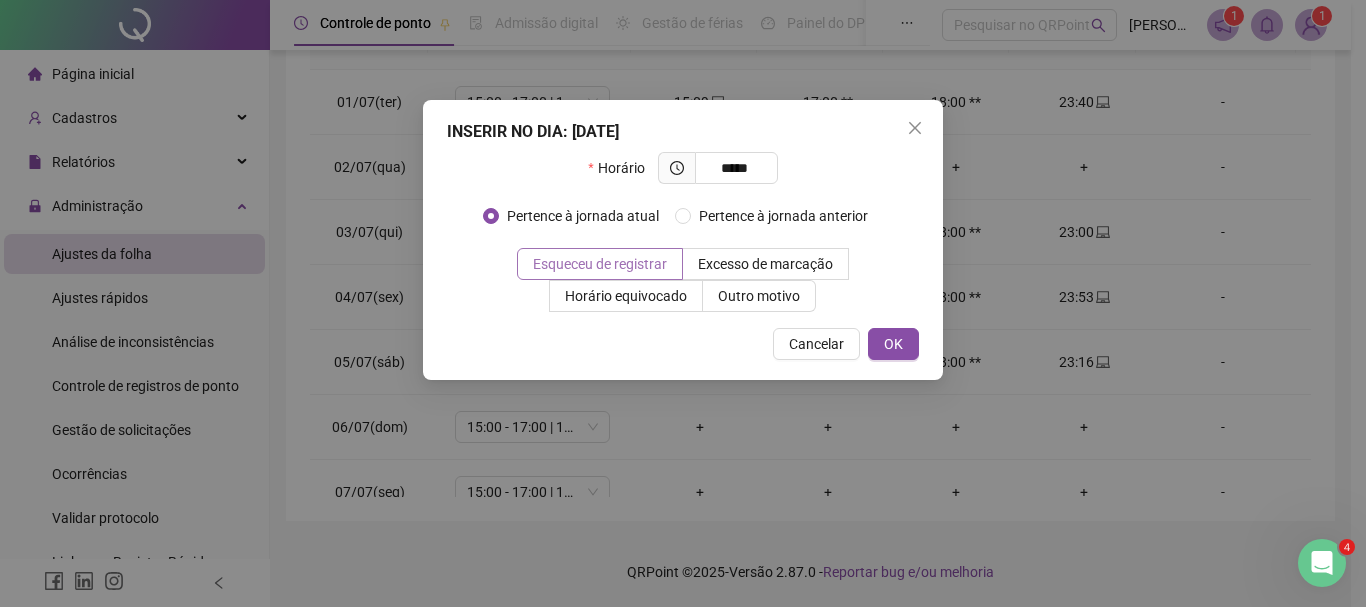 type on "*****" 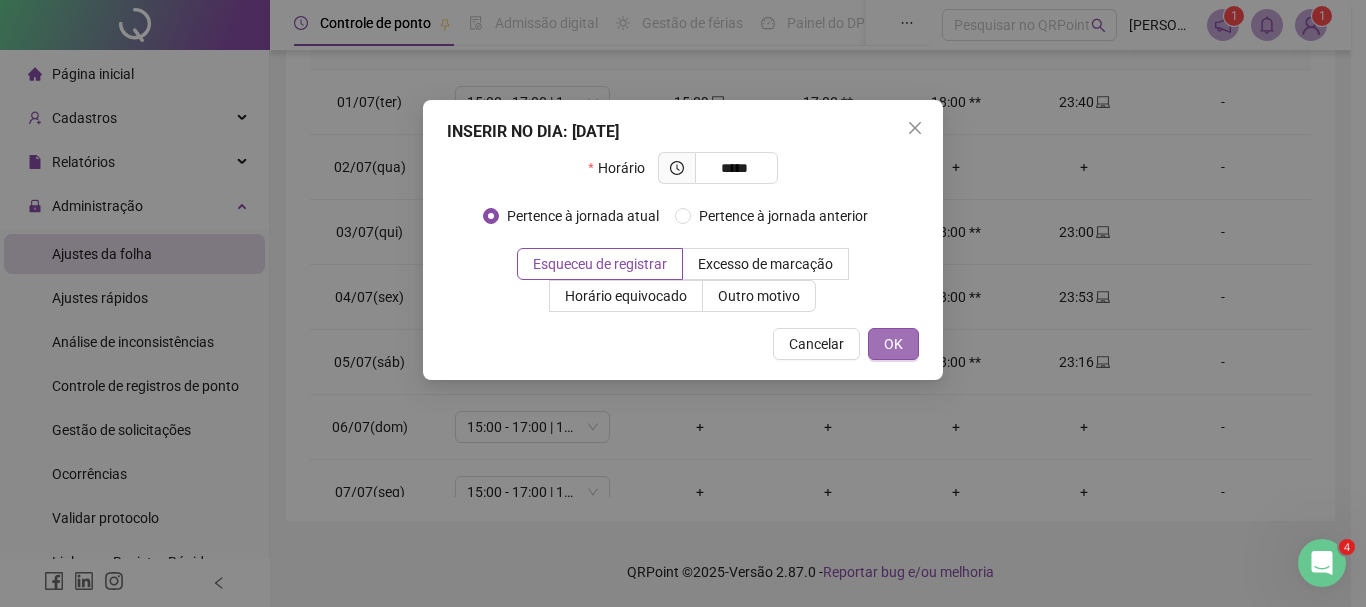 click on "OK" at bounding box center [893, 344] 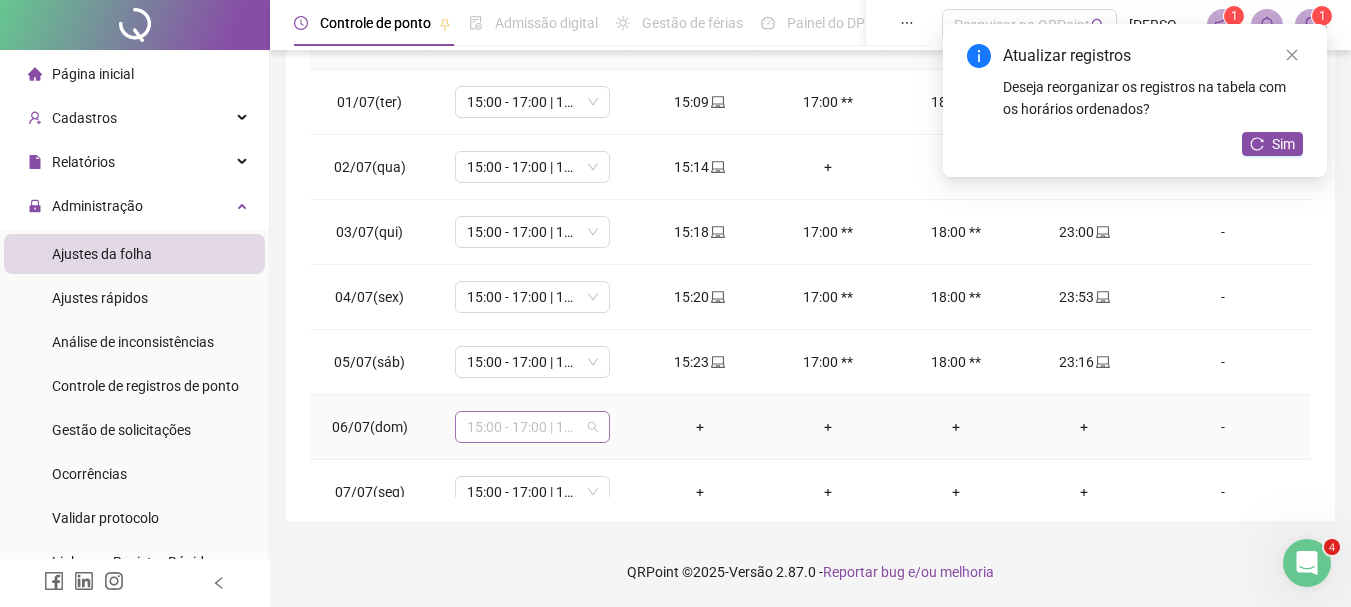 click on "15:00 - 17:00 | 18:00 - 23:00" at bounding box center (532, 427) 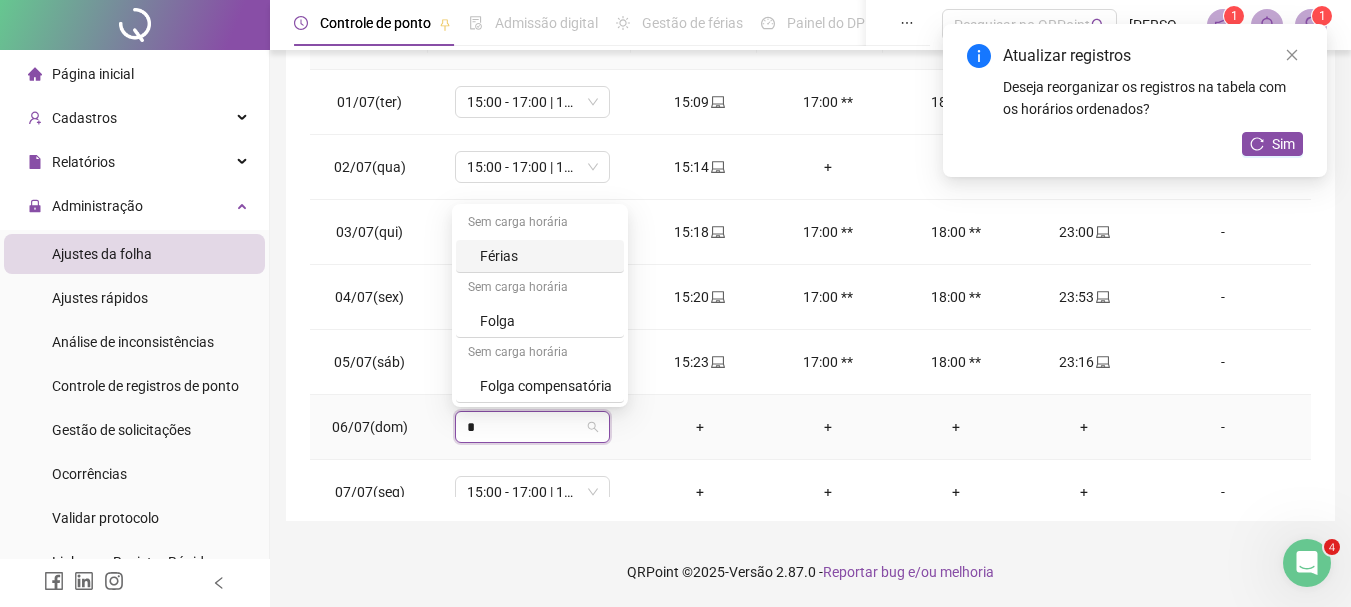 type on "**" 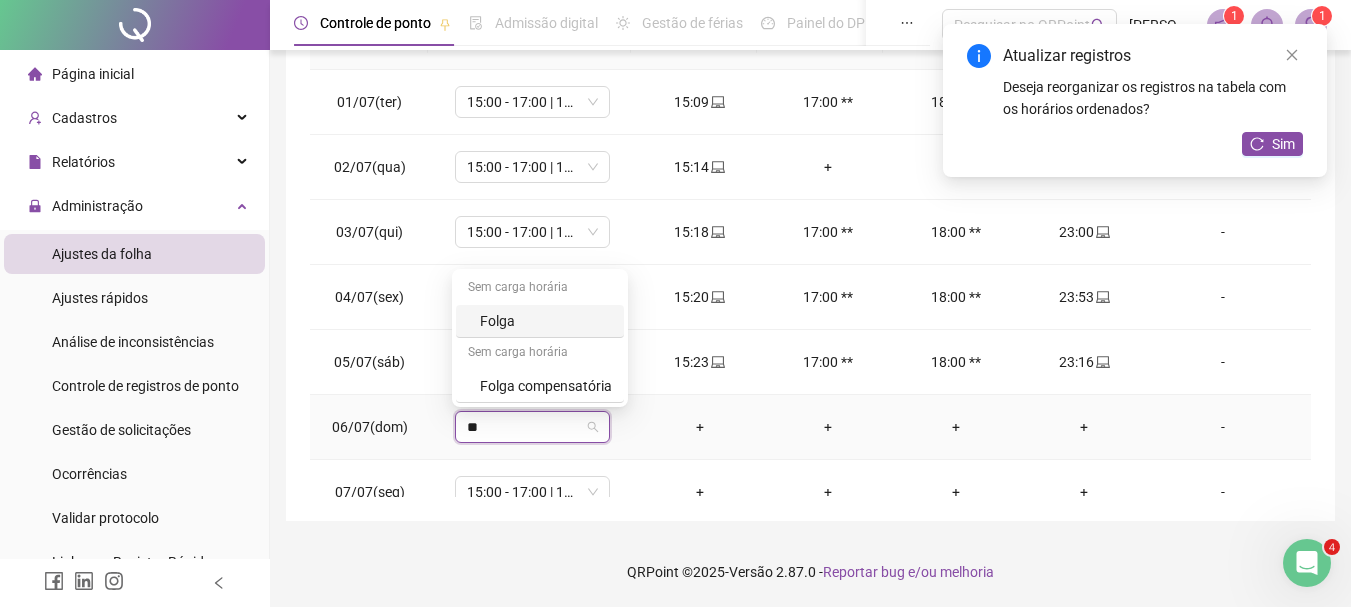 click on "Folga" at bounding box center [546, 321] 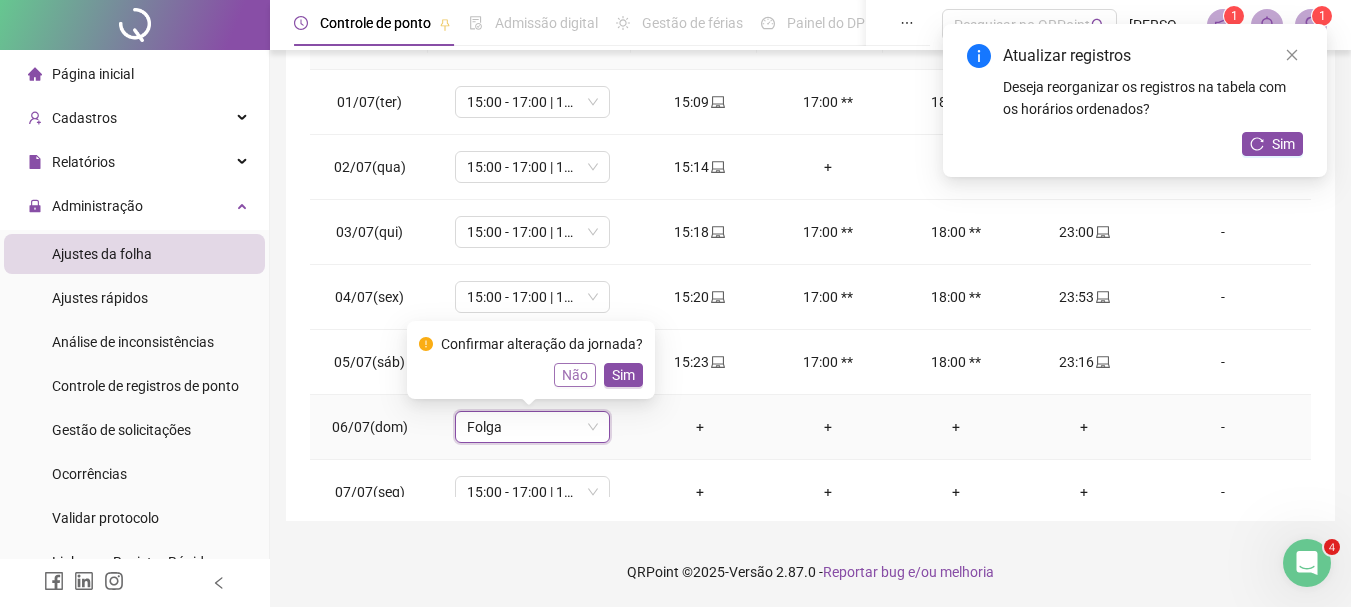 click on "Não" at bounding box center [575, 375] 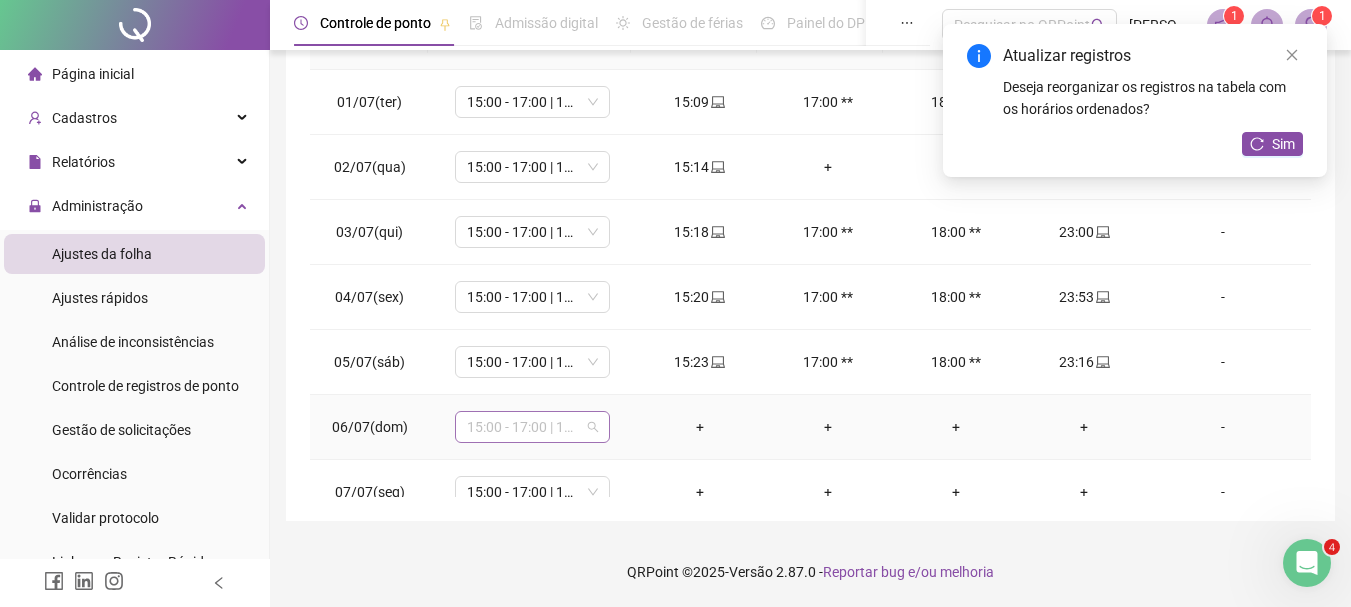 click on "15:00 - 17:00 | 18:00 - 23:00" at bounding box center (532, 427) 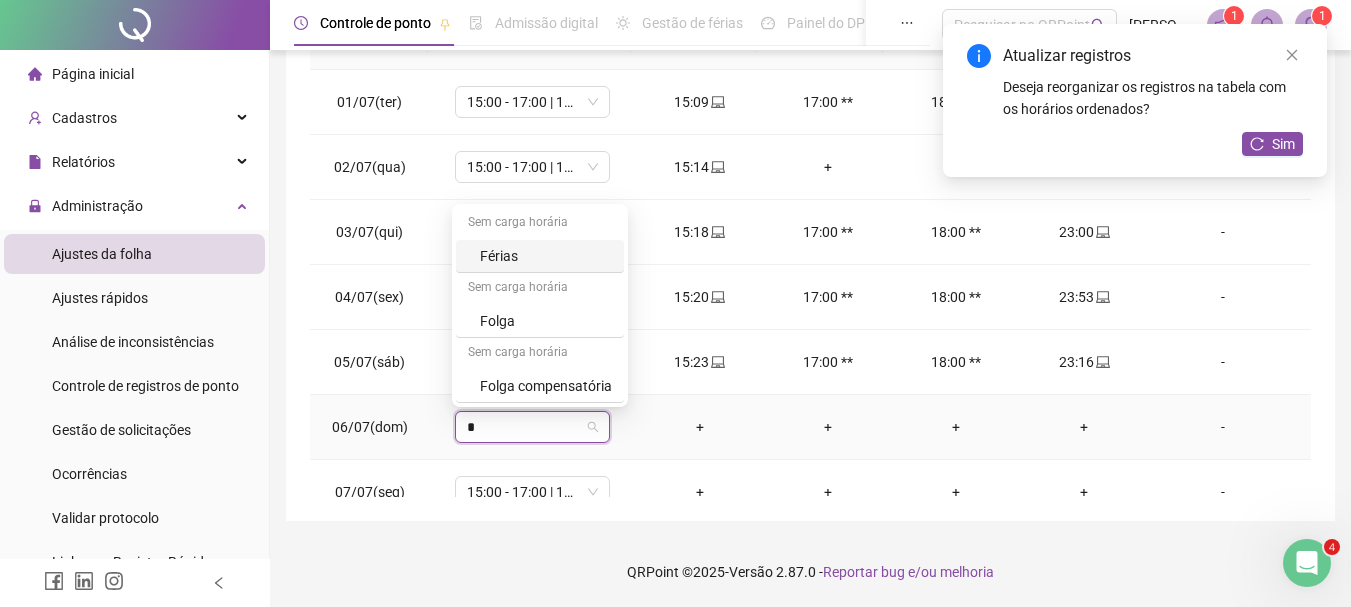 type on "**" 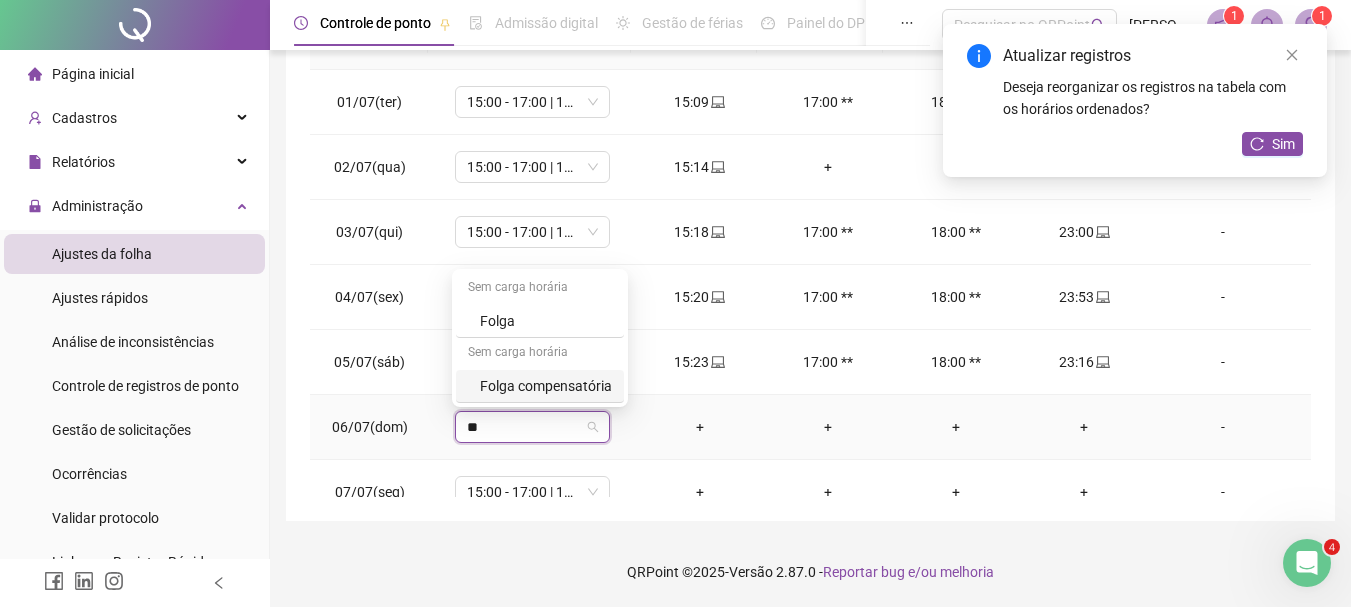 click on "Folga compensatória" at bounding box center [546, 386] 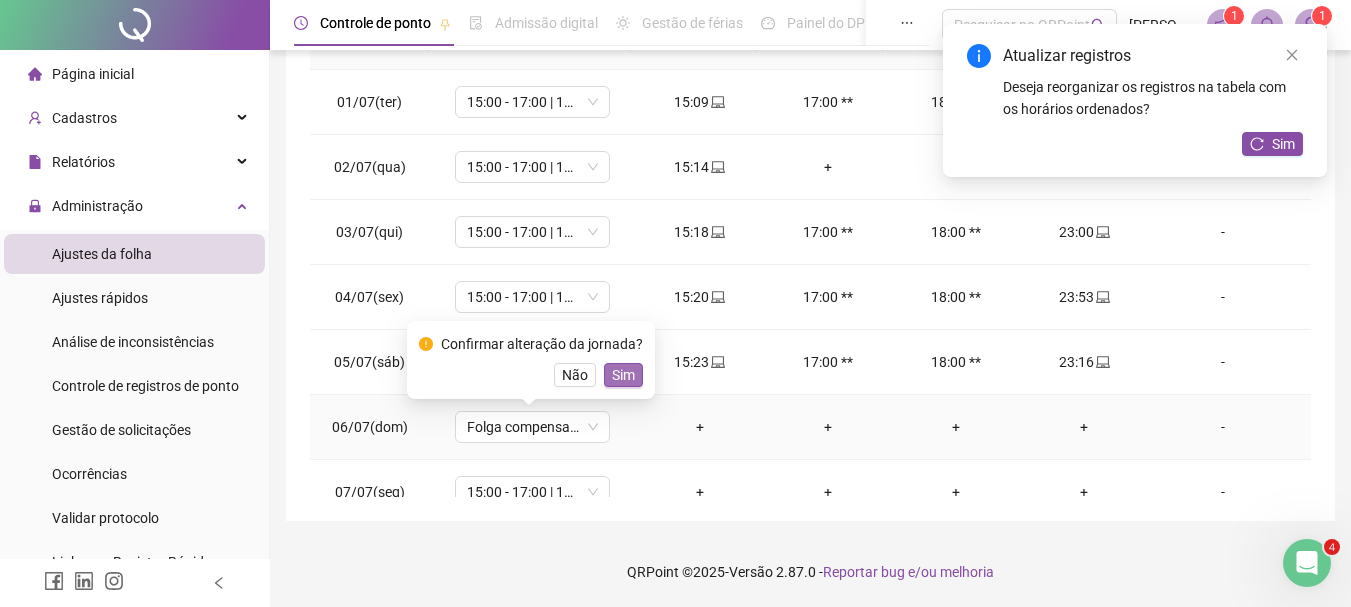 click on "Sim" at bounding box center (623, 375) 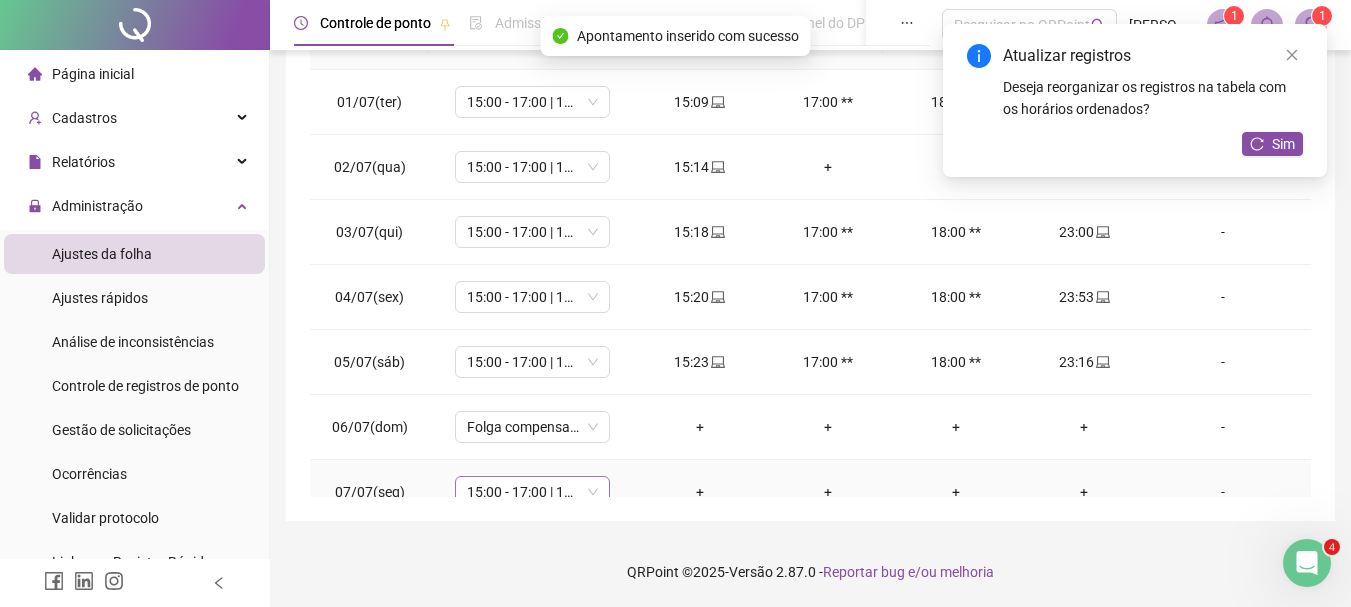 click on "15:00 - 17:00 | 18:00 - 23:00" at bounding box center [532, 492] 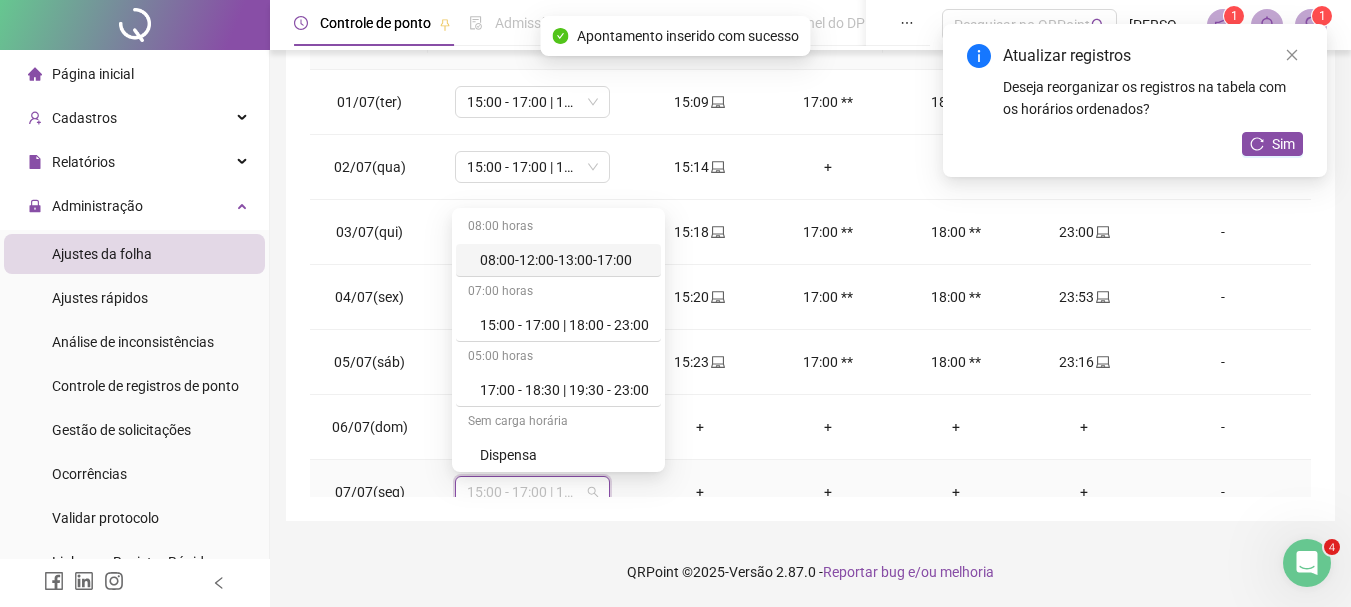scroll, scrollTop: 10, scrollLeft: 0, axis: vertical 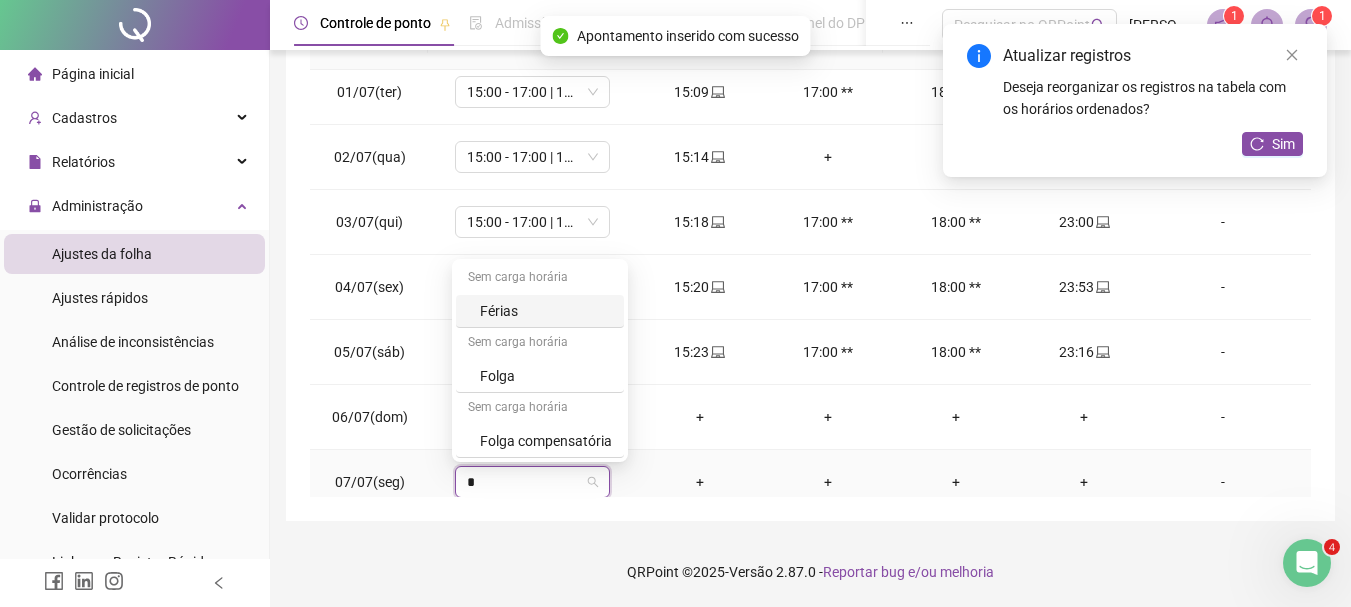 type on "**" 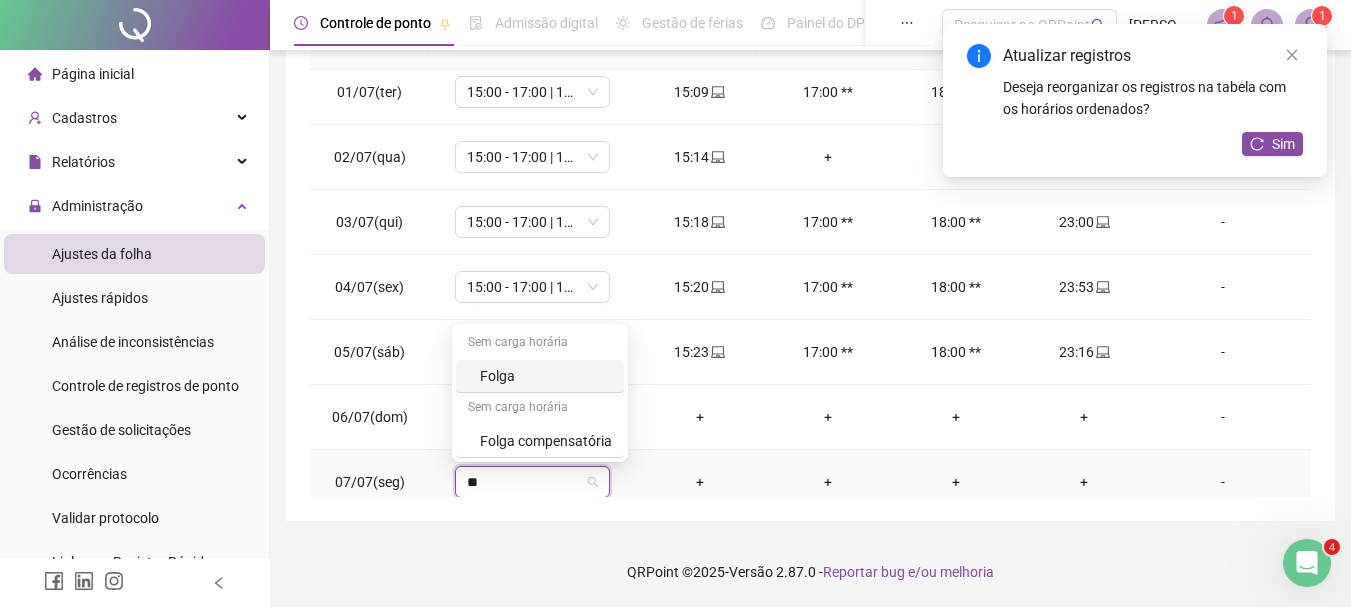 click on "Folga" at bounding box center [546, 376] 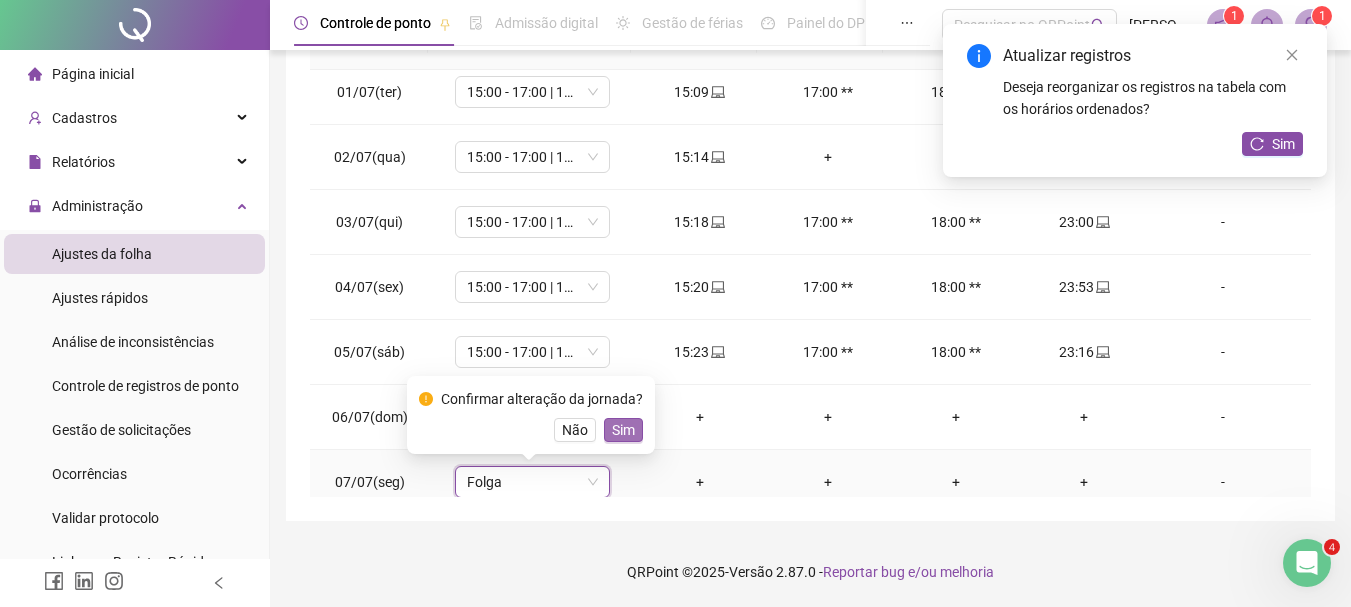 click on "Sim" at bounding box center [623, 430] 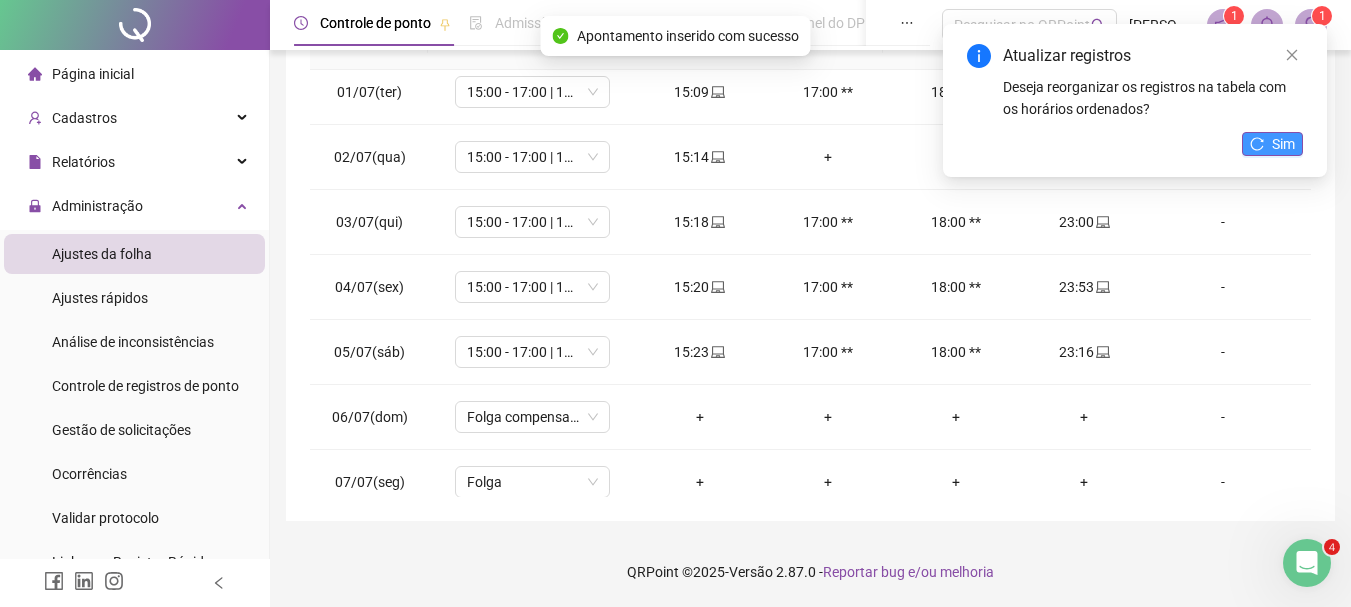 click 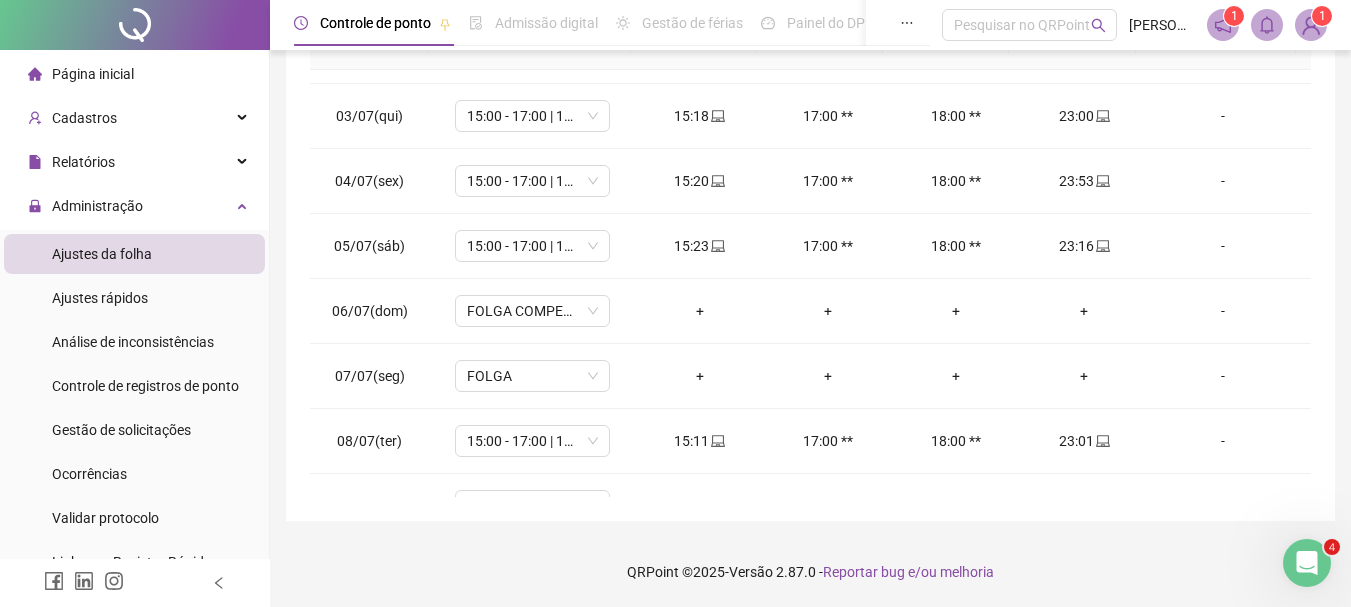 scroll, scrollTop: 158, scrollLeft: 0, axis: vertical 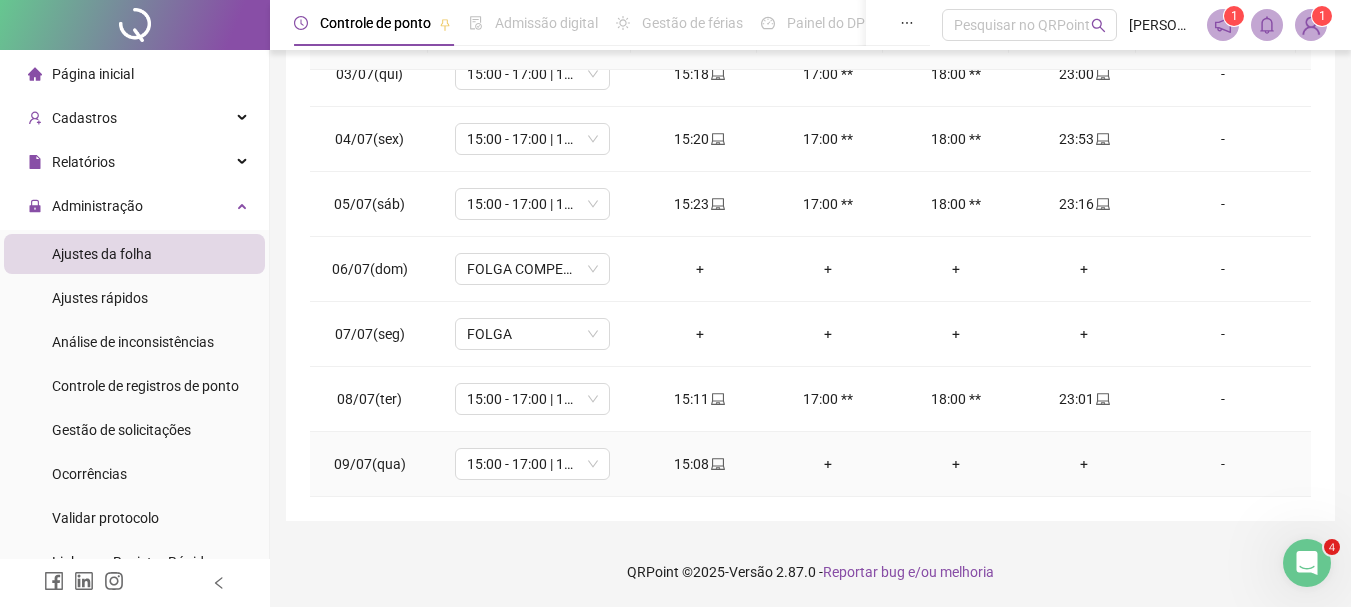 click on "+" at bounding box center (1084, 464) 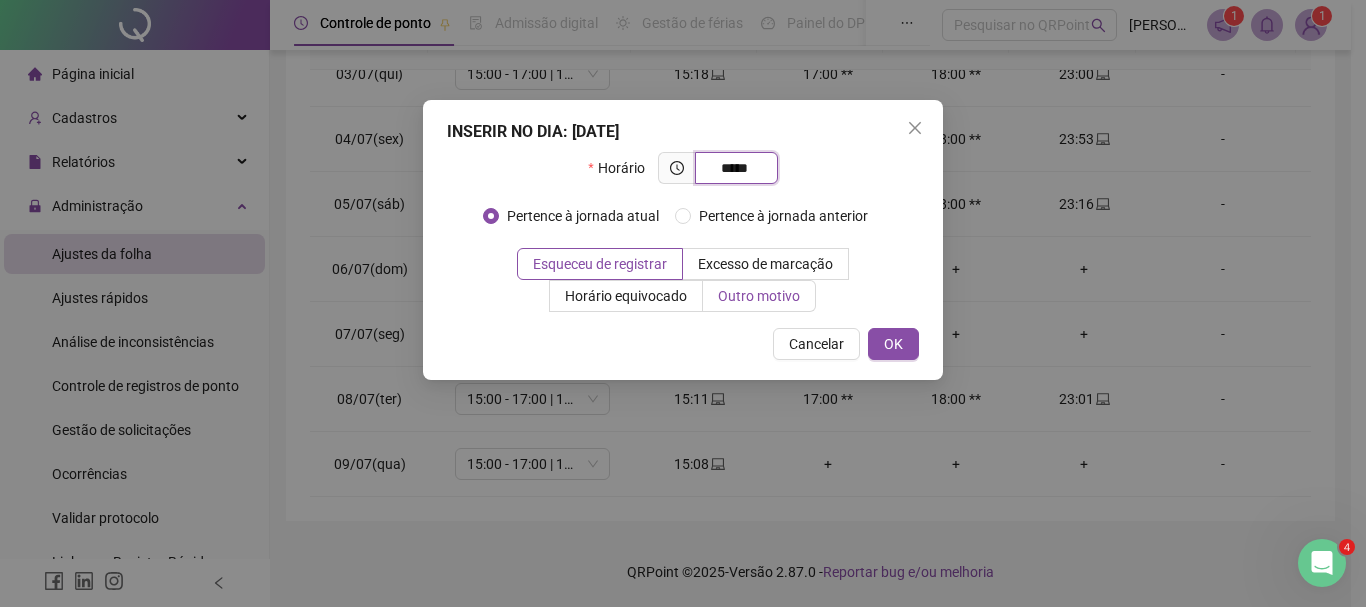 type on "*****" 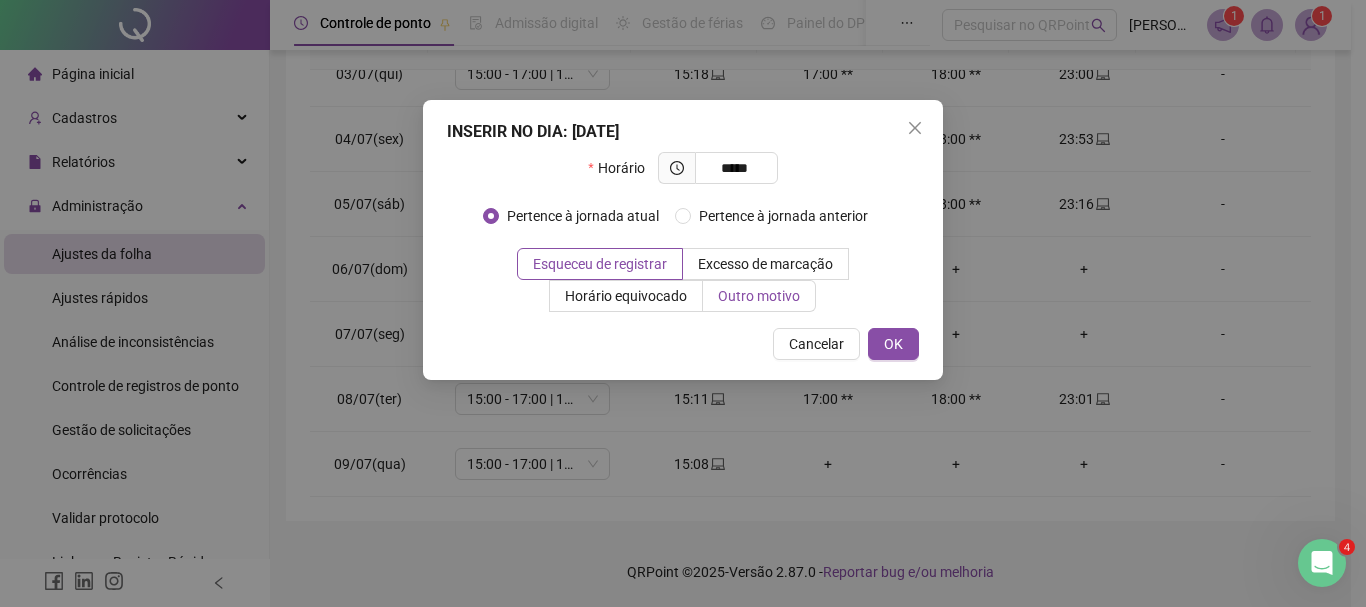 click on "Outro motivo" at bounding box center (759, 296) 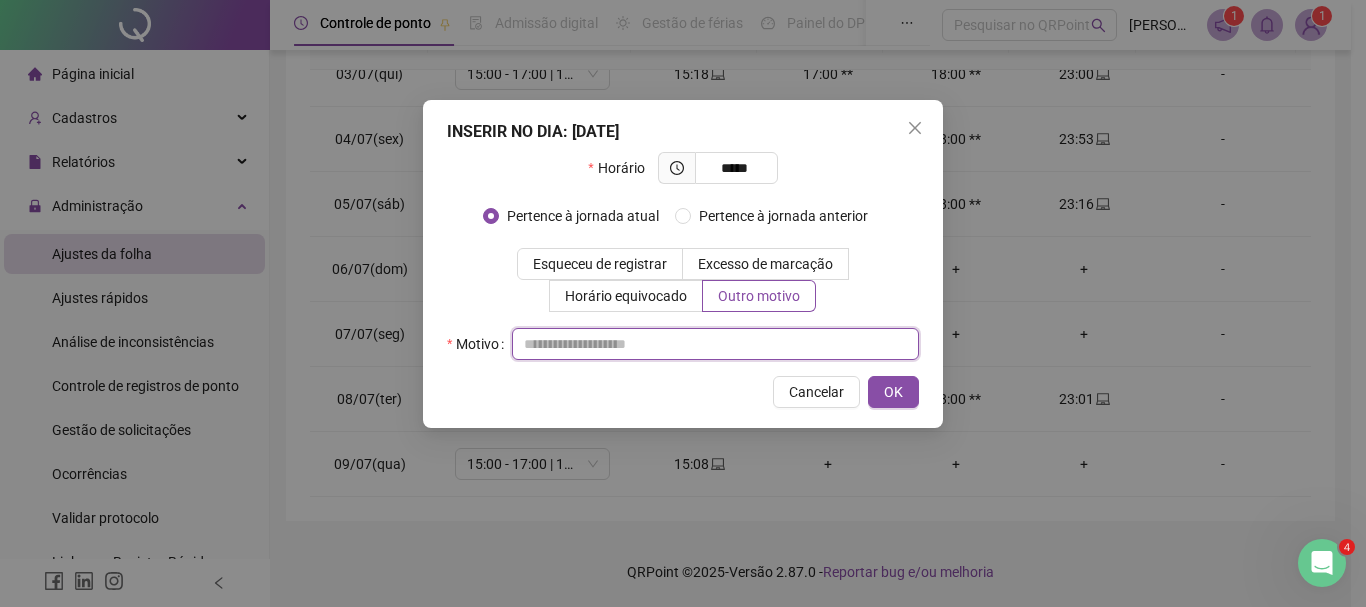 click at bounding box center (715, 344) 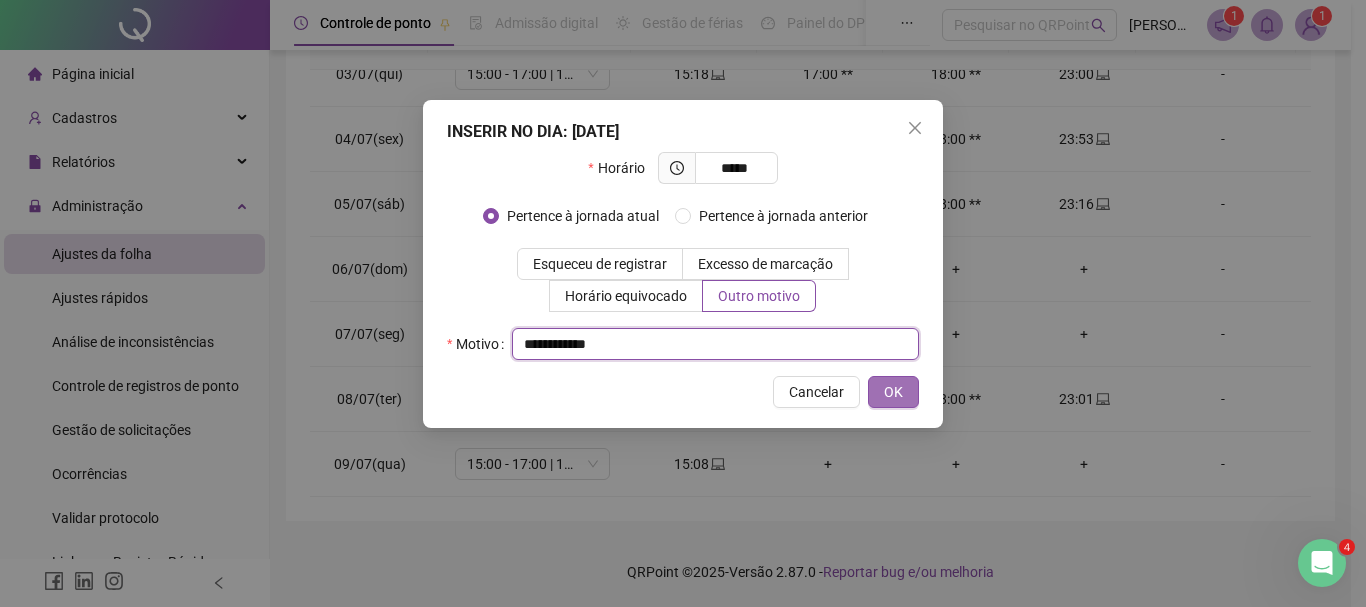 type on "**********" 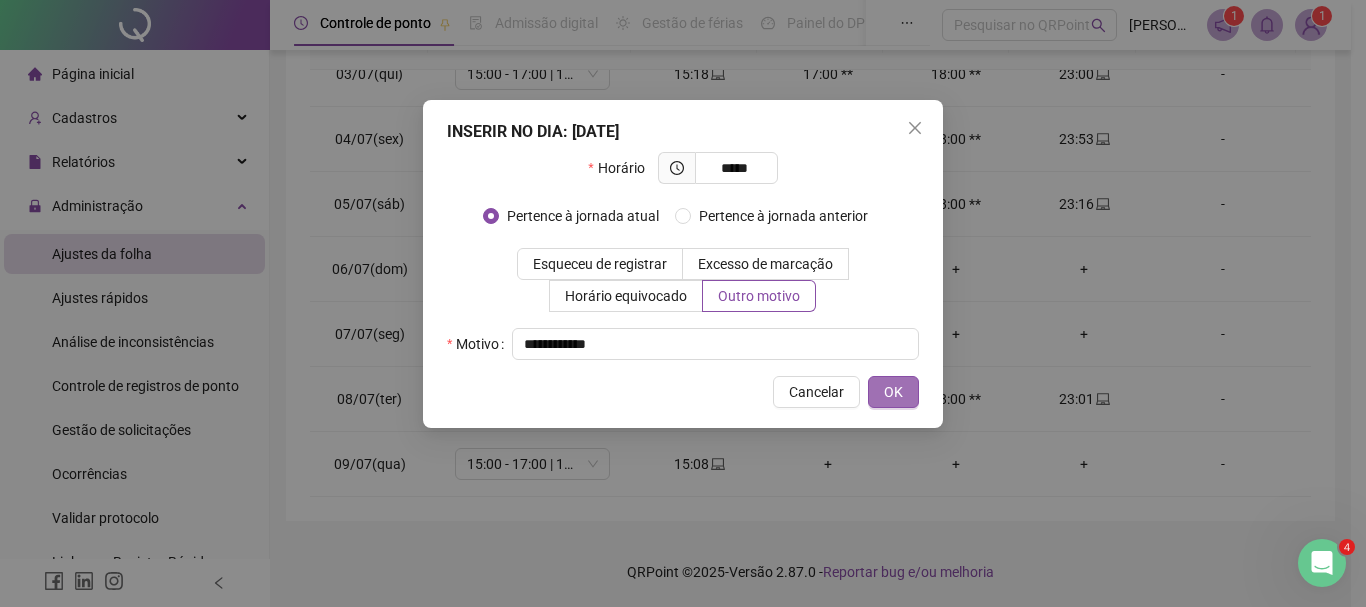 click on "OK" at bounding box center (893, 392) 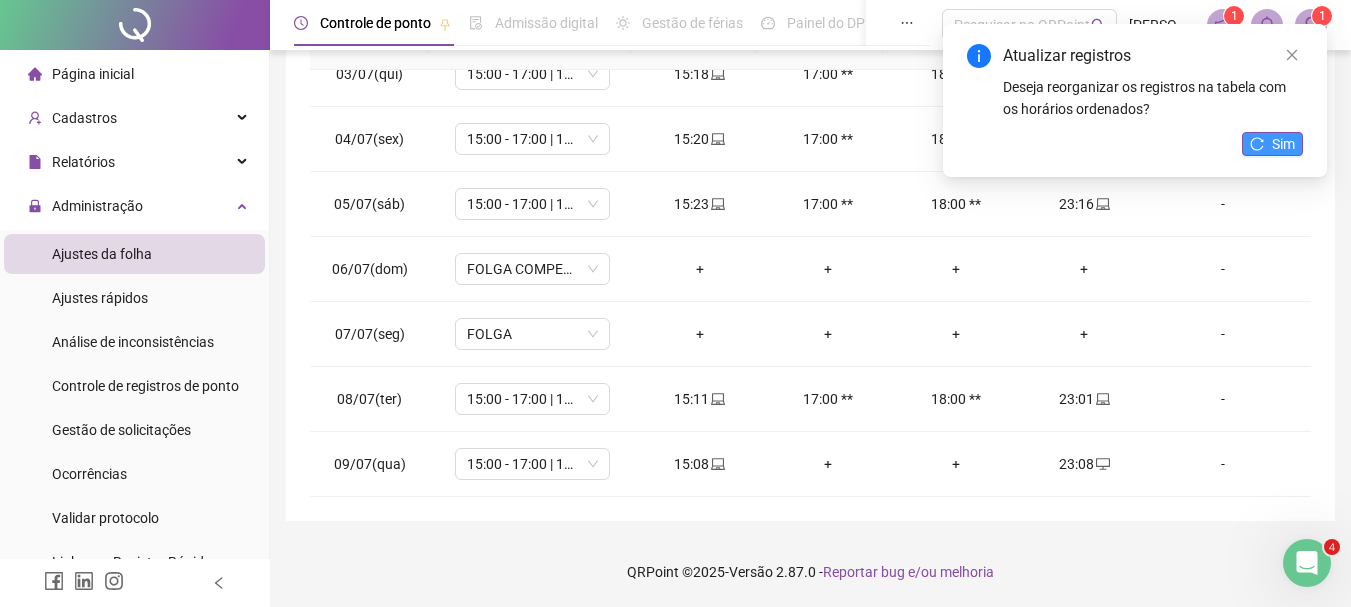 click on "Sim" at bounding box center [1283, 144] 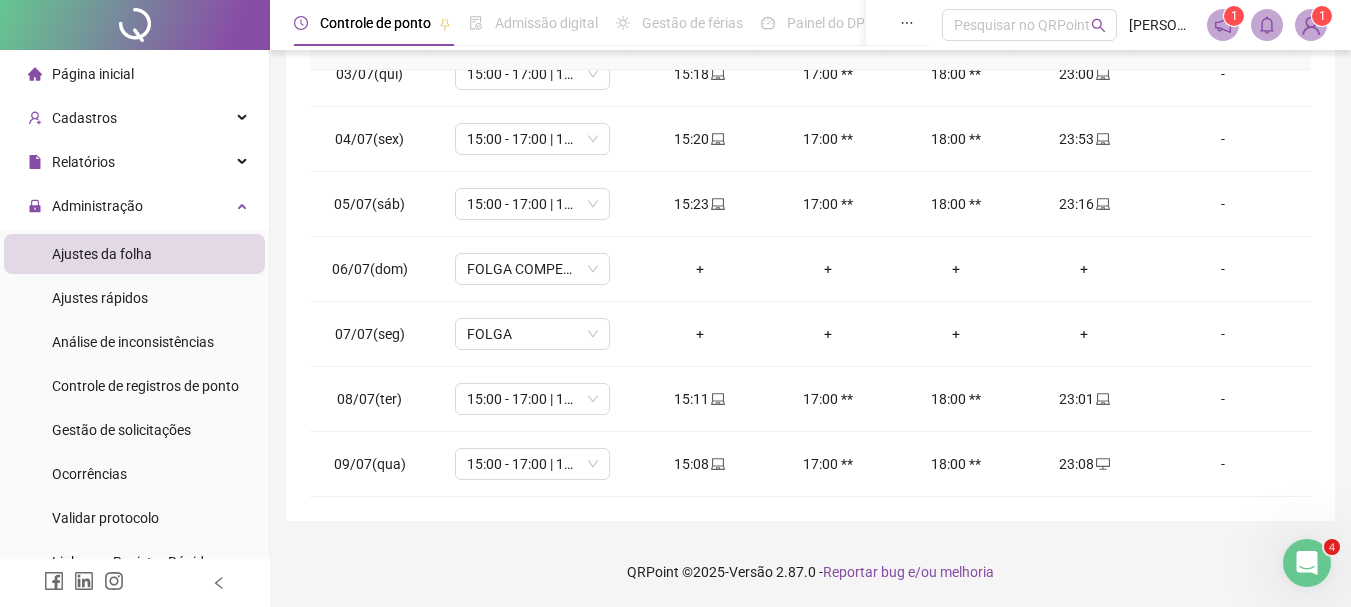 scroll, scrollTop: 0, scrollLeft: 0, axis: both 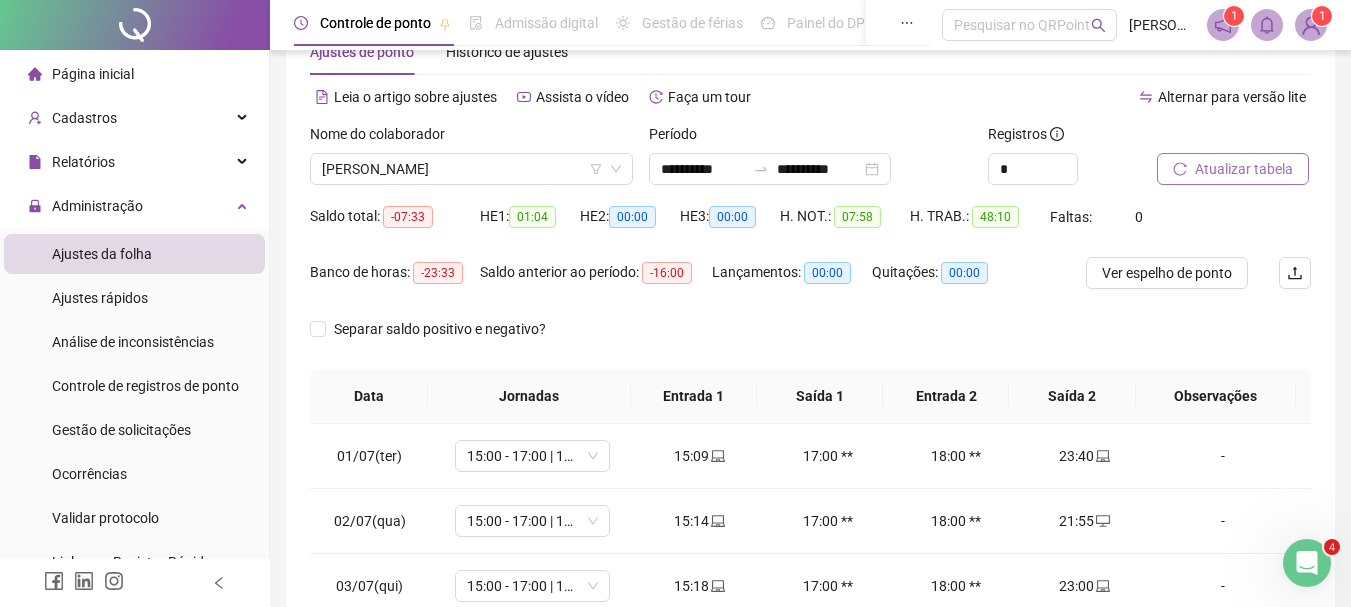 click on "Atualizar tabela" at bounding box center [1244, 169] 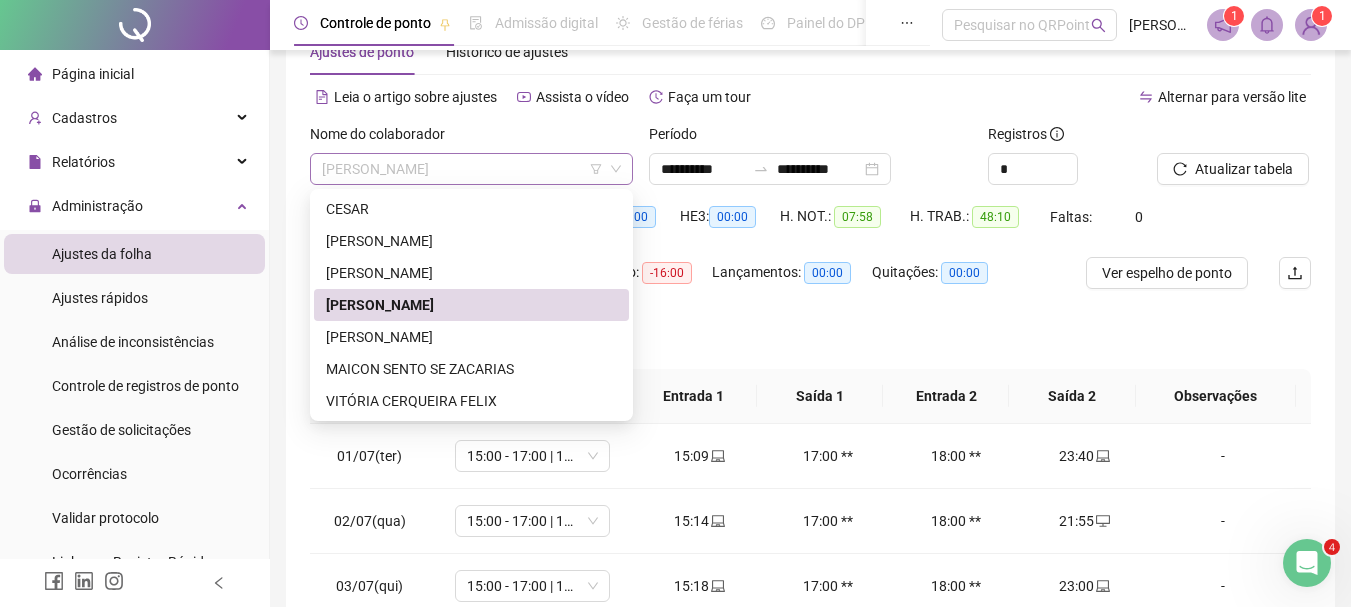 click on "[PERSON_NAME]" at bounding box center (471, 169) 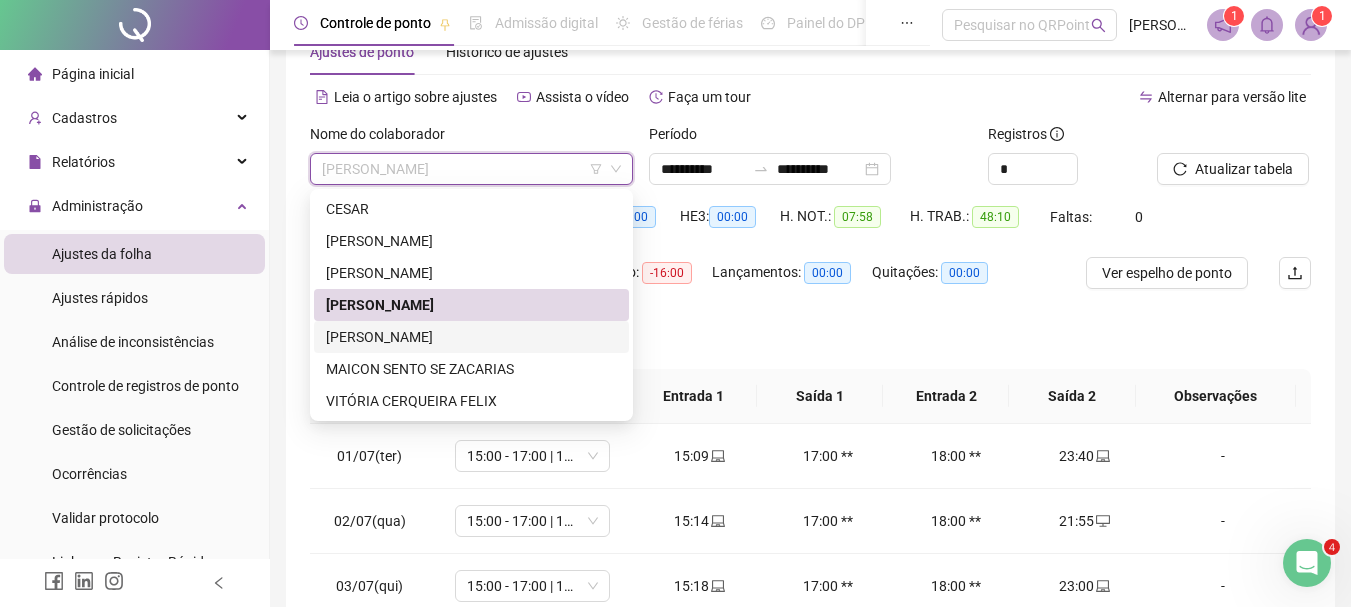 click on "[PERSON_NAME]" at bounding box center [471, 337] 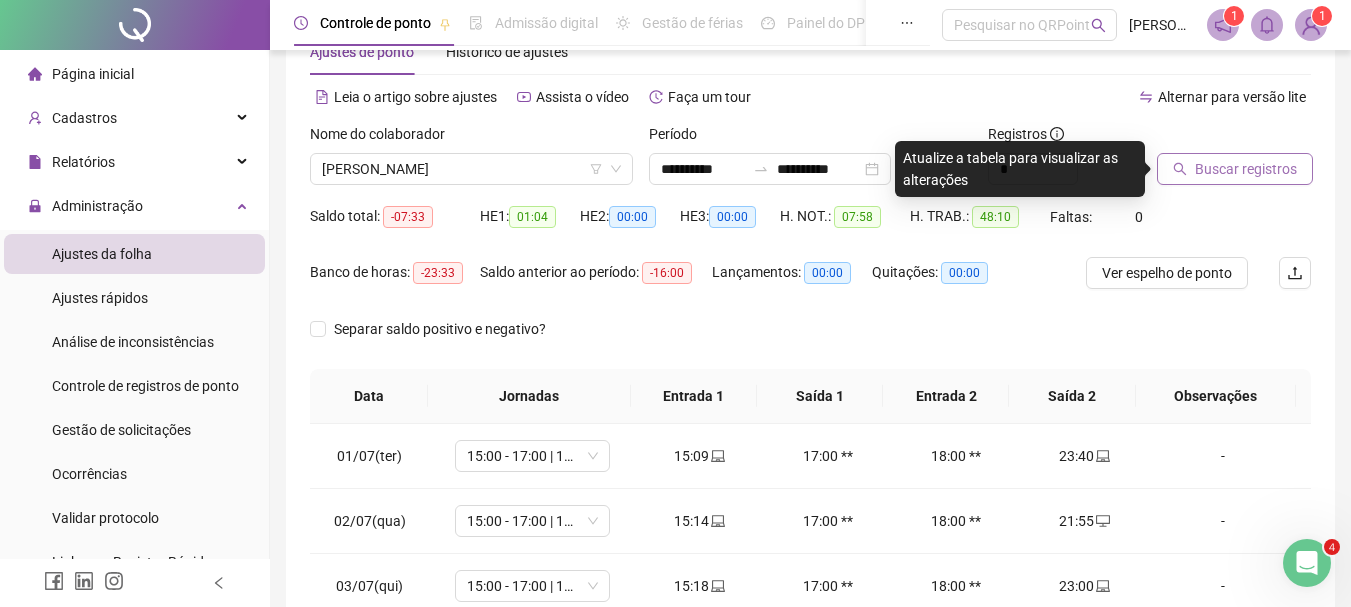 click on "Buscar registros" at bounding box center [1235, 169] 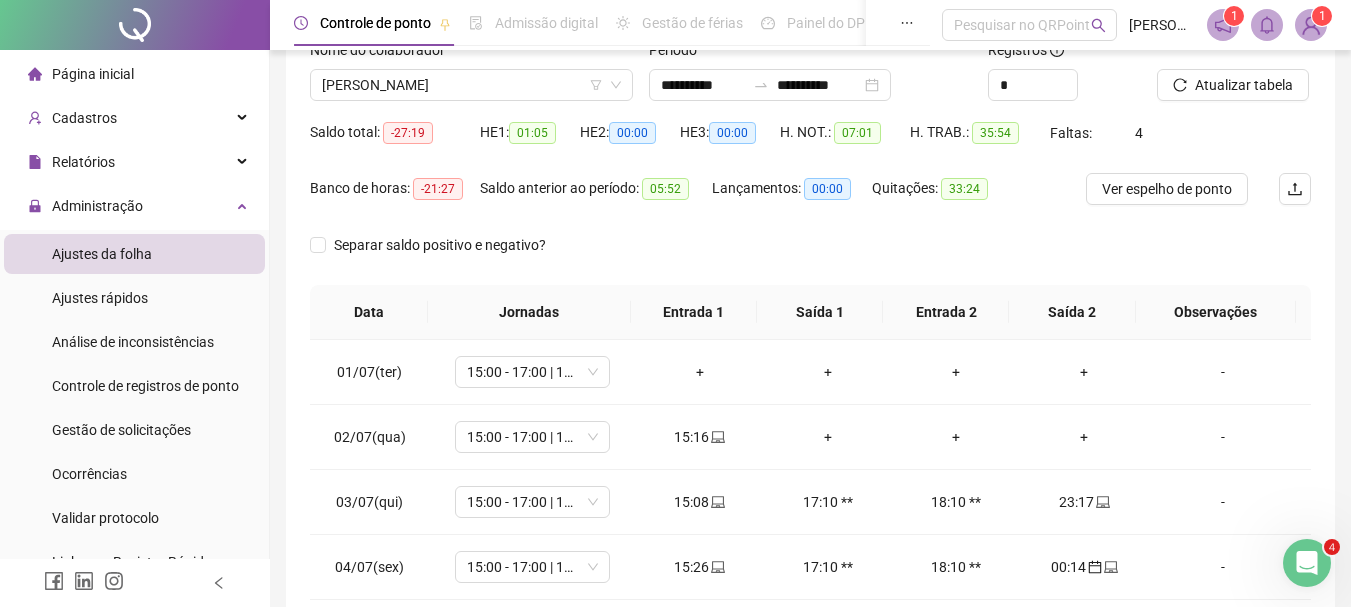 scroll, scrollTop: 157, scrollLeft: 0, axis: vertical 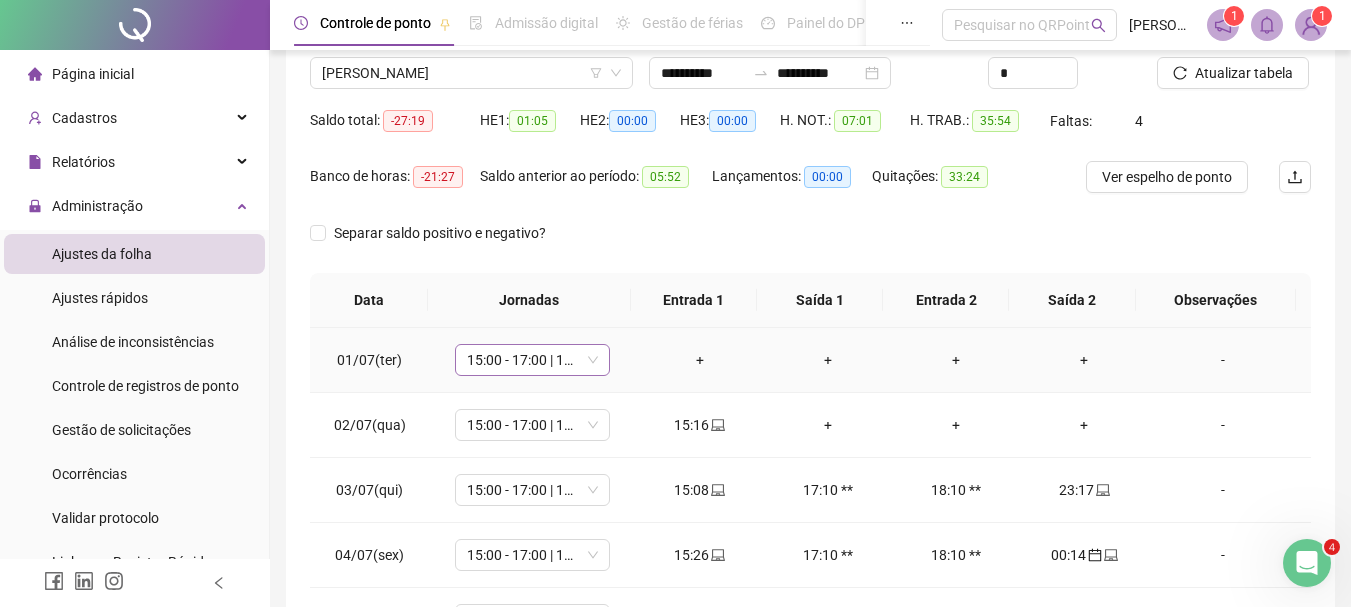 click on "15:00 - 17:00 | 18:00 - 23:00" at bounding box center [532, 360] 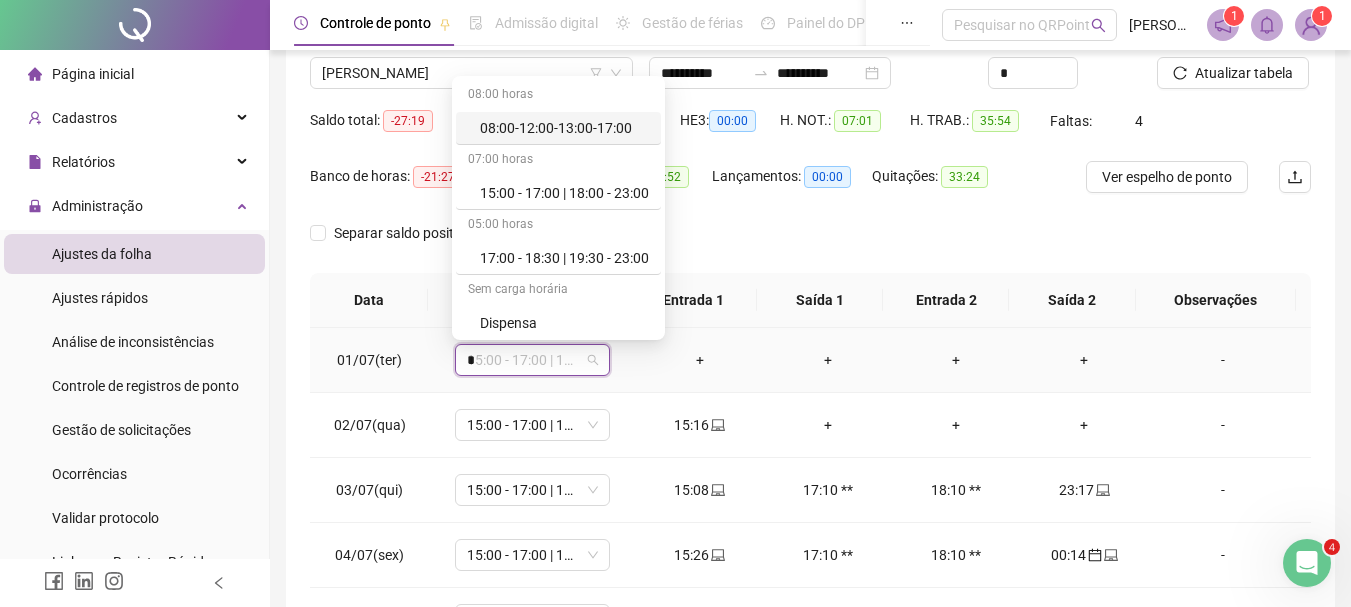 type on "**" 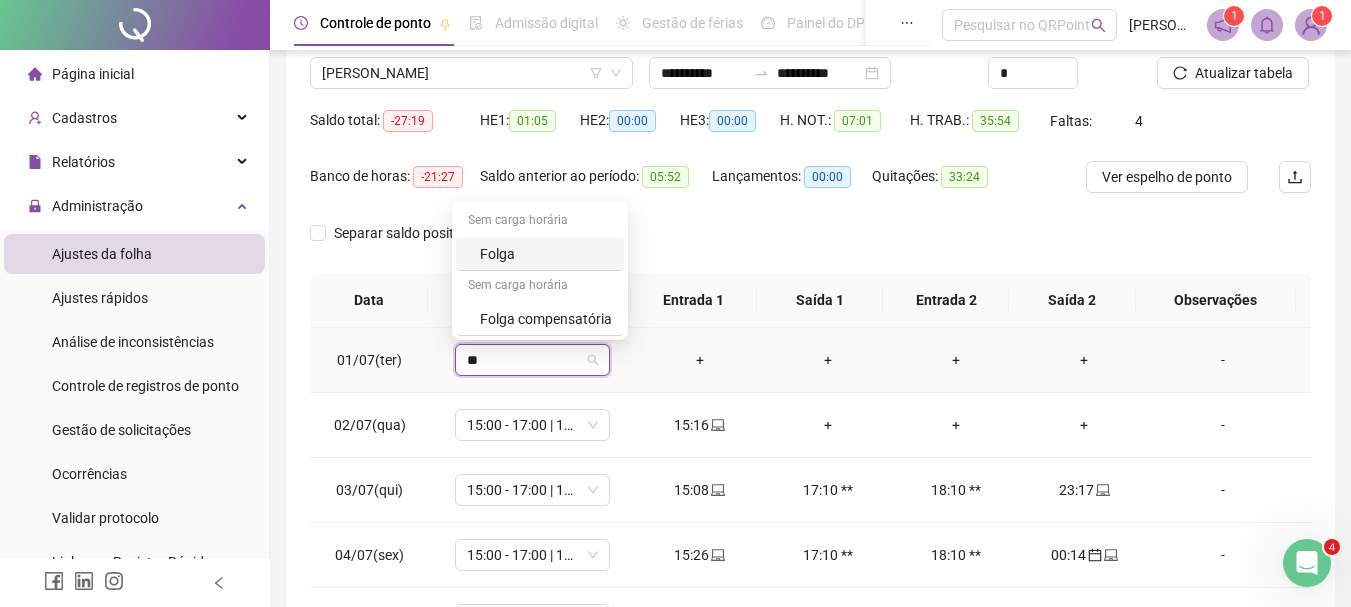 click on "Folga" at bounding box center [546, 254] 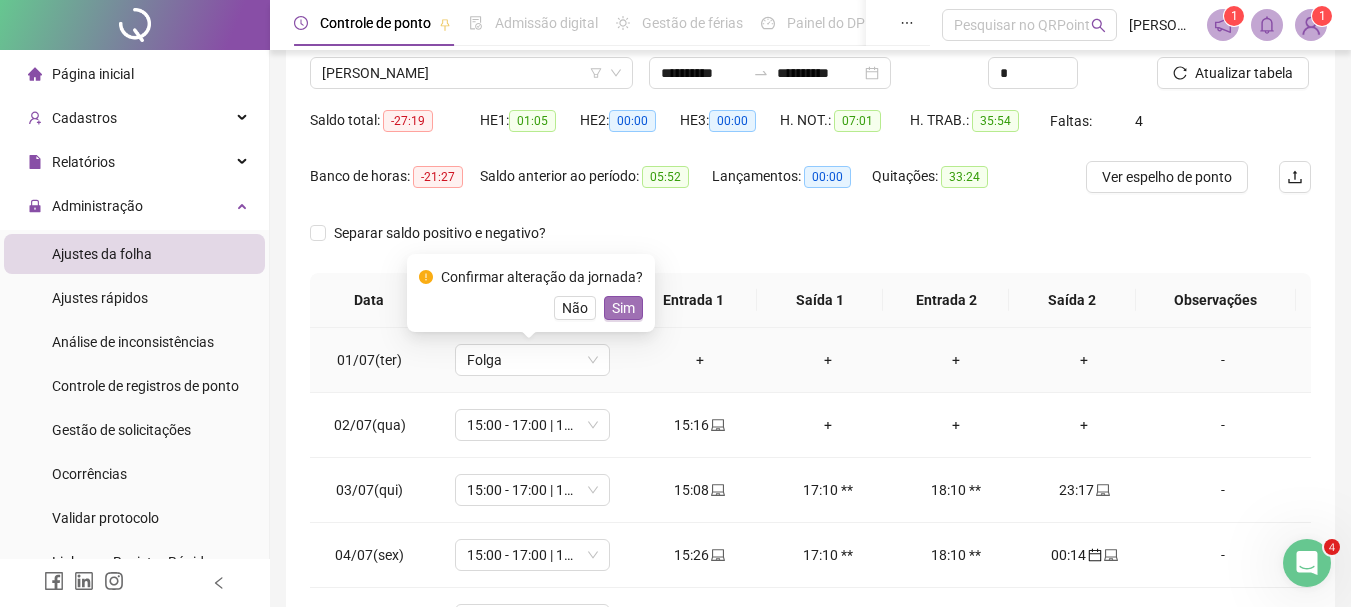 click on "Sim" at bounding box center (623, 308) 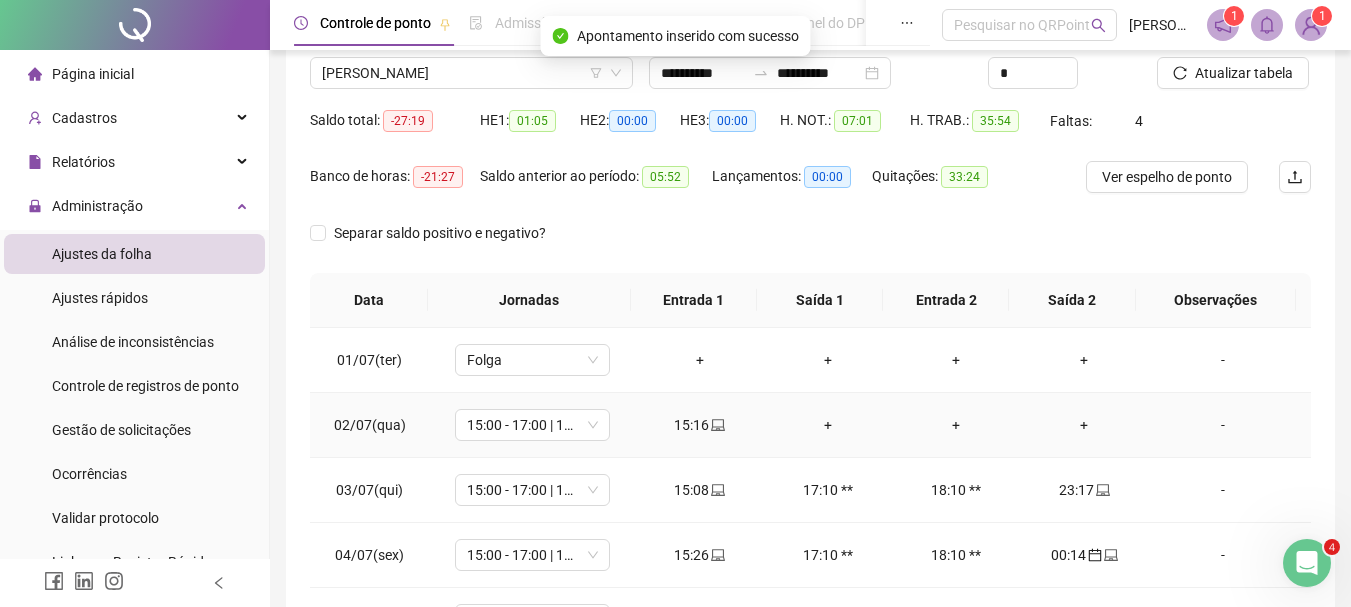 click on "+" at bounding box center [1084, 425] 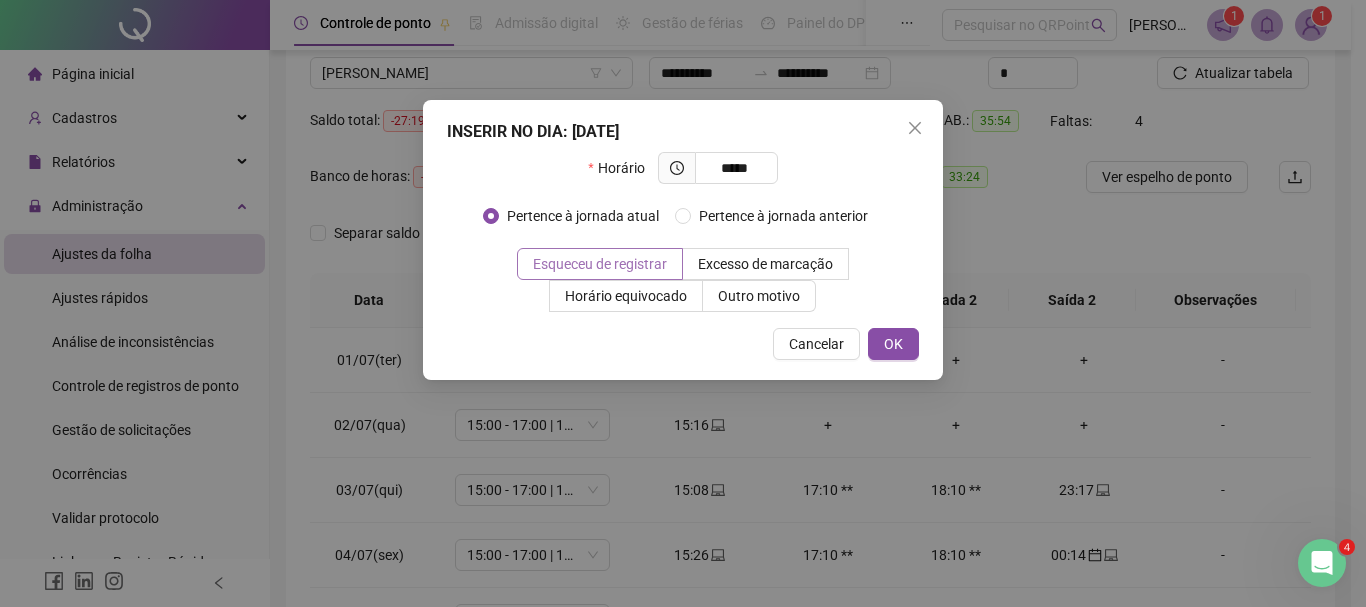 type on "*****" 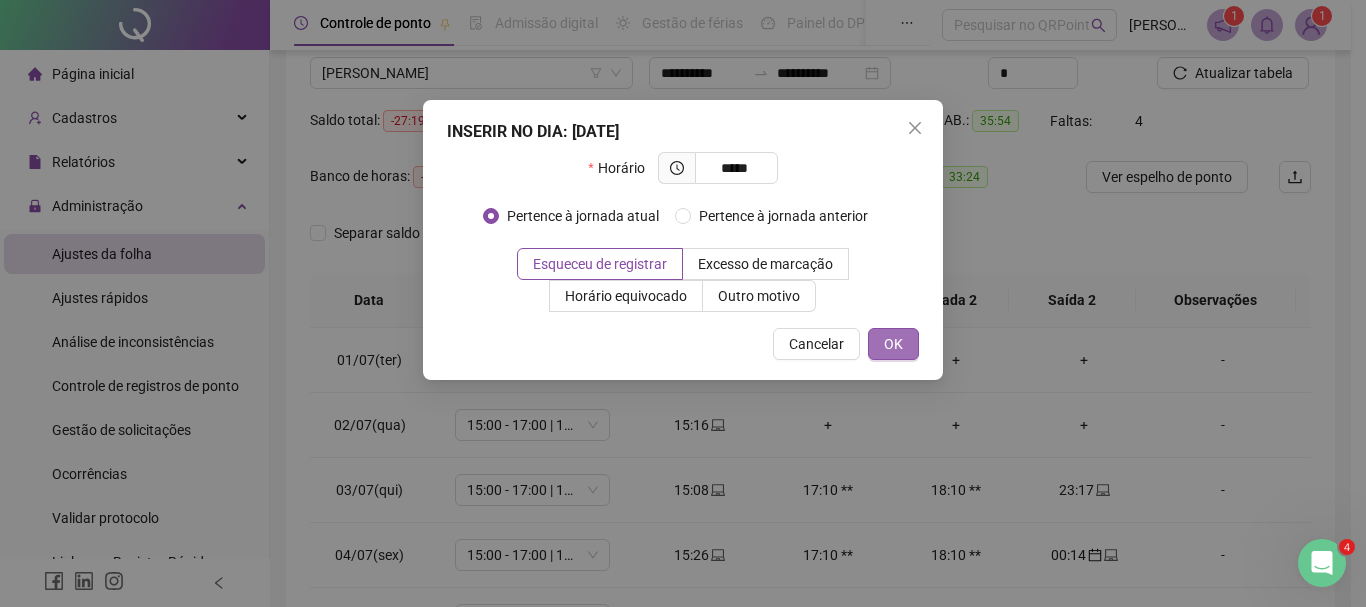 click on "OK" at bounding box center [893, 344] 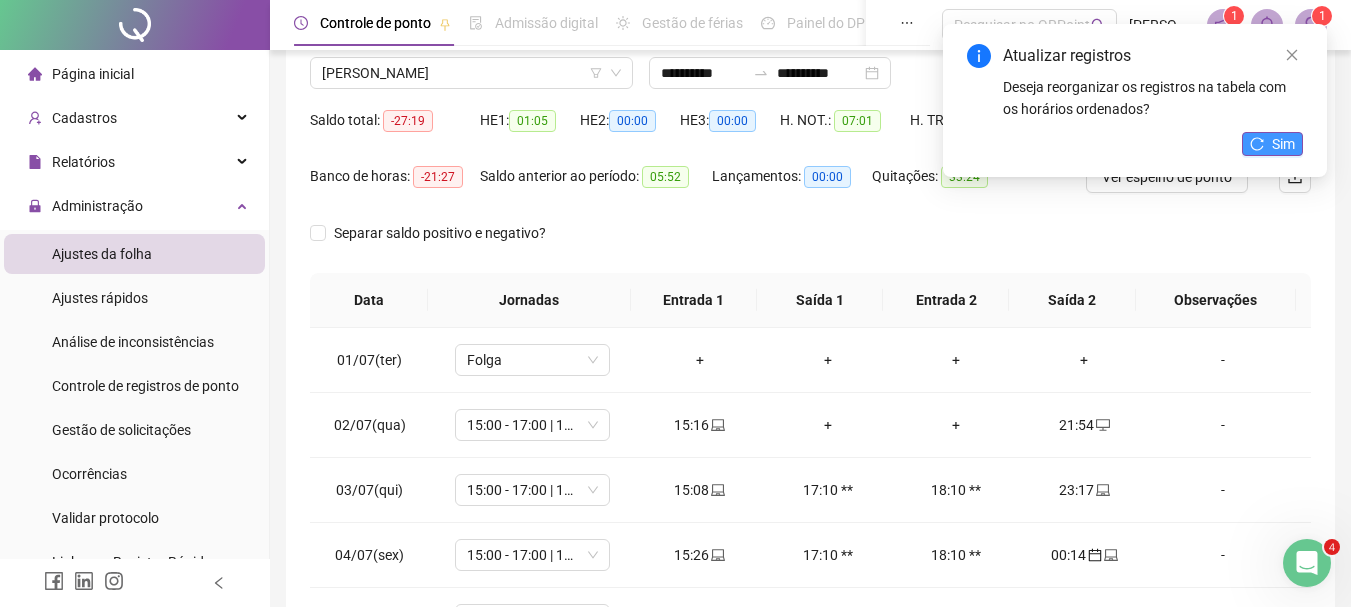 click 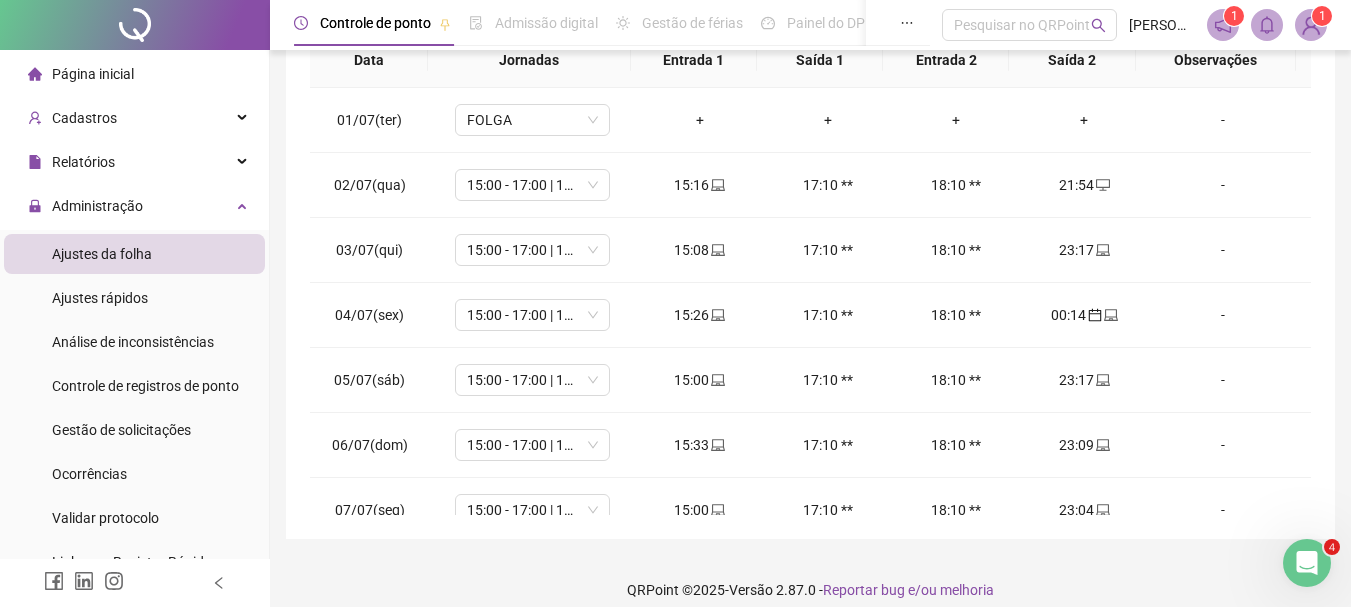 scroll, scrollTop: 415, scrollLeft: 0, axis: vertical 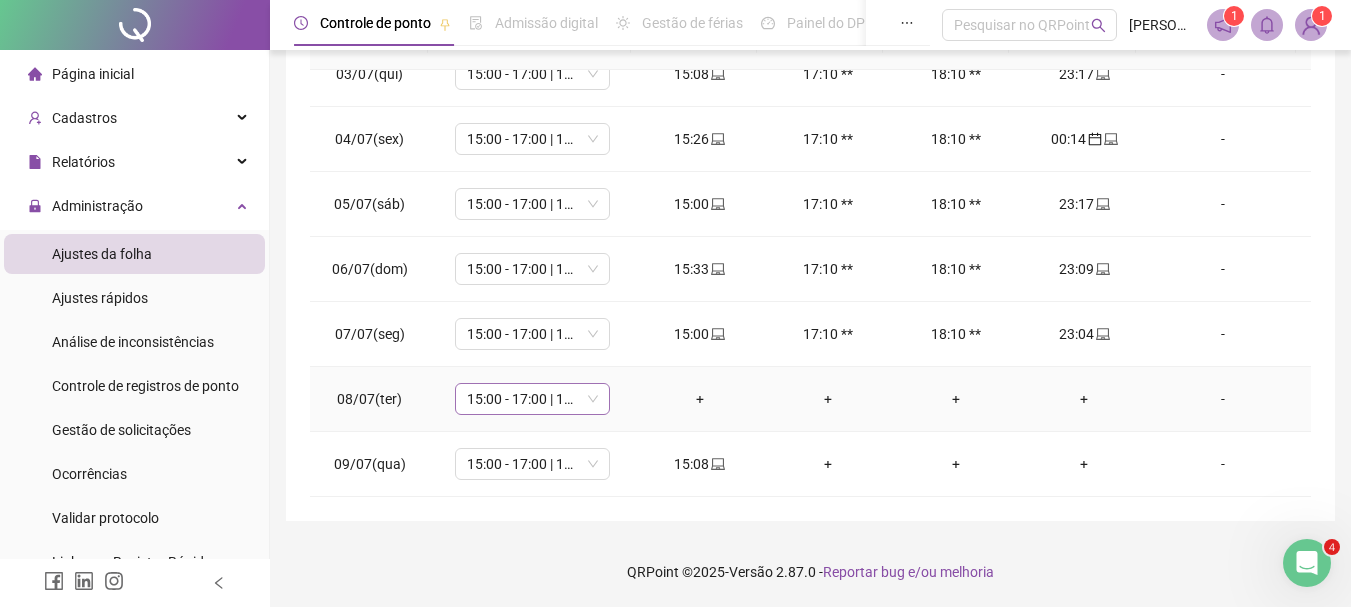 click on "15:00 - 17:00 | 18:00 - 23:00" at bounding box center (532, 399) 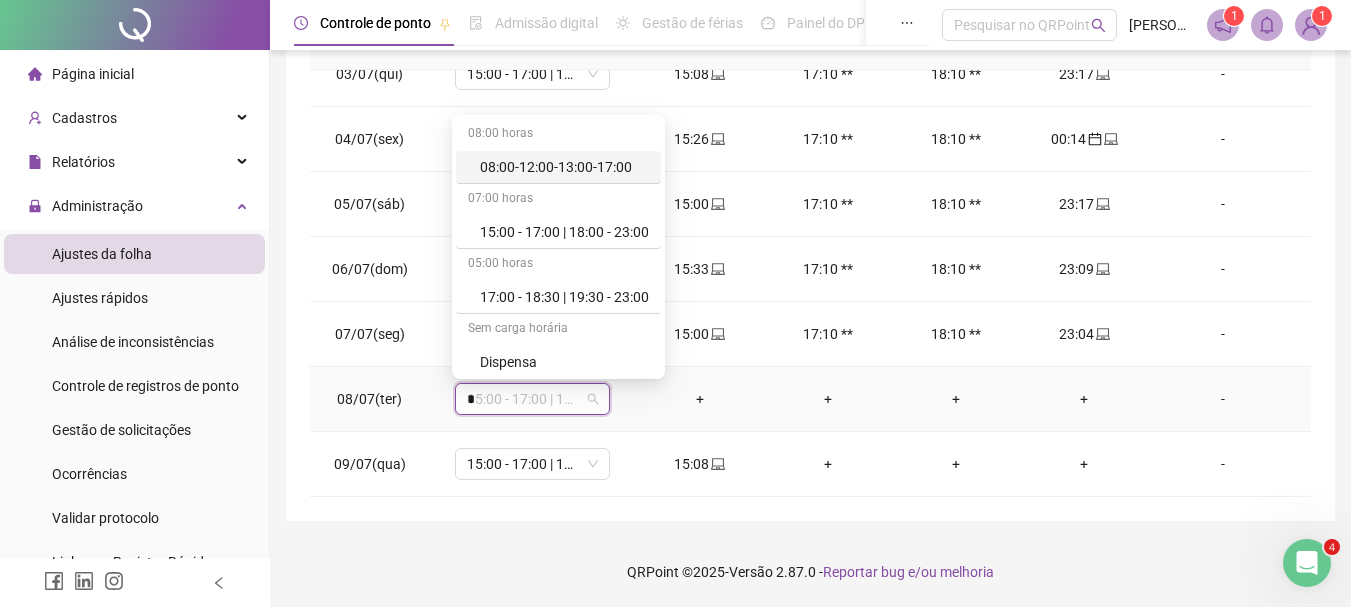 type on "**" 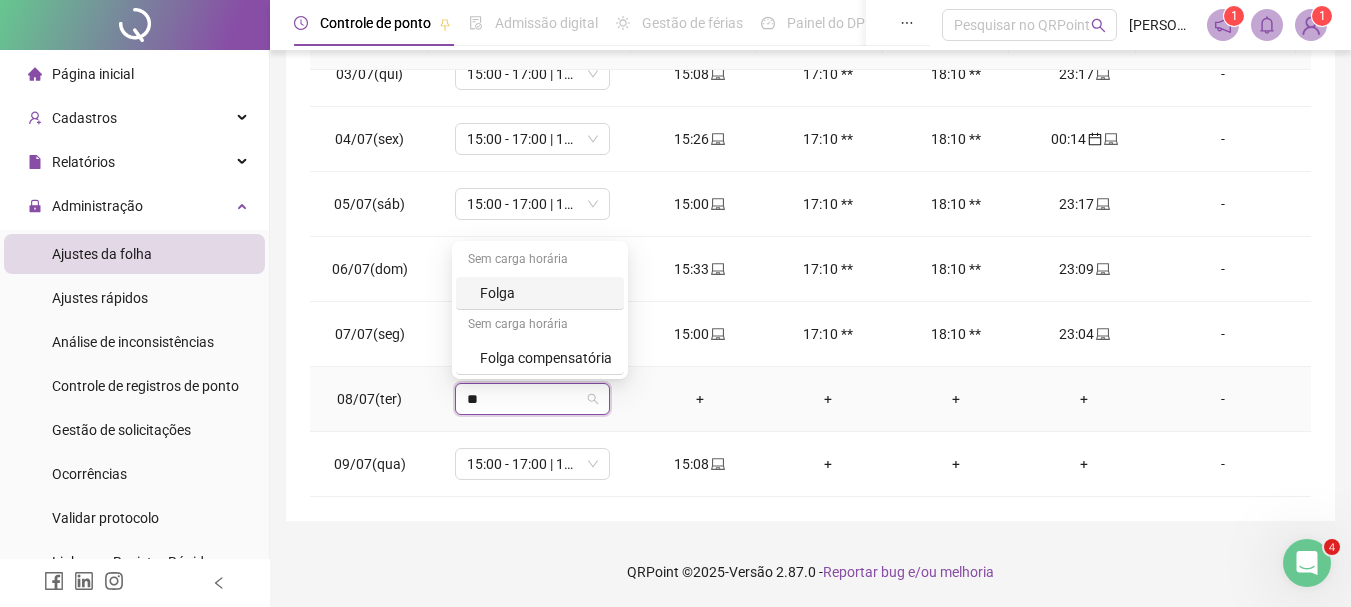 click on "Folga" at bounding box center (546, 293) 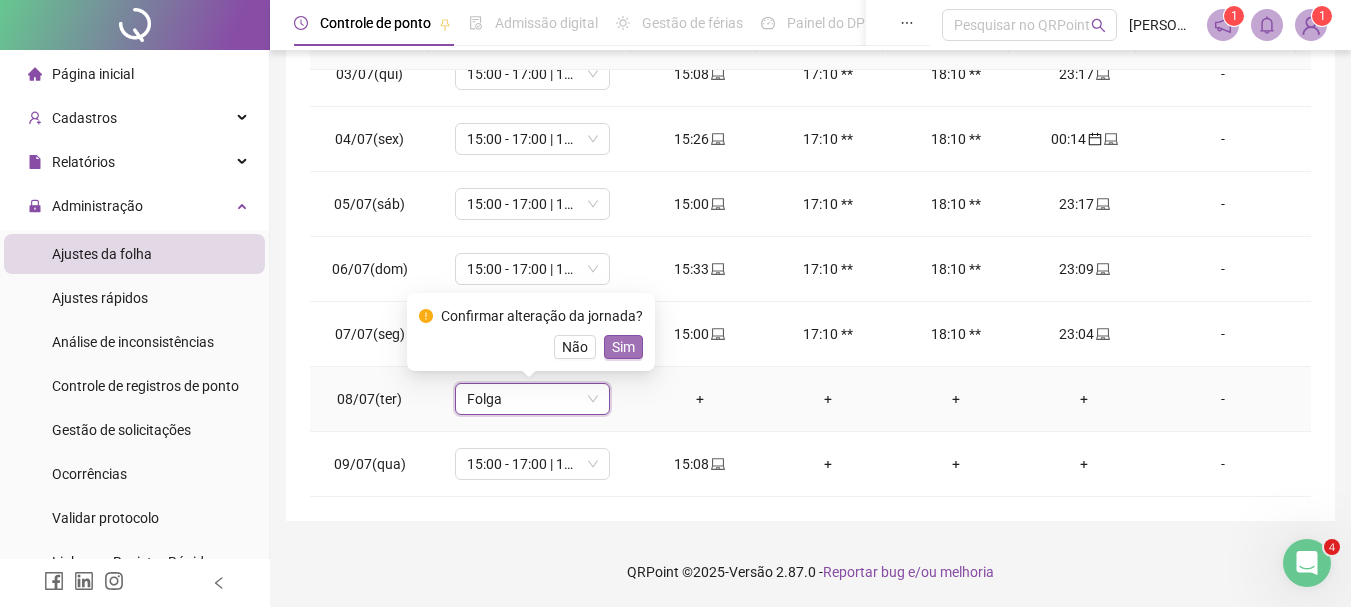 click on "Sim" at bounding box center [623, 347] 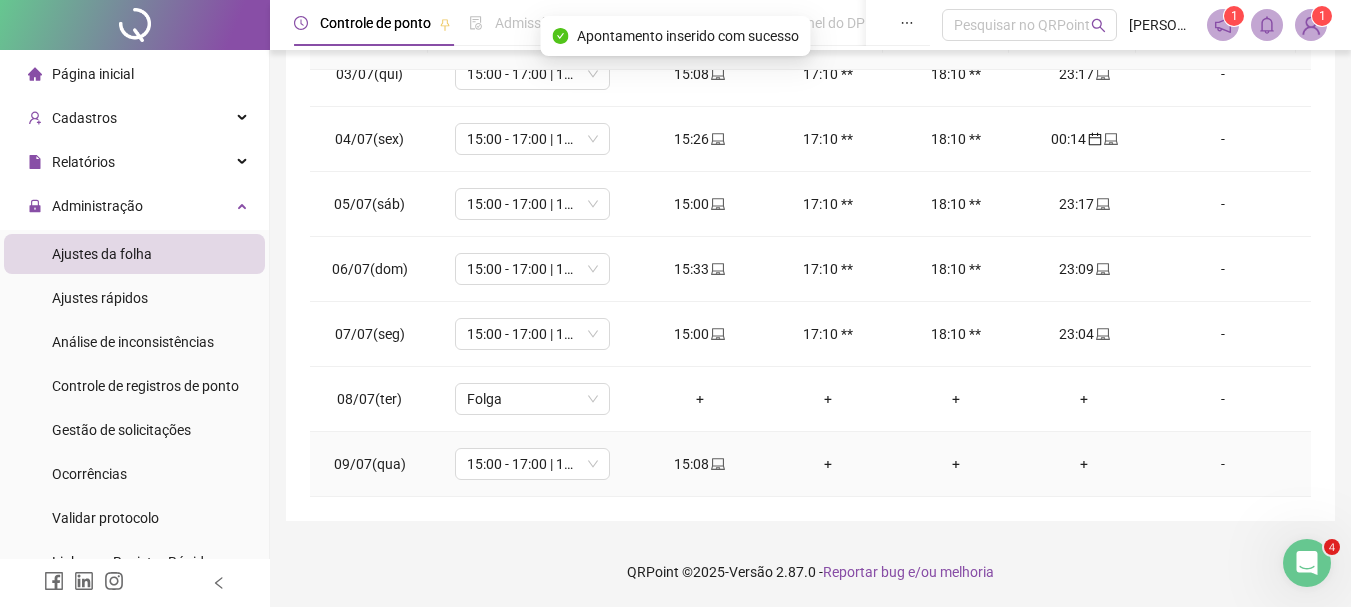 click on "+" at bounding box center [1084, 464] 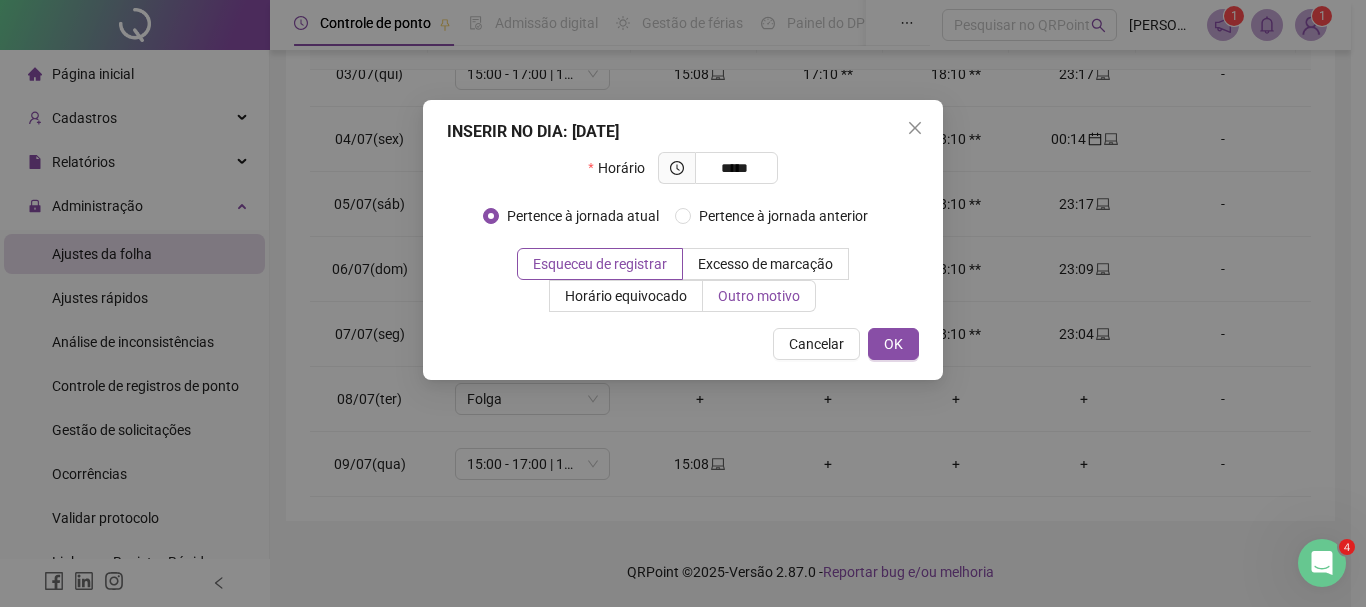 type on "*****" 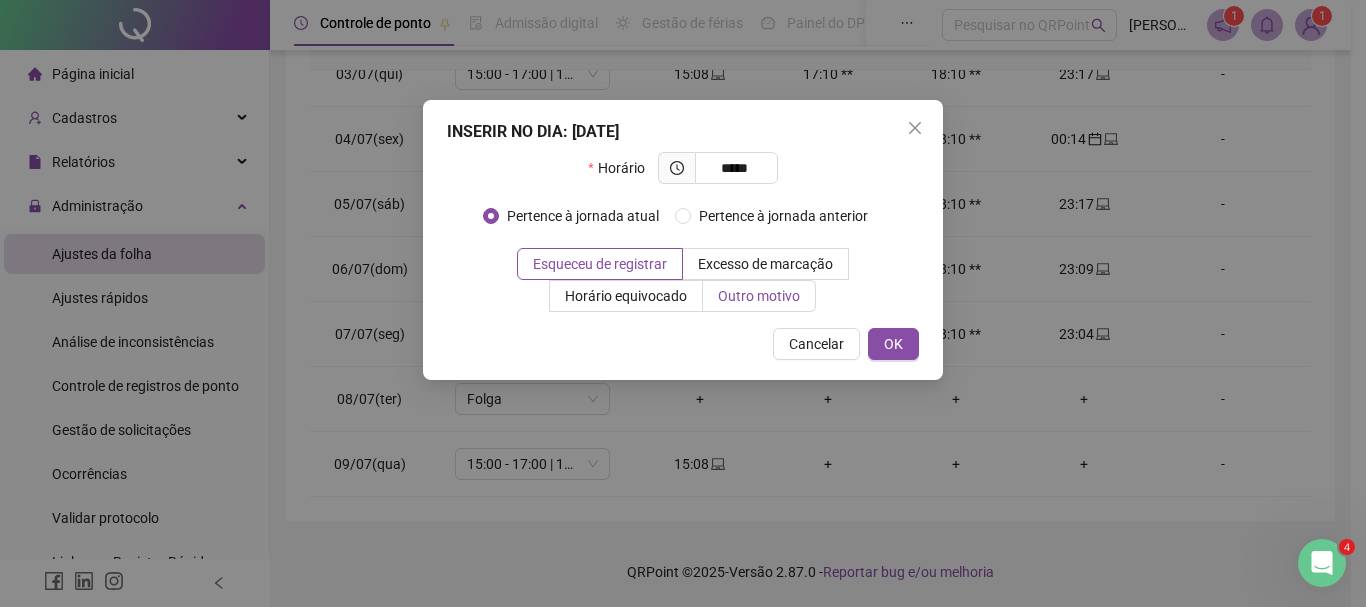 click on "Outro motivo" at bounding box center [759, 296] 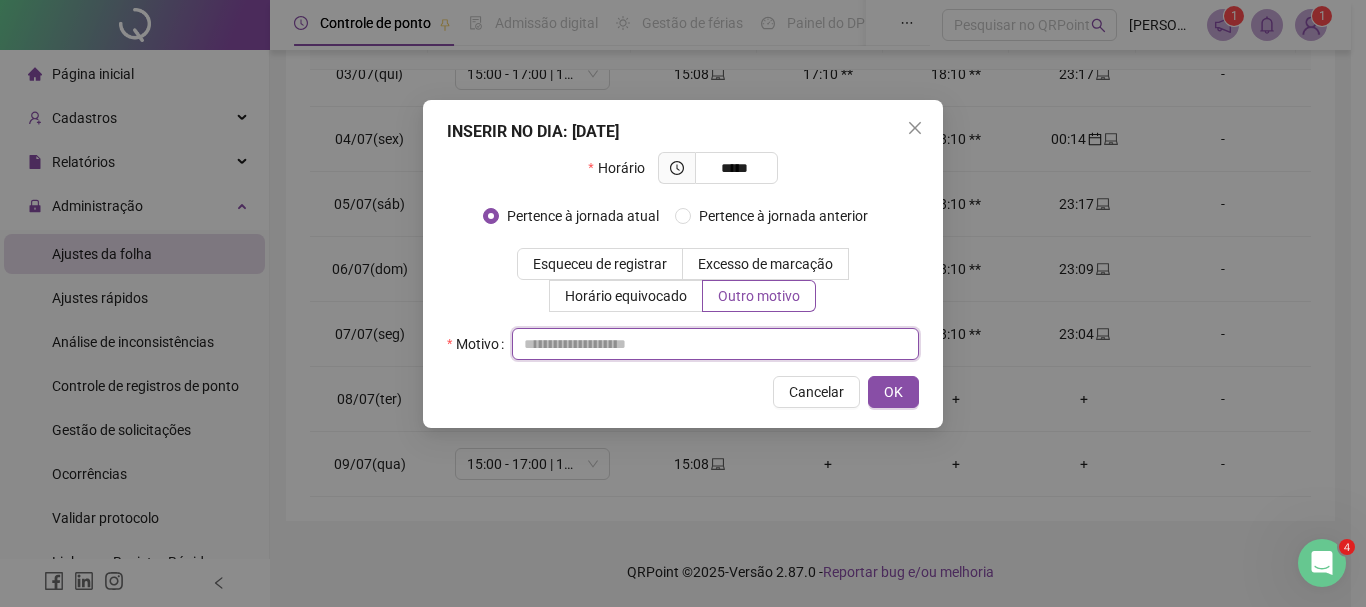 click at bounding box center (715, 344) 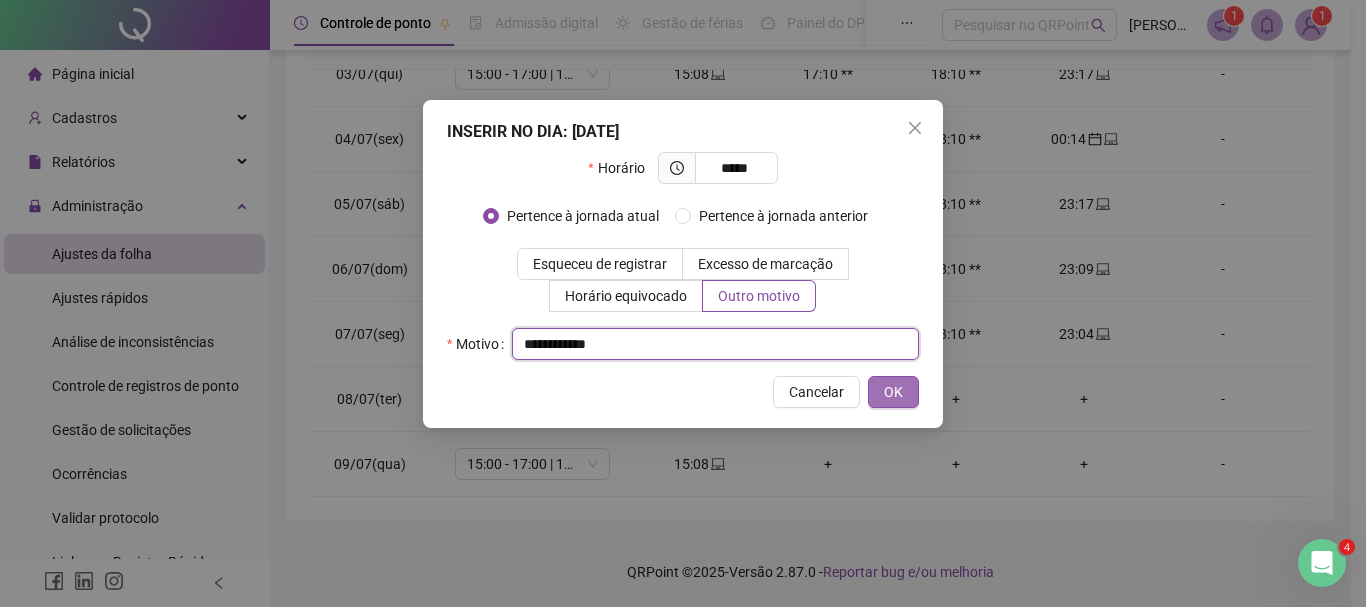 type on "**********" 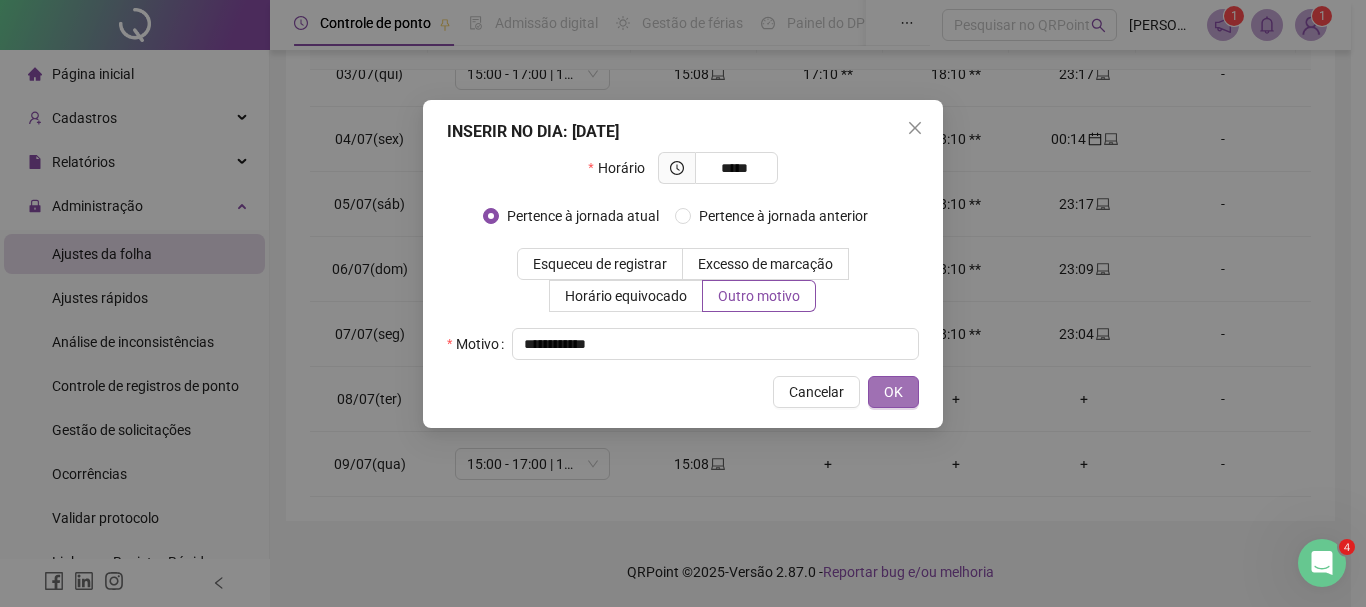 click on "OK" at bounding box center [893, 392] 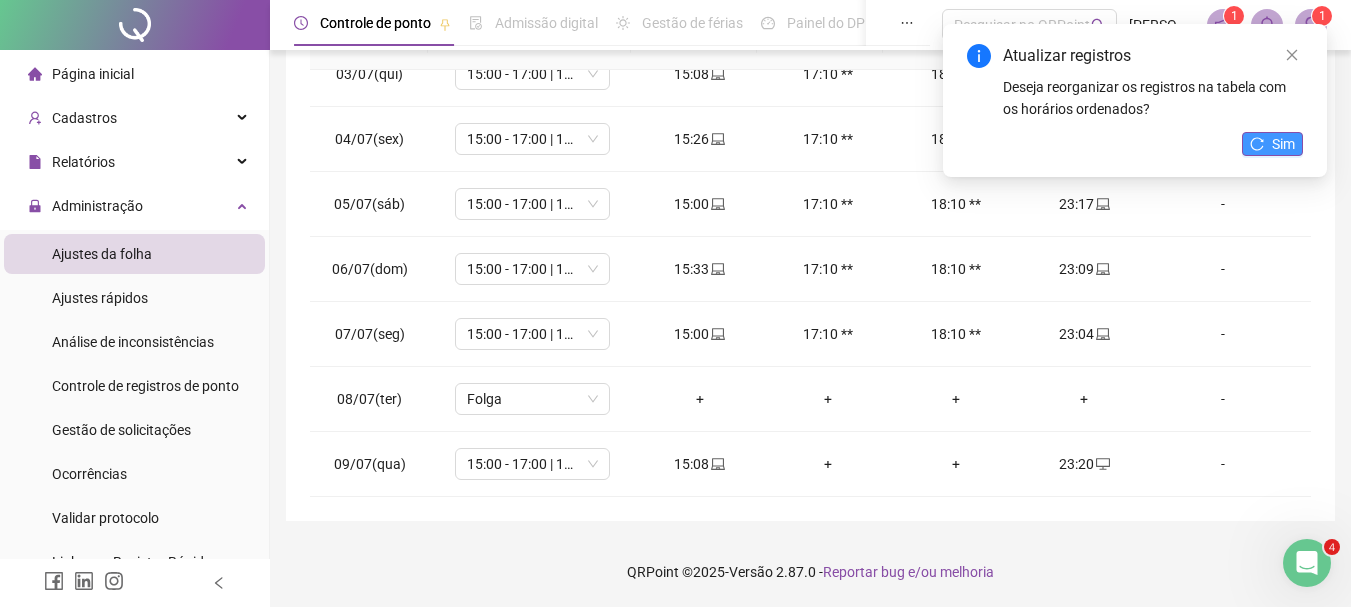 click 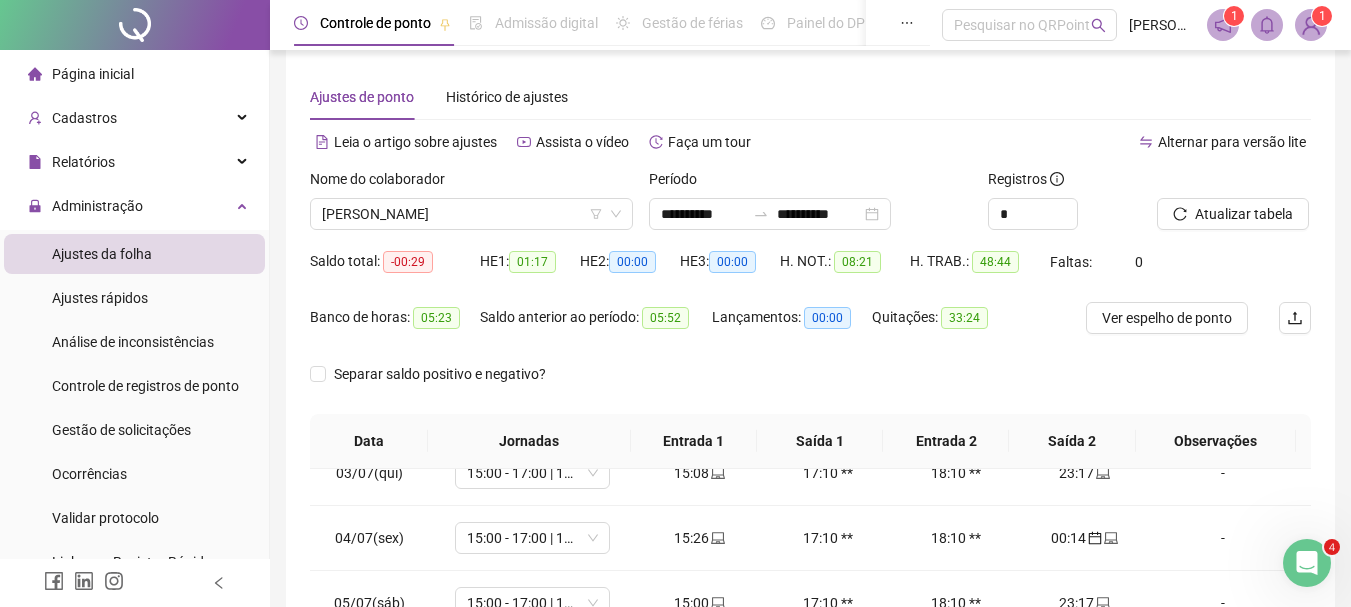 scroll, scrollTop: 14, scrollLeft: 0, axis: vertical 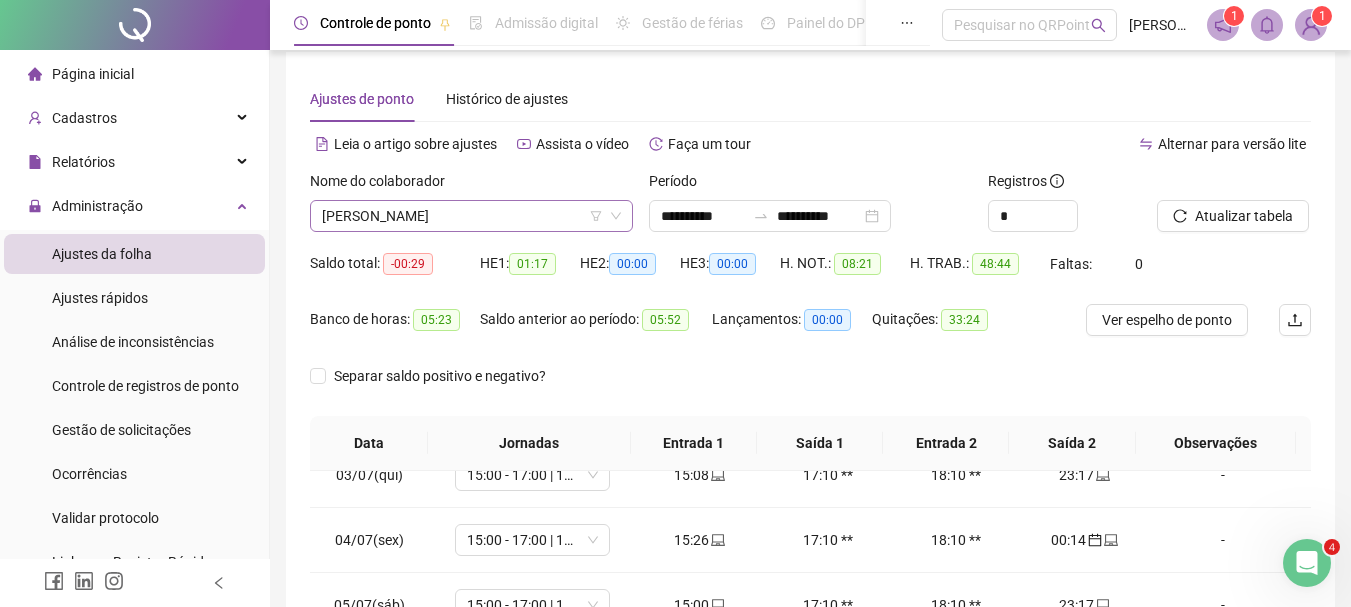 click on "[PERSON_NAME]" at bounding box center (471, 216) 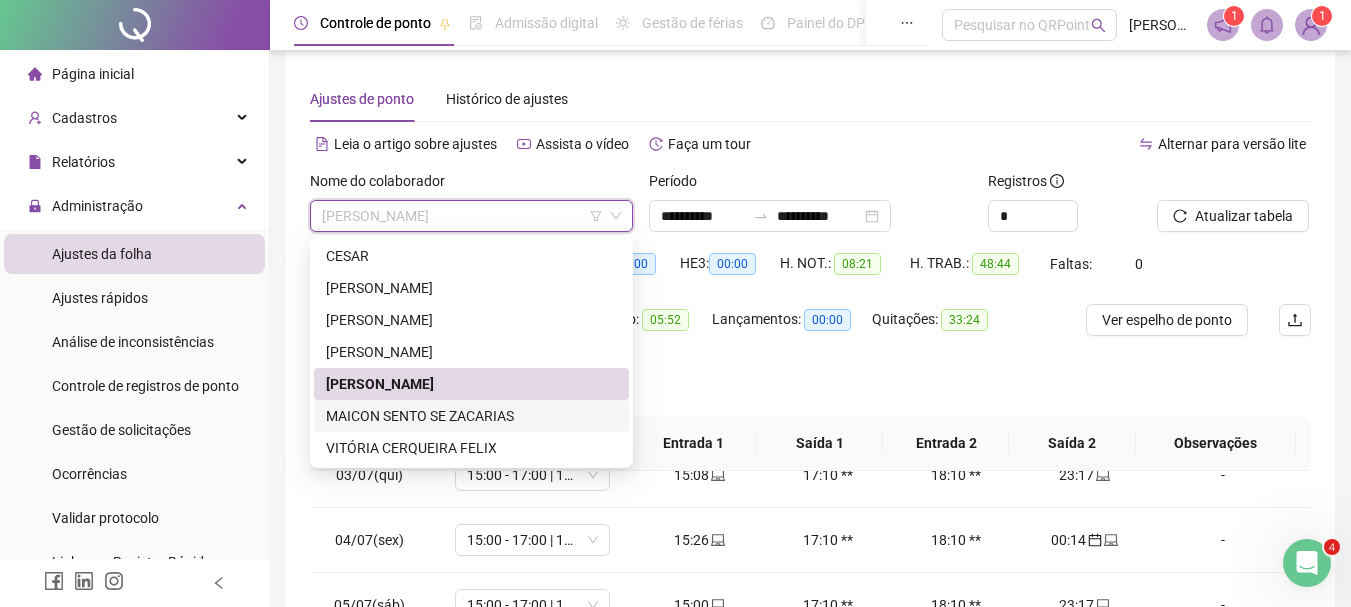 click on "MAICON SENTO SE ZACARIAS" at bounding box center (471, 416) 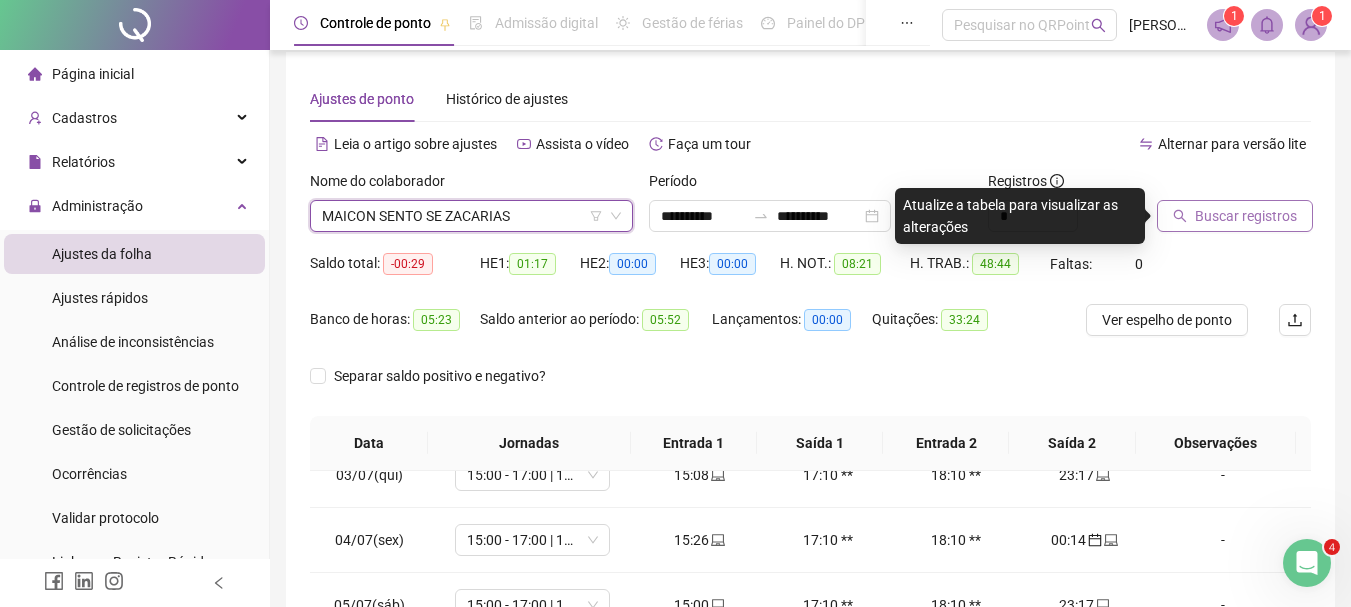 click on "Buscar registros" at bounding box center [1246, 216] 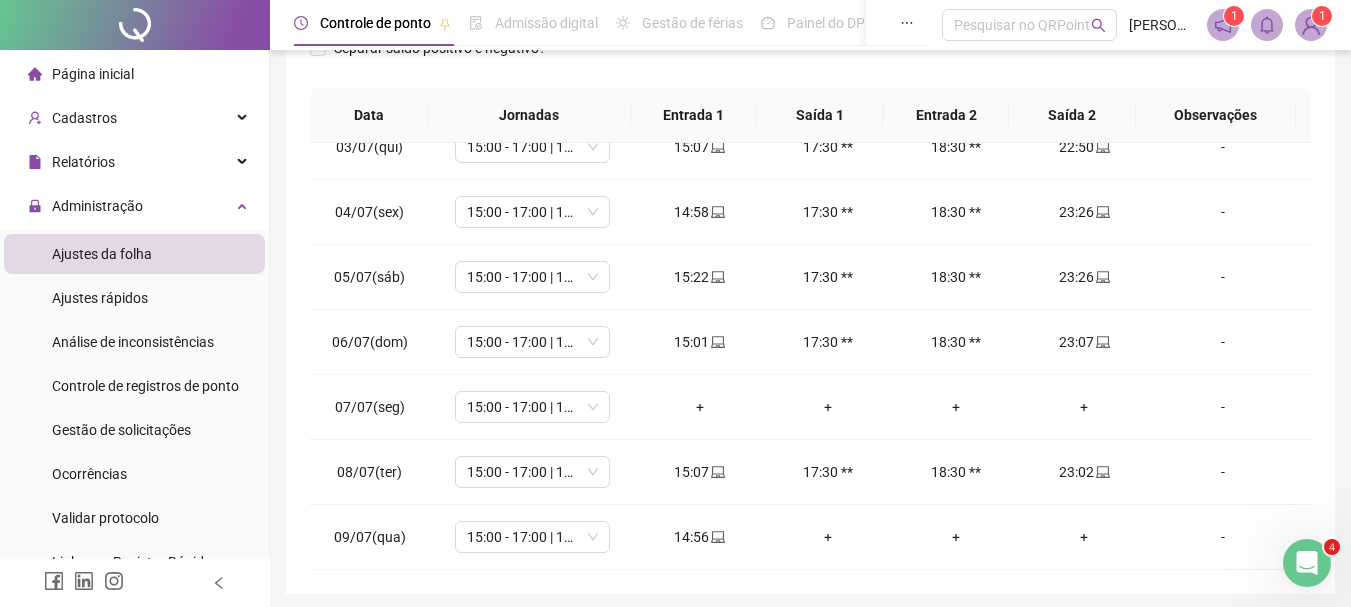 scroll, scrollTop: 343, scrollLeft: 0, axis: vertical 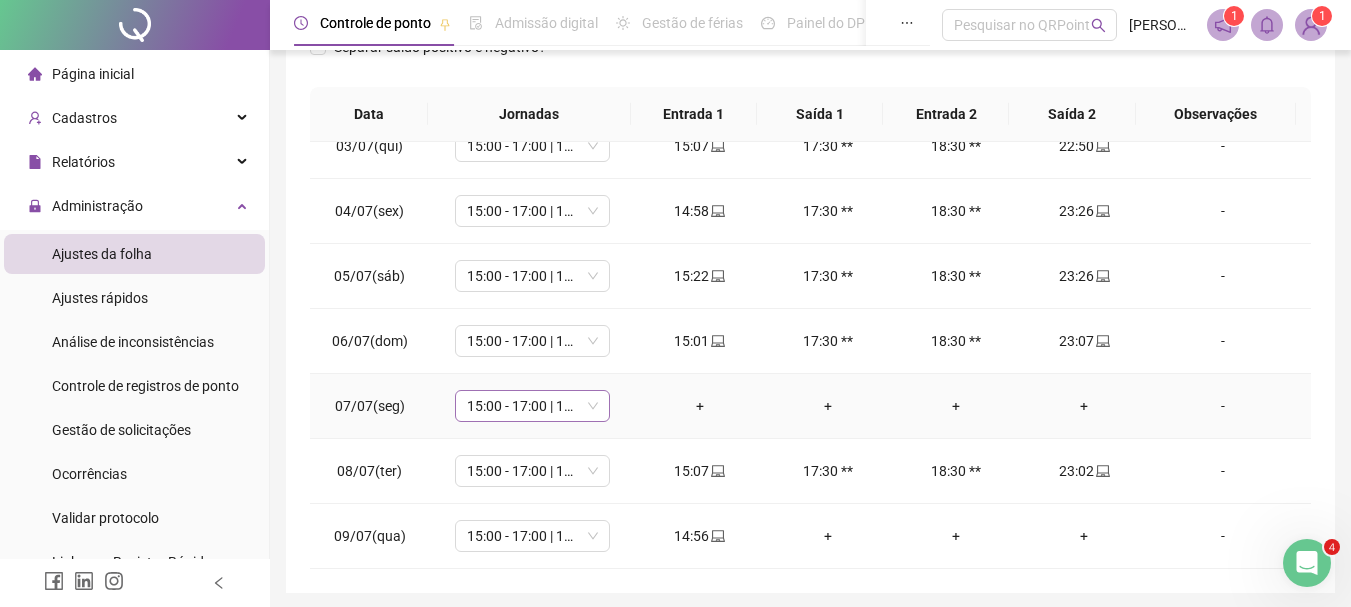 click on "15:00 - 17:00 | 18:00 - 23:00" at bounding box center (532, 406) 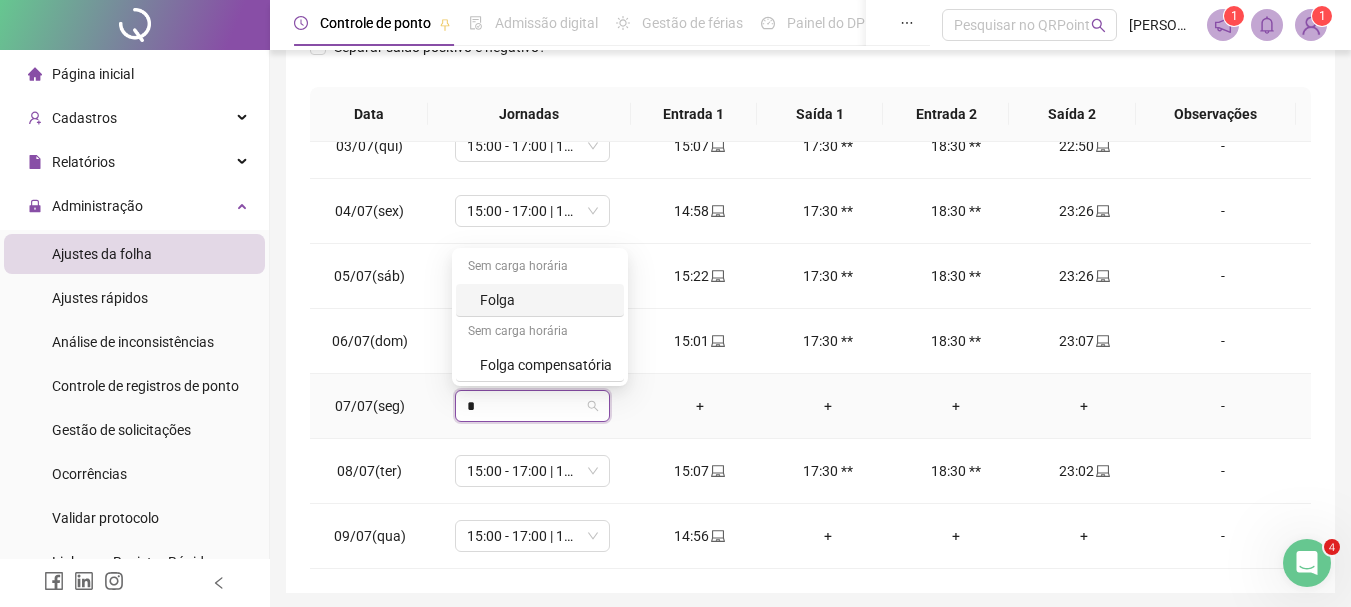 type on "**" 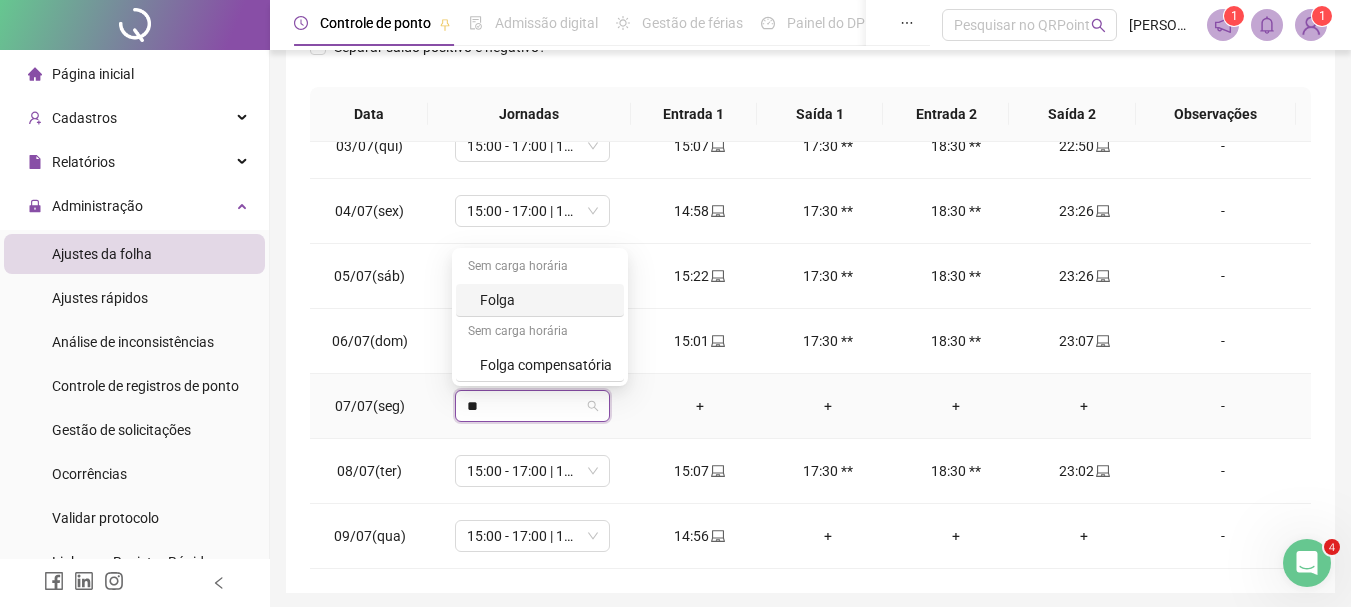 click on "Folga" at bounding box center [546, 300] 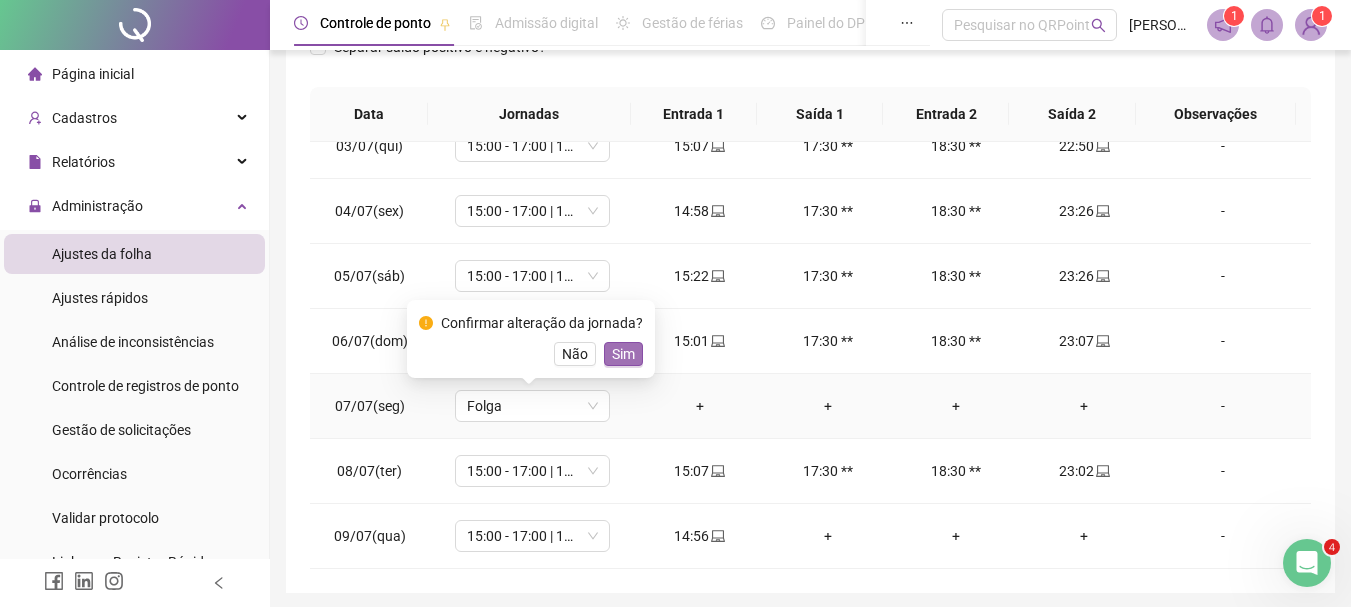 click on "Sim" at bounding box center [623, 354] 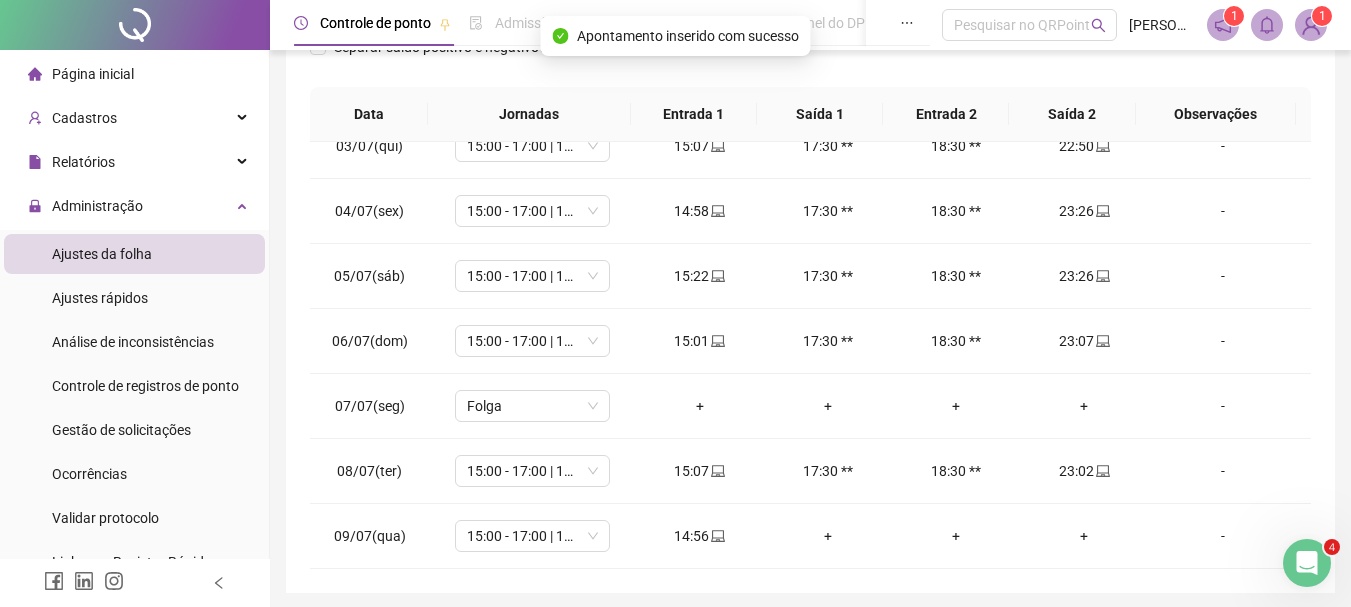 scroll, scrollTop: 415, scrollLeft: 0, axis: vertical 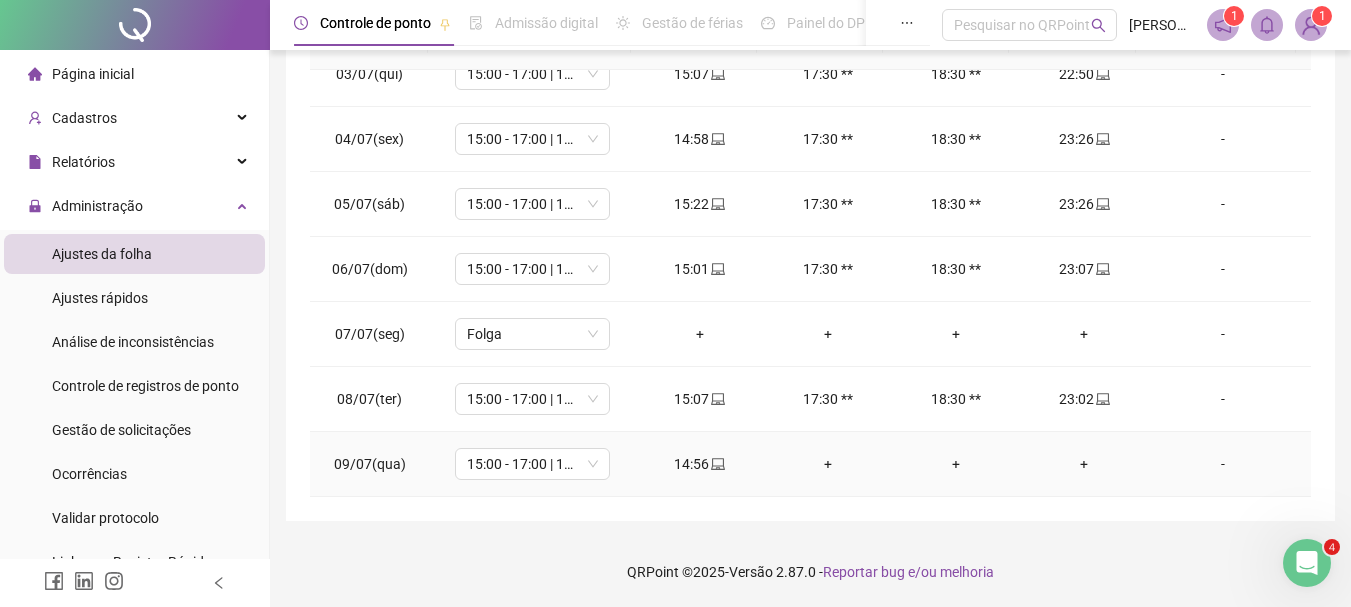 click on "+" at bounding box center (1084, 464) 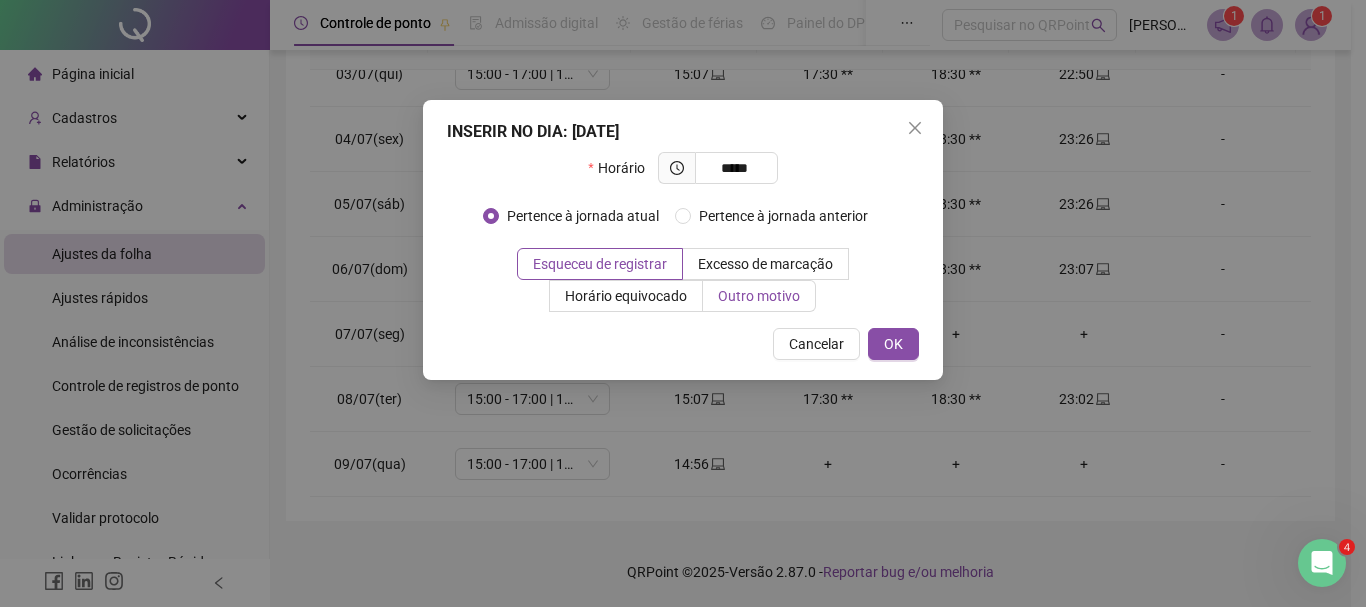 type on "*****" 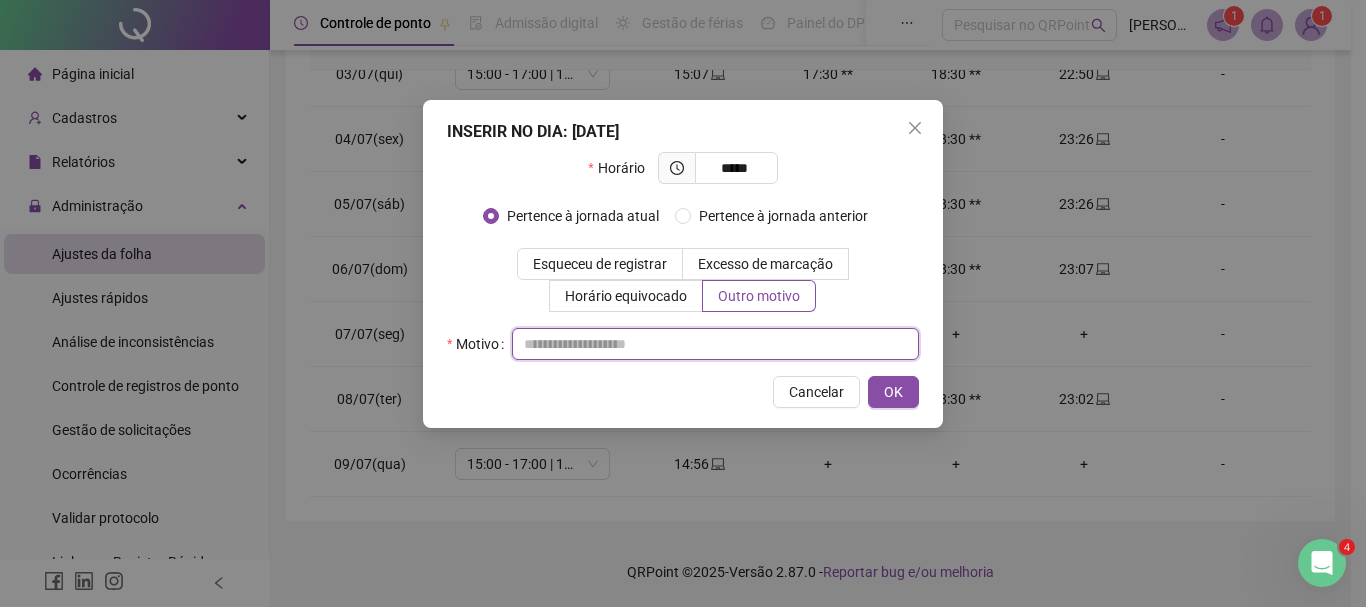 click at bounding box center [715, 344] 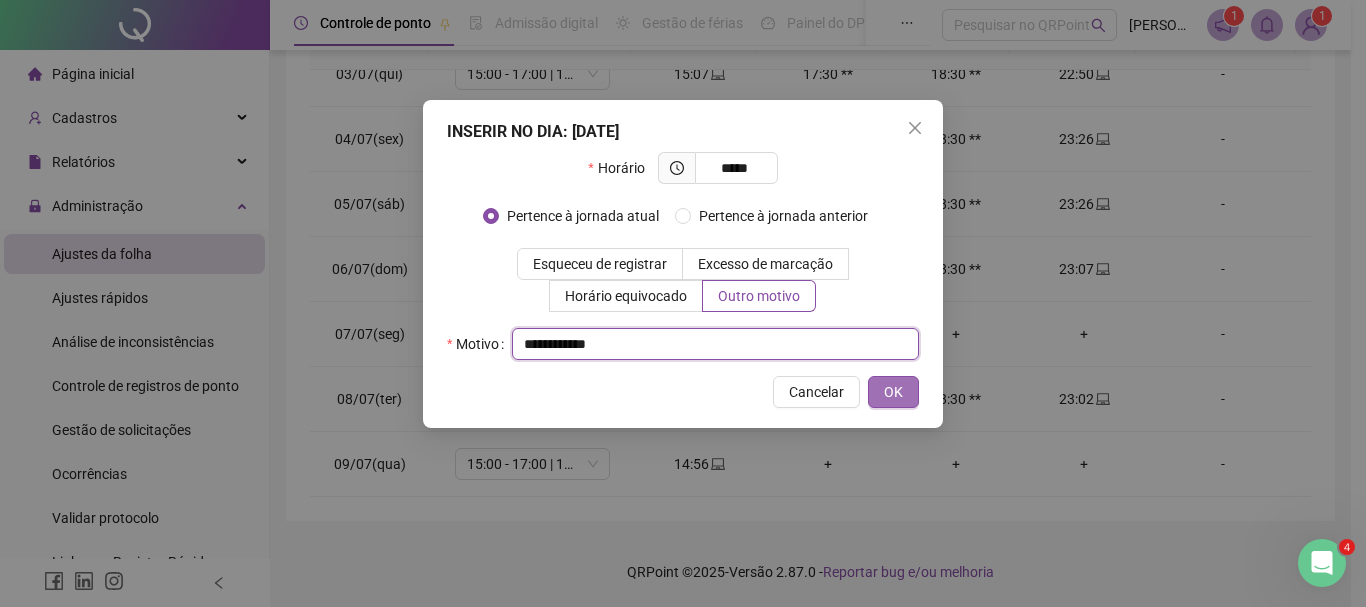 type on "**********" 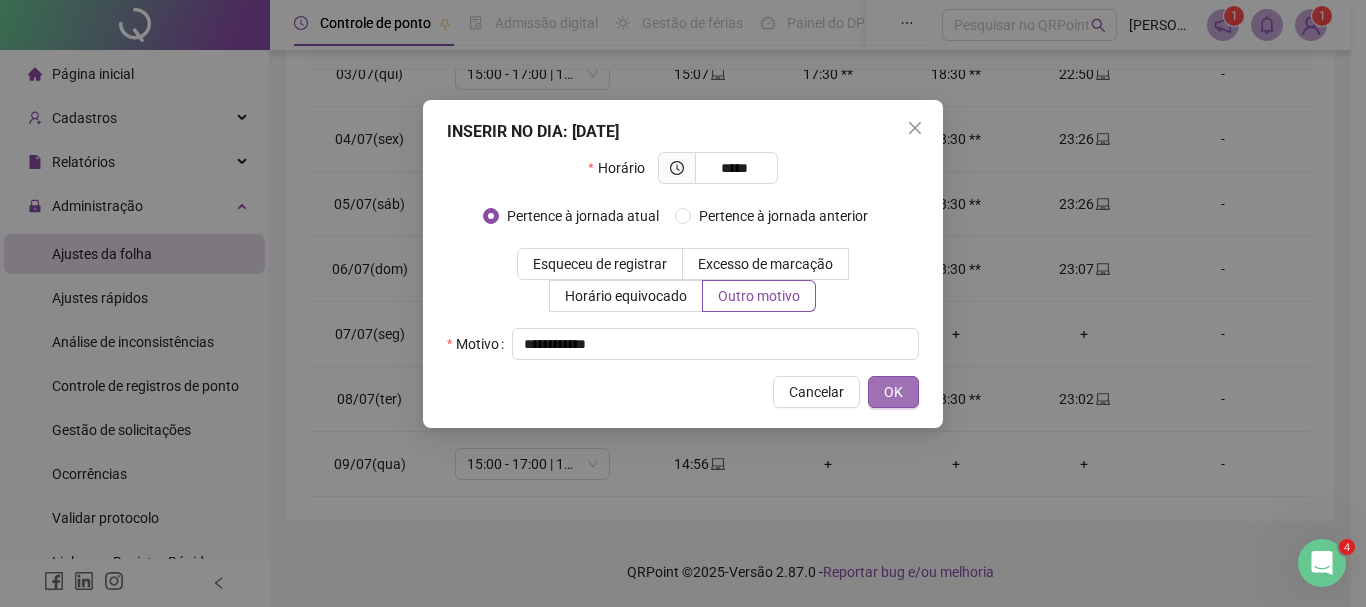 click on "OK" at bounding box center [893, 392] 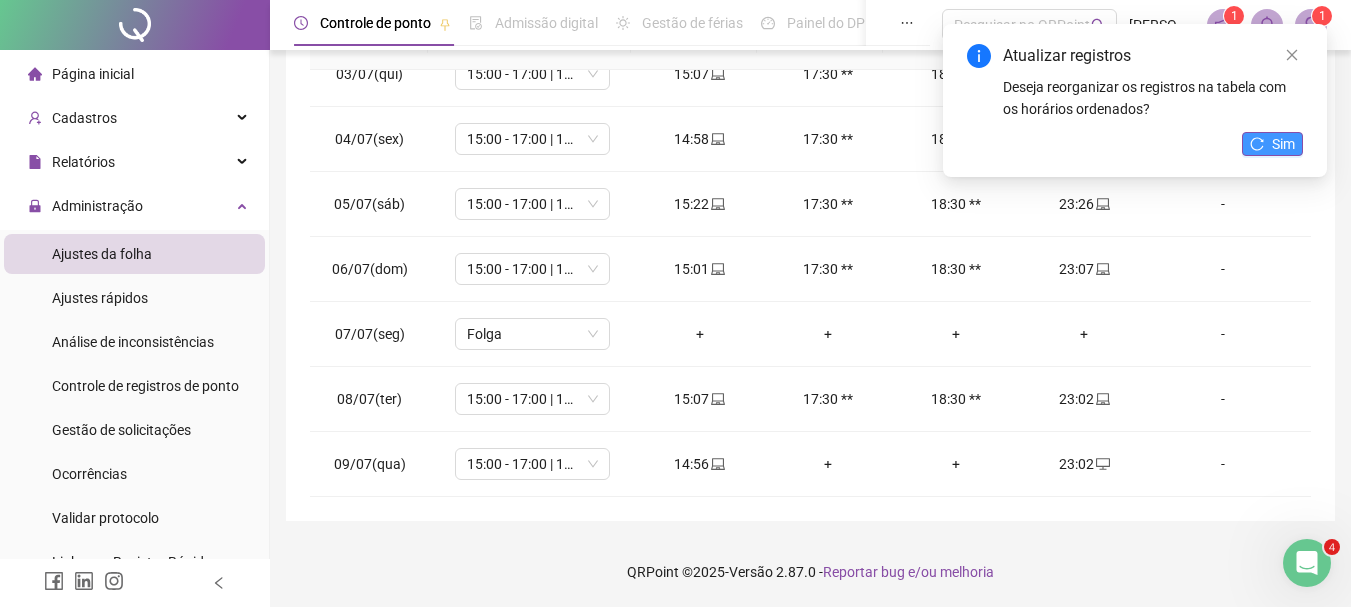 click on "Sim" at bounding box center [1272, 144] 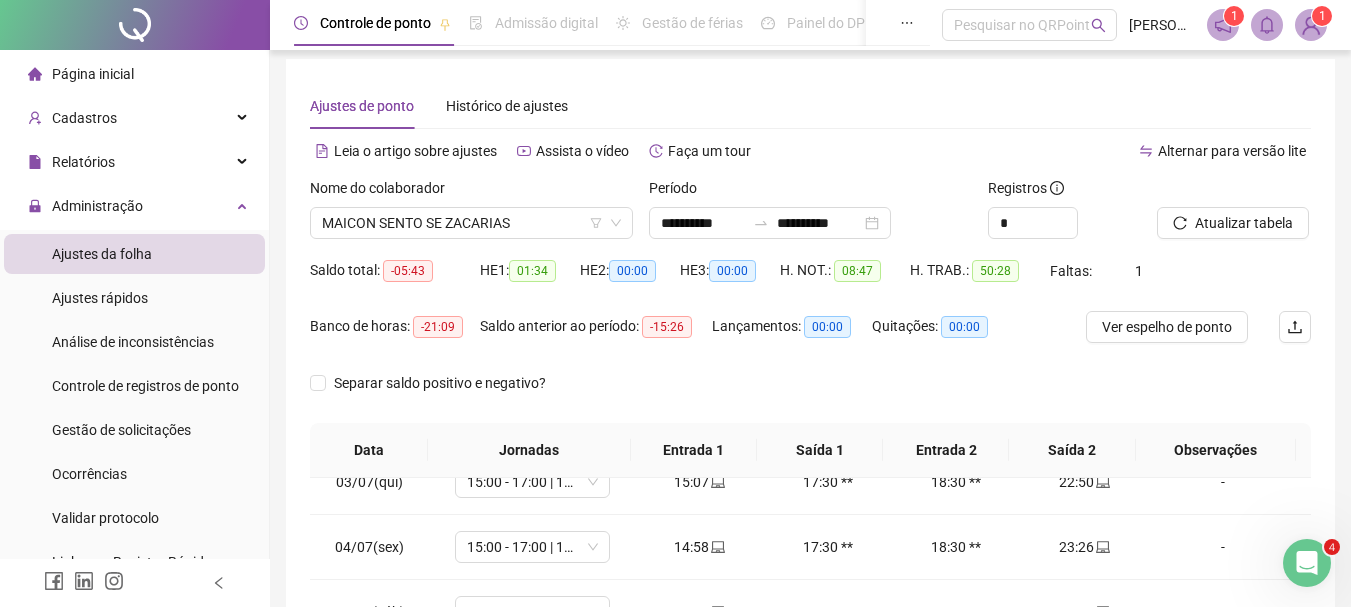 scroll, scrollTop: 0, scrollLeft: 0, axis: both 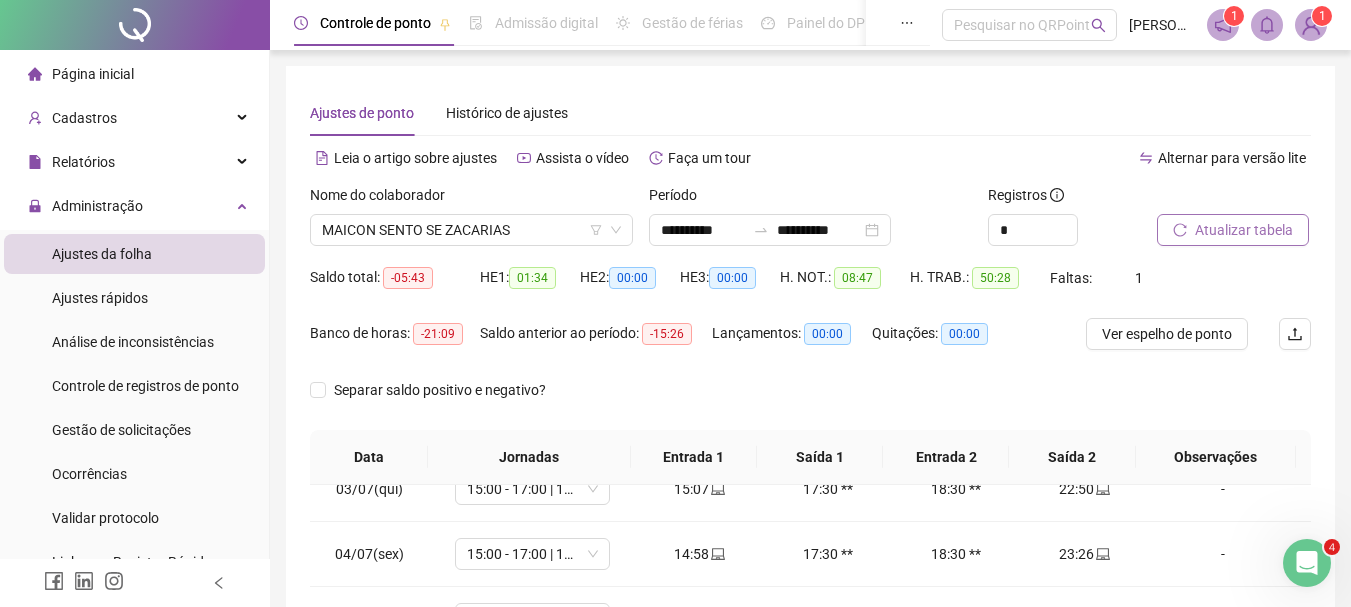 click on "Atualizar tabela" at bounding box center [1244, 230] 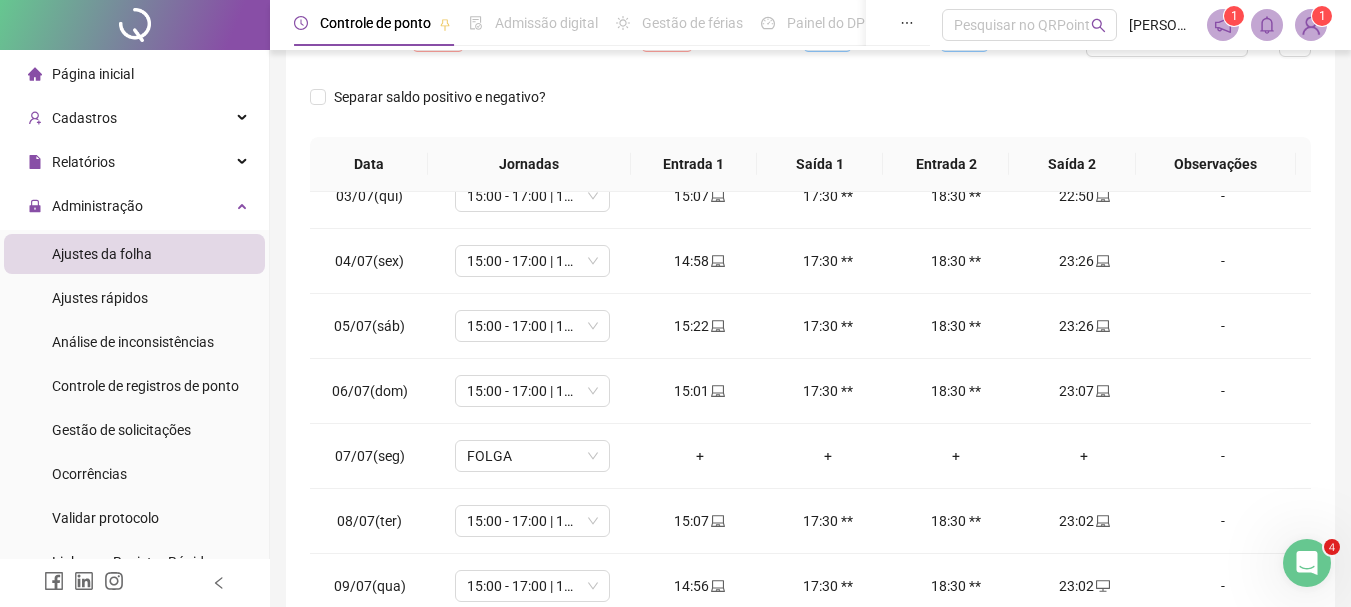 scroll, scrollTop: 415, scrollLeft: 0, axis: vertical 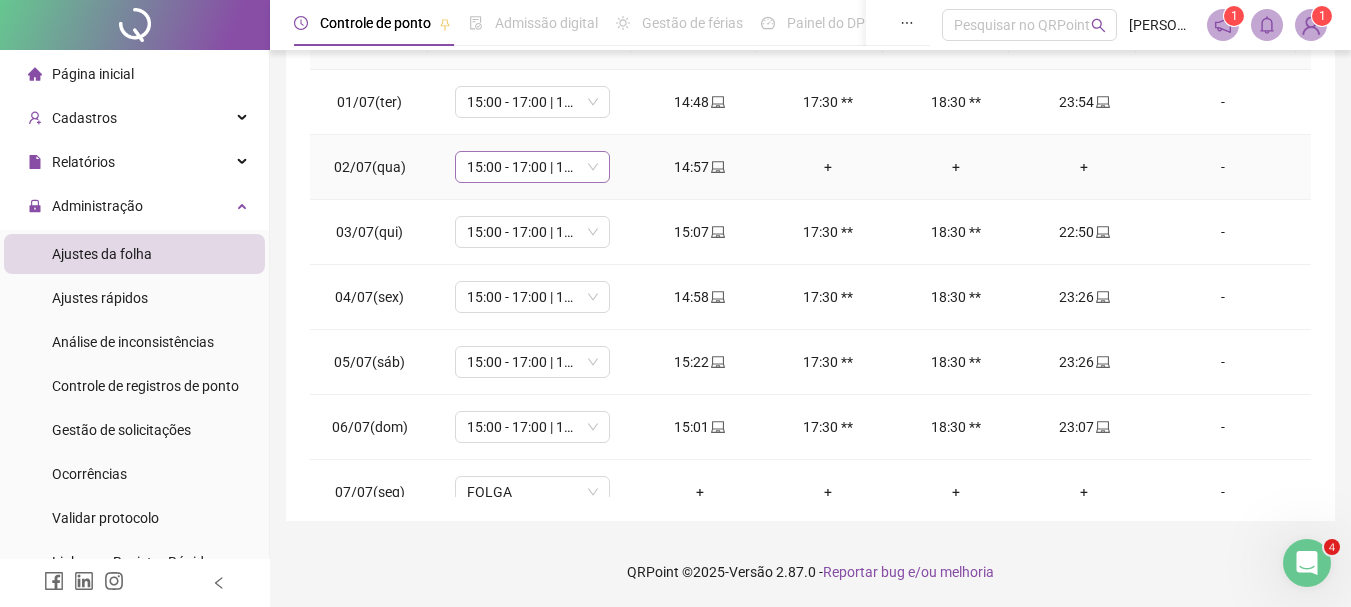 click on "15:00 - 17:00 | 18:00 - 23:00" at bounding box center [532, 167] 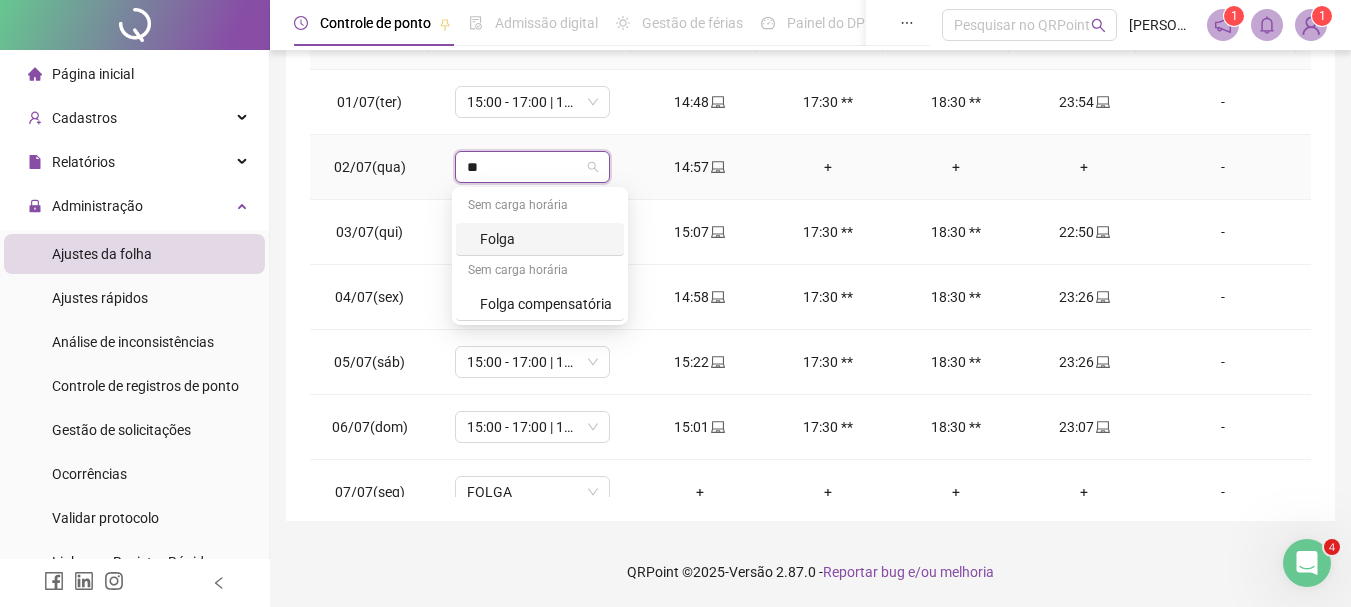 type on "***" 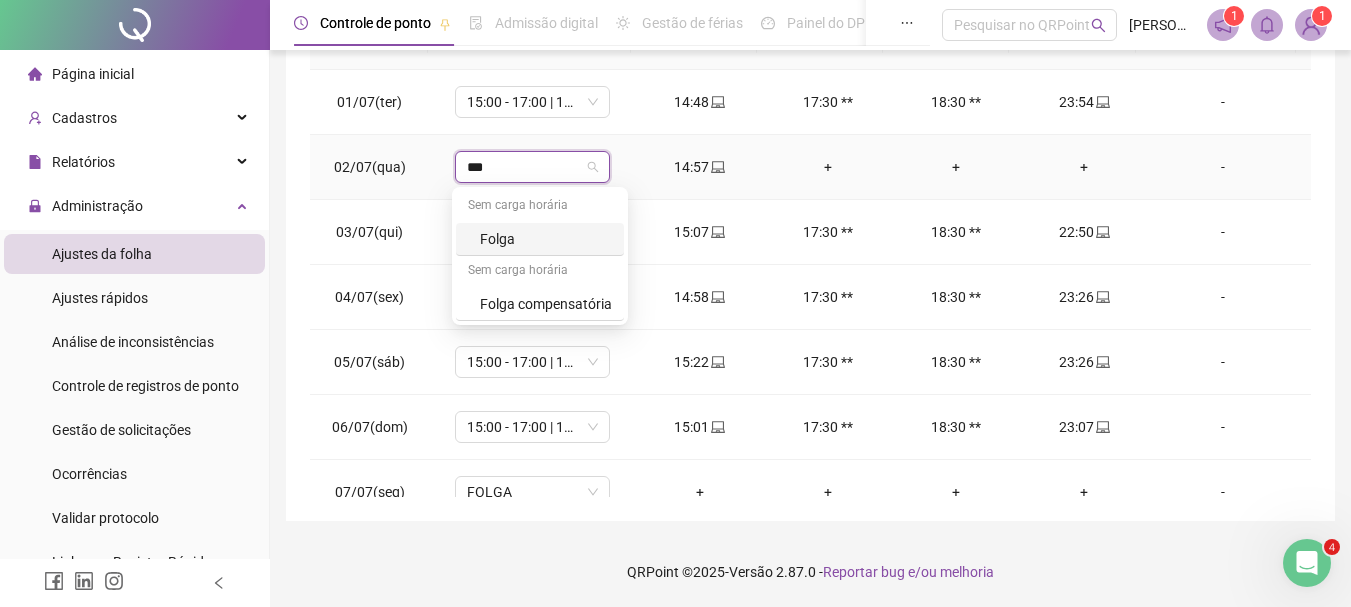 click on "Folga" at bounding box center (546, 239) 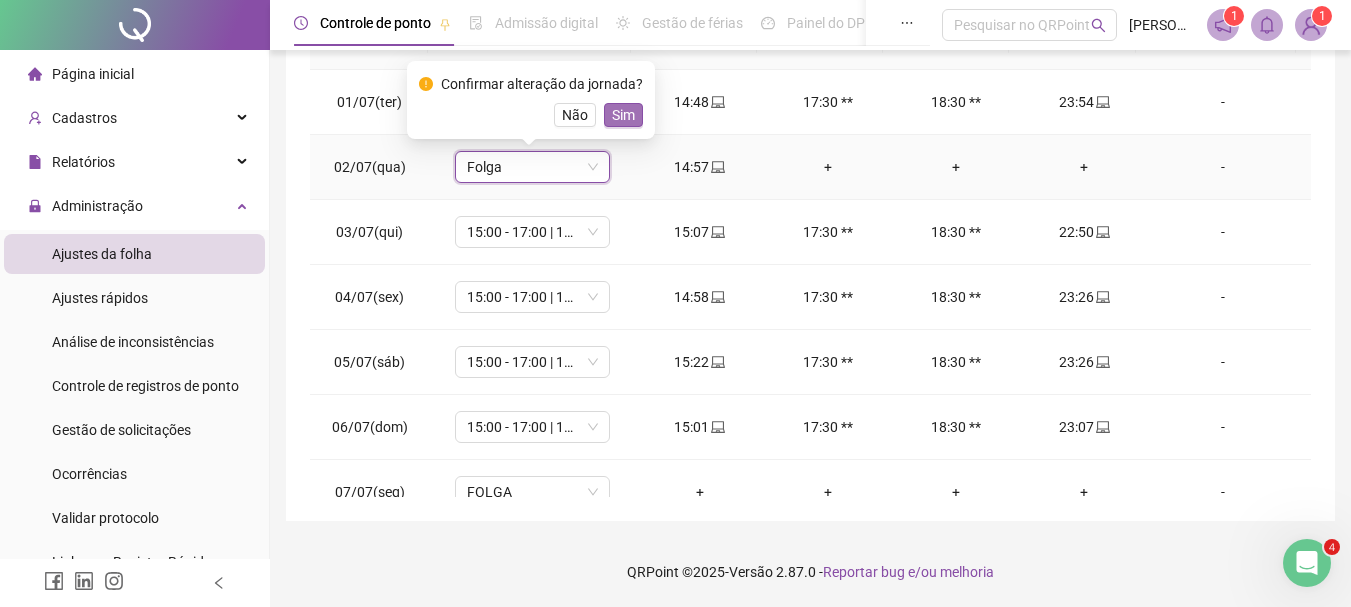 click on "Sim" at bounding box center (623, 115) 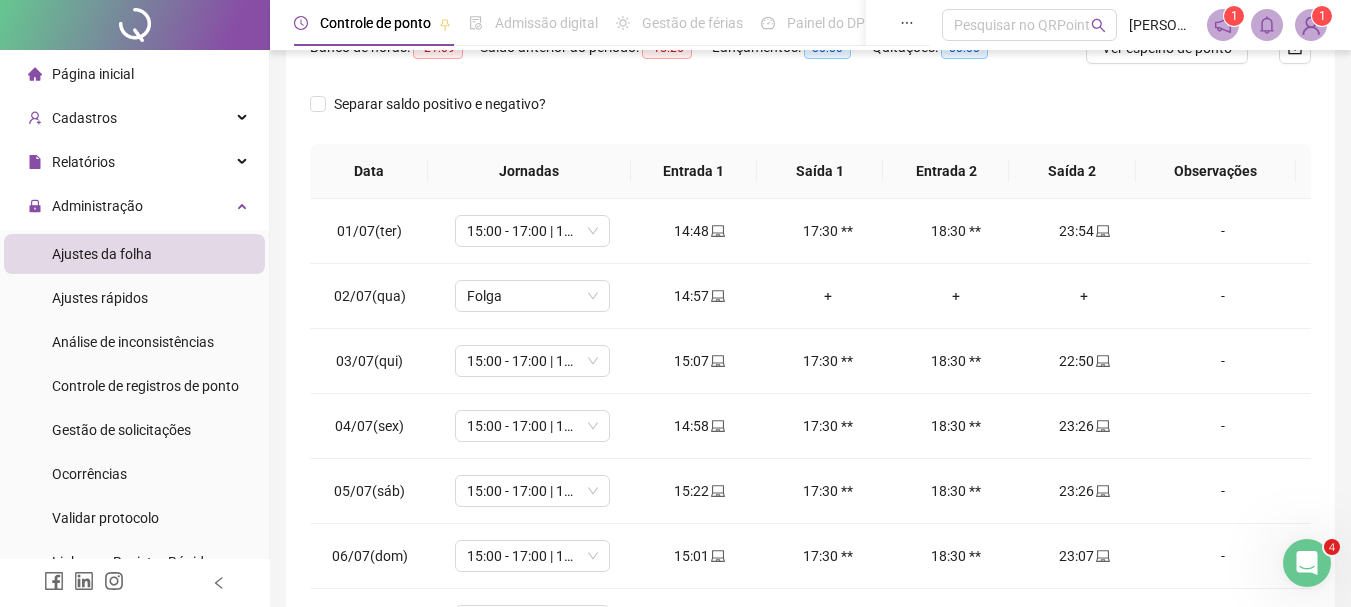 scroll, scrollTop: 383, scrollLeft: 0, axis: vertical 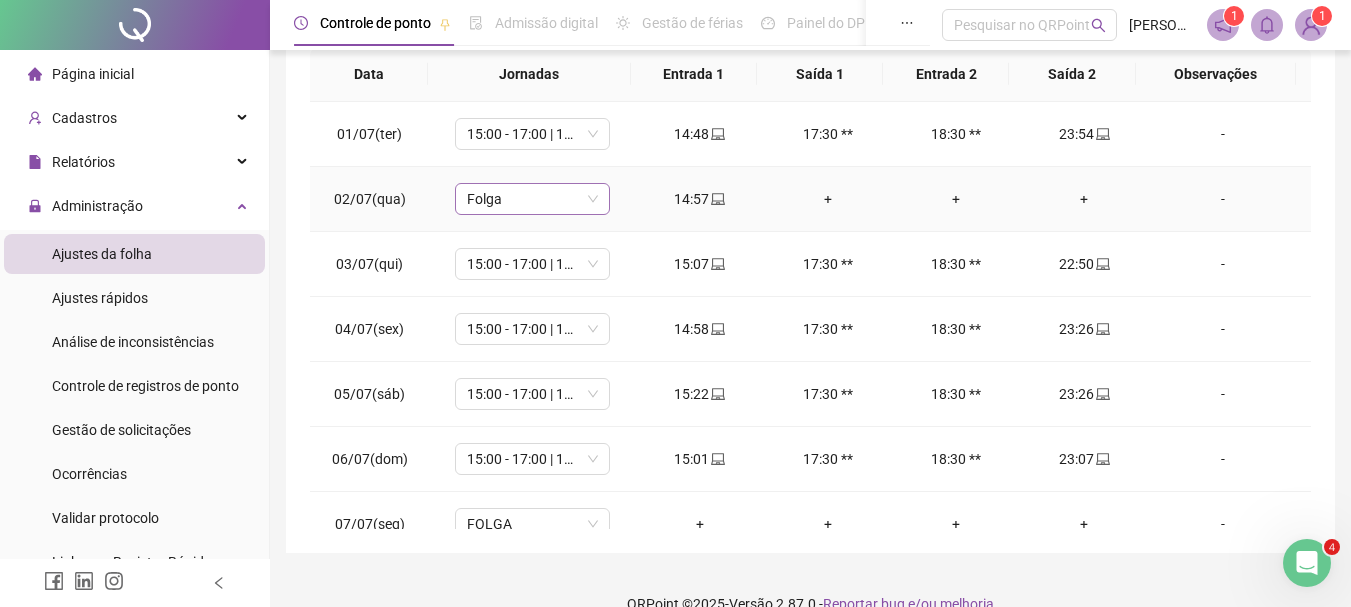 click on "Folga" at bounding box center (532, 199) 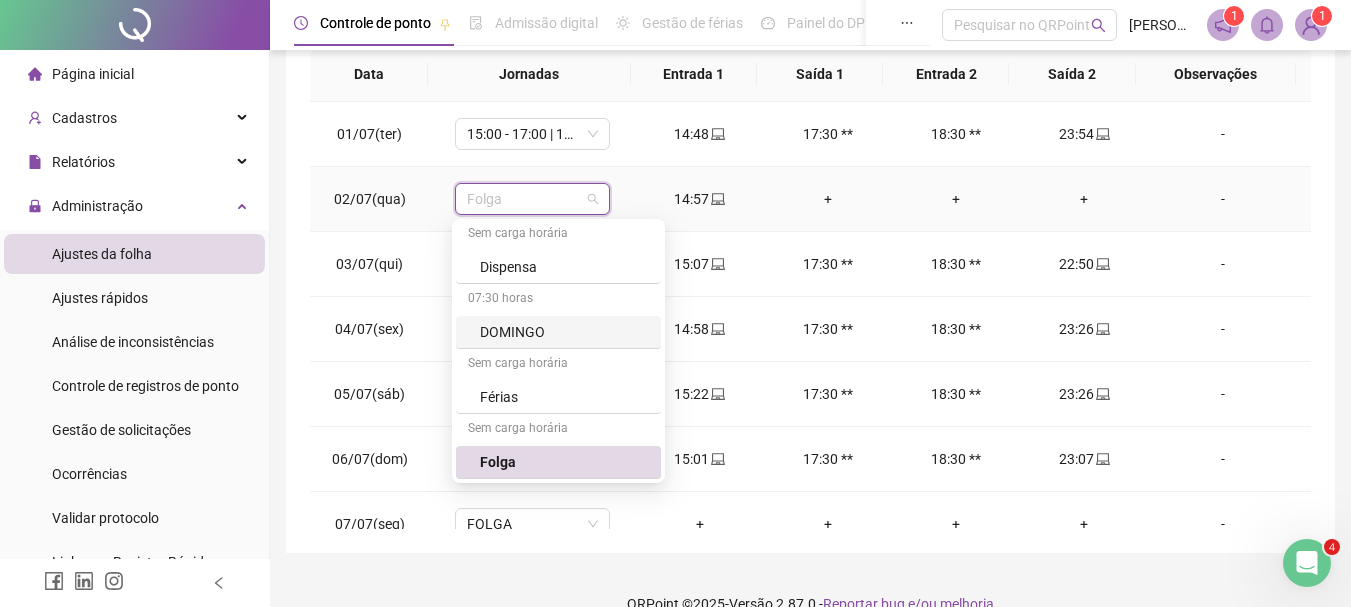 scroll, scrollTop: 0, scrollLeft: 0, axis: both 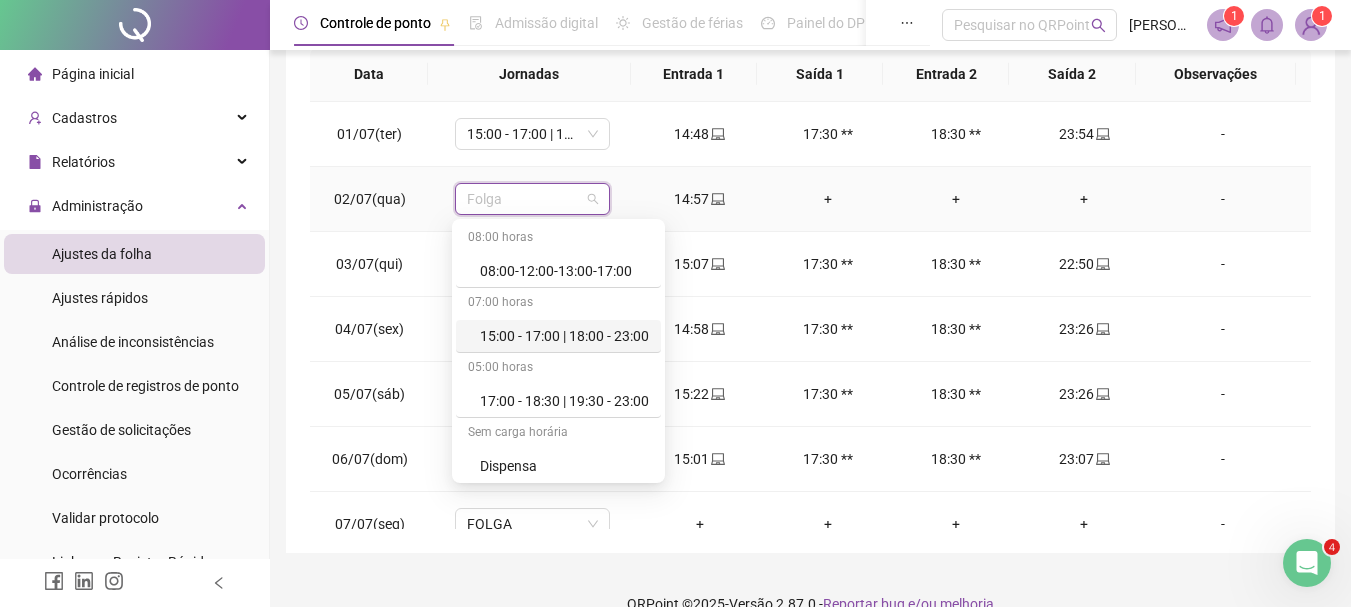 click on "15:00 - 17:00 | 18:00 - 23:00" at bounding box center [564, 336] 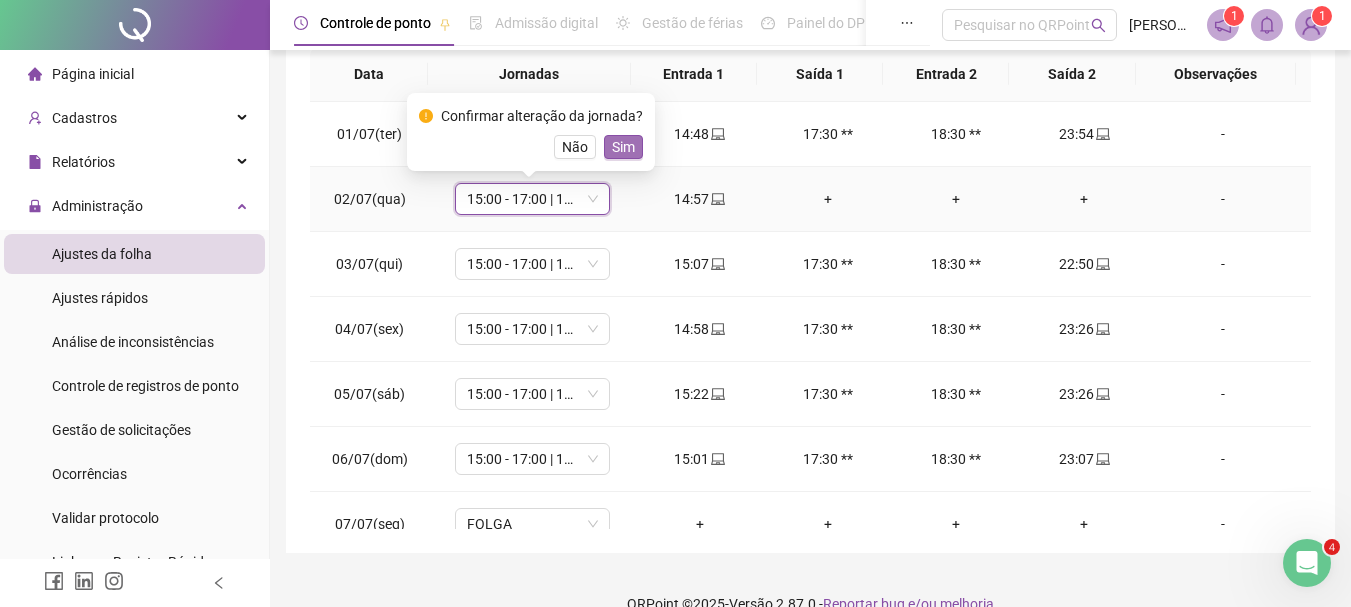 click on "Sim" at bounding box center (623, 147) 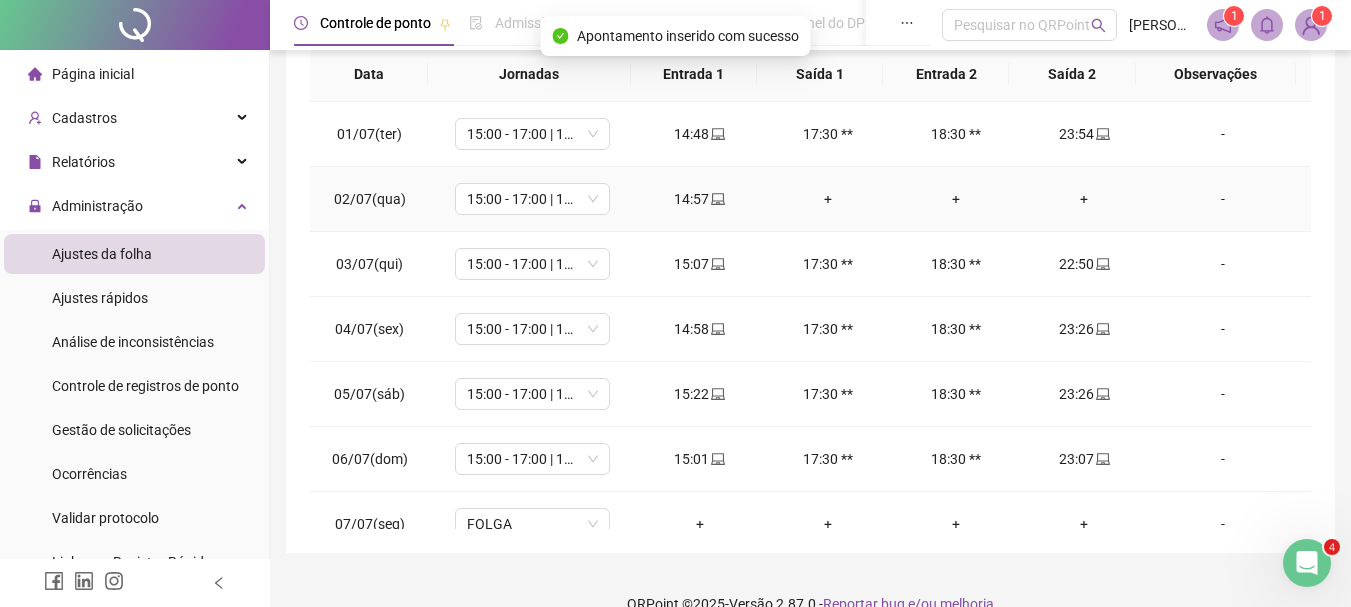 click on "+" at bounding box center (1084, 199) 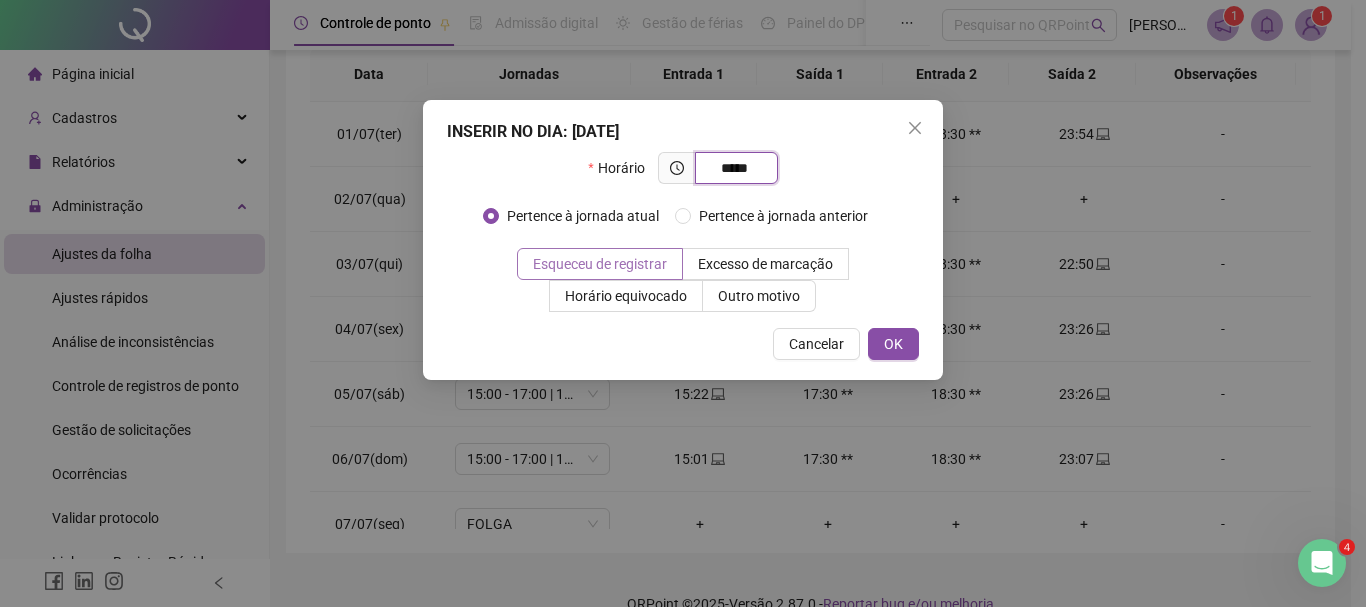 type on "*****" 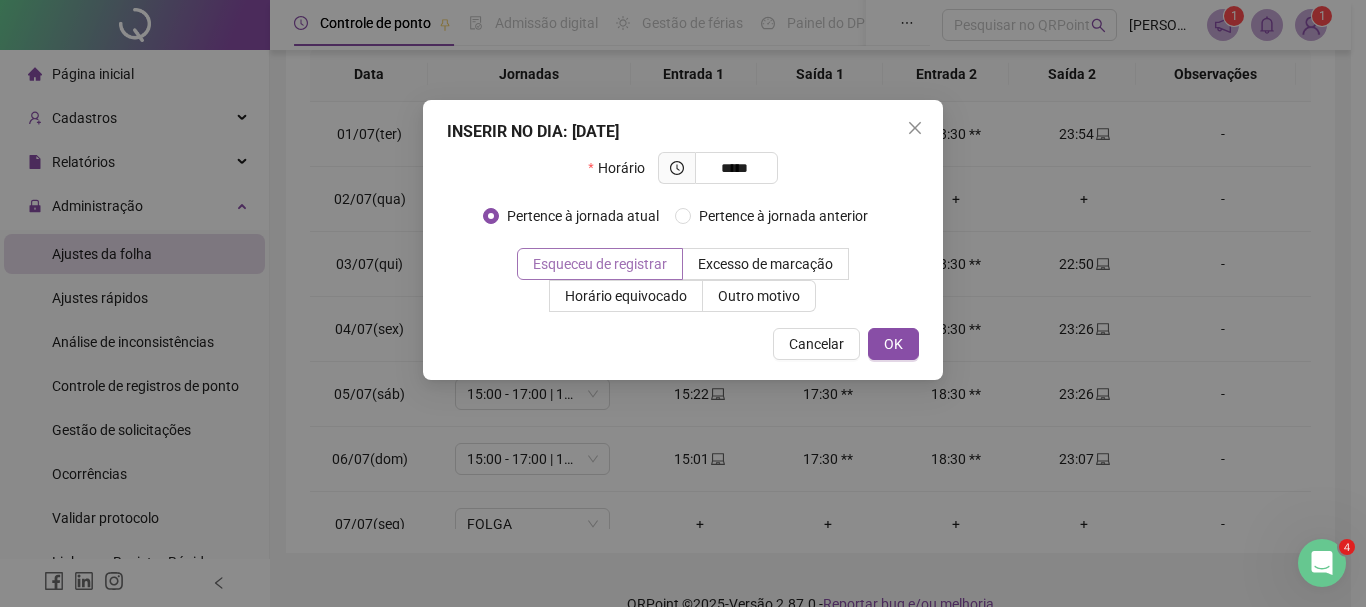 click on "Esqueceu de registrar" at bounding box center (600, 264) 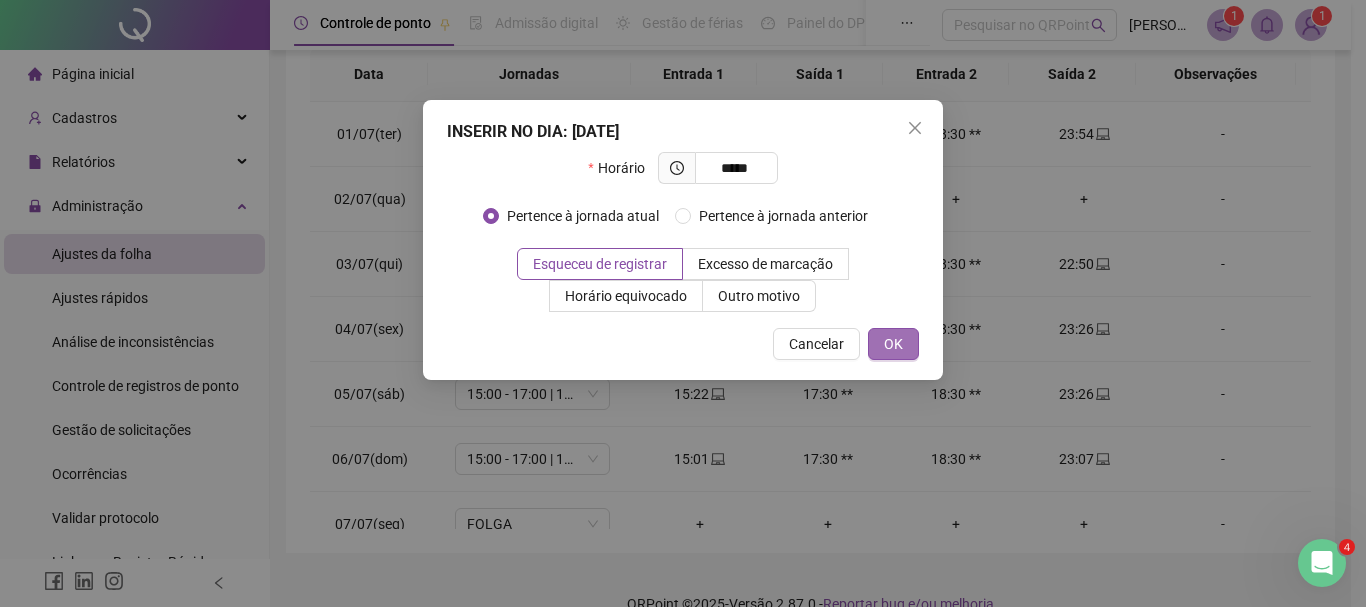 click on "OK" at bounding box center [893, 344] 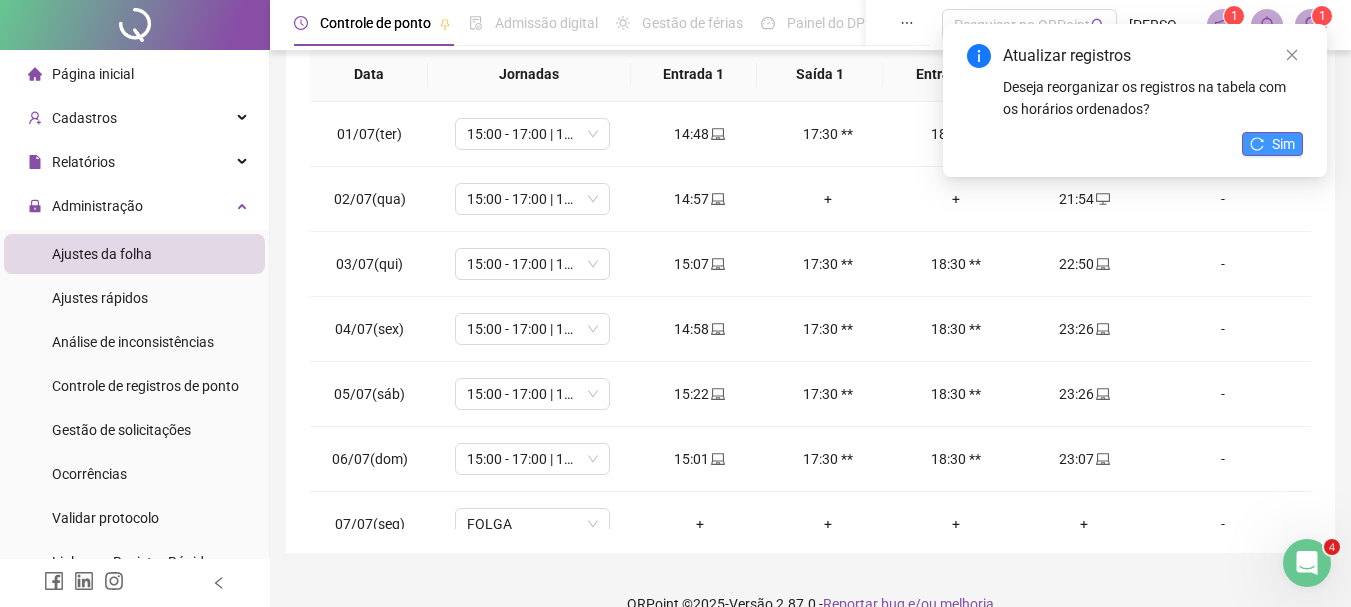 click on "Sim" at bounding box center [1283, 144] 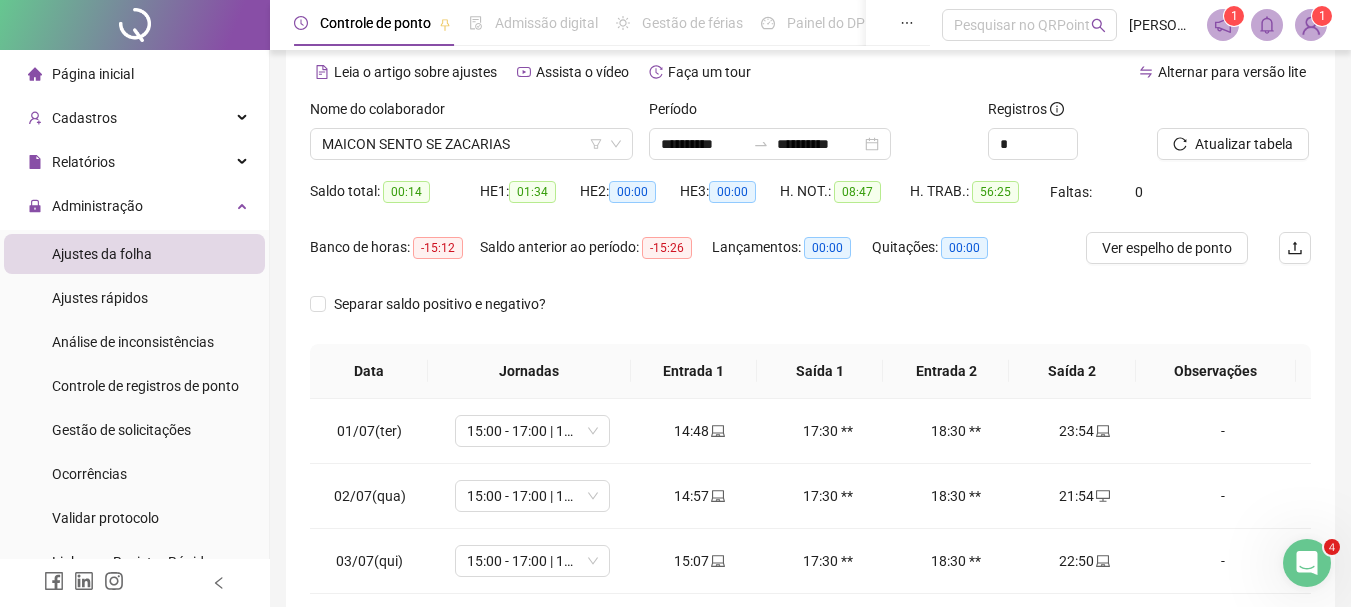 scroll, scrollTop: 0, scrollLeft: 0, axis: both 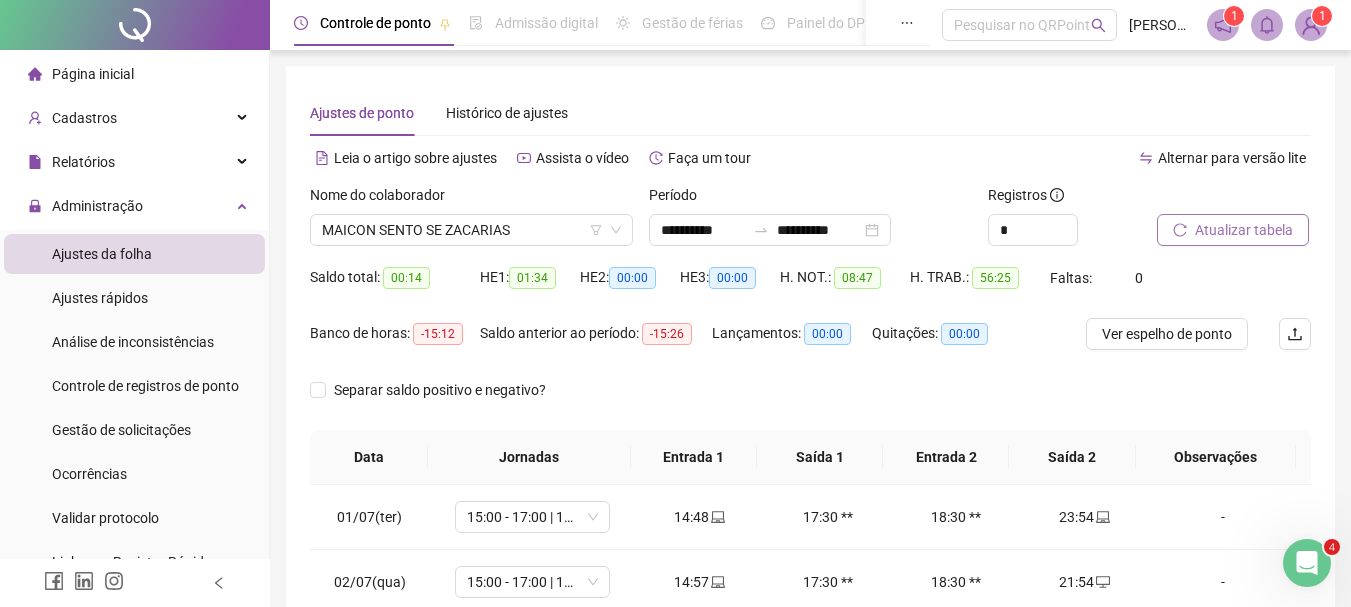 click on "Atualizar tabela" at bounding box center (1244, 230) 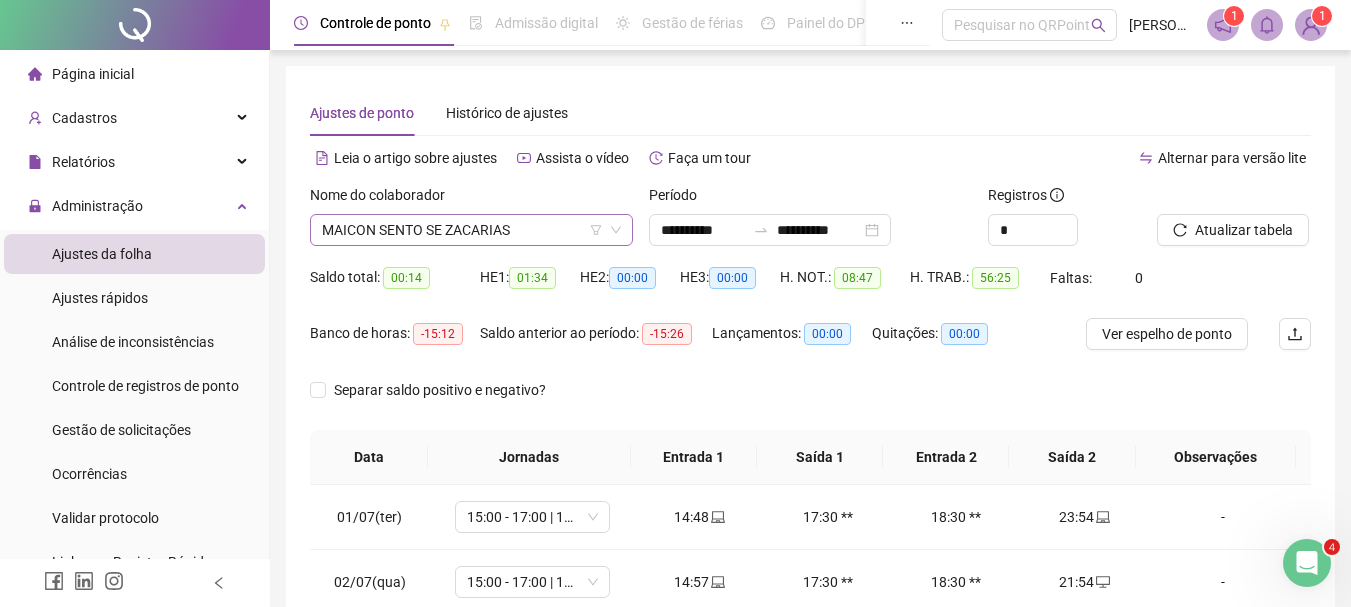 click on "MAICON SENTO SE ZACARIAS" at bounding box center [471, 230] 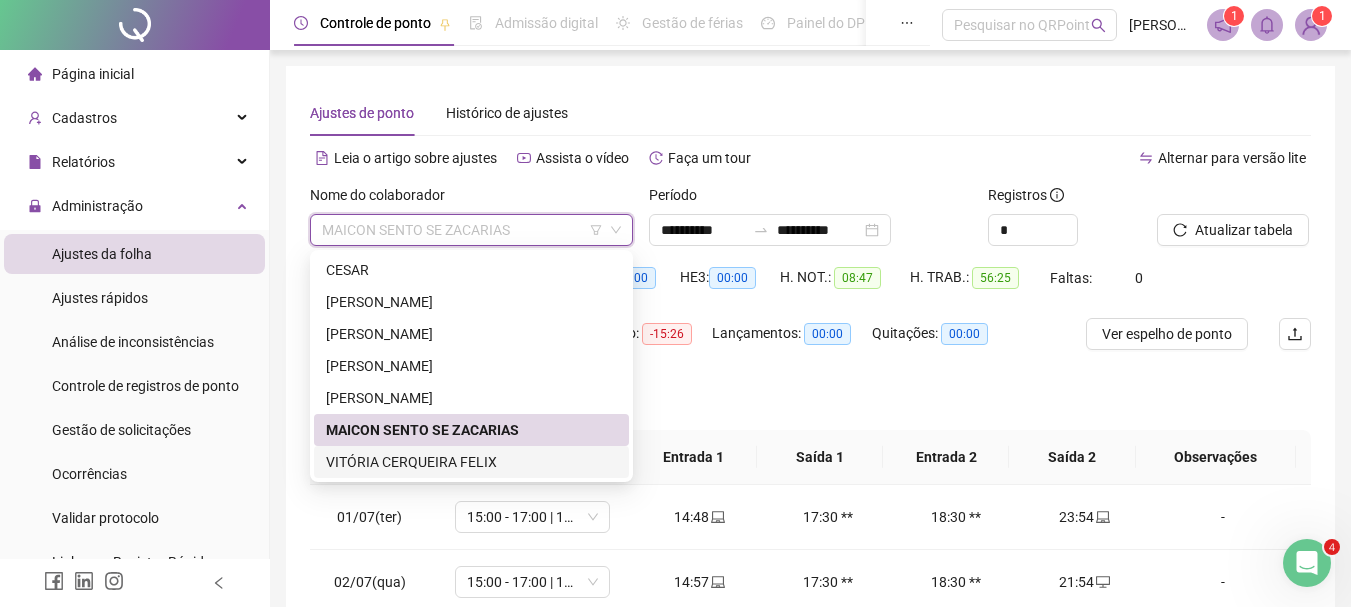 click on "VITÓRIA CERQUEIRA FELIX" at bounding box center (471, 462) 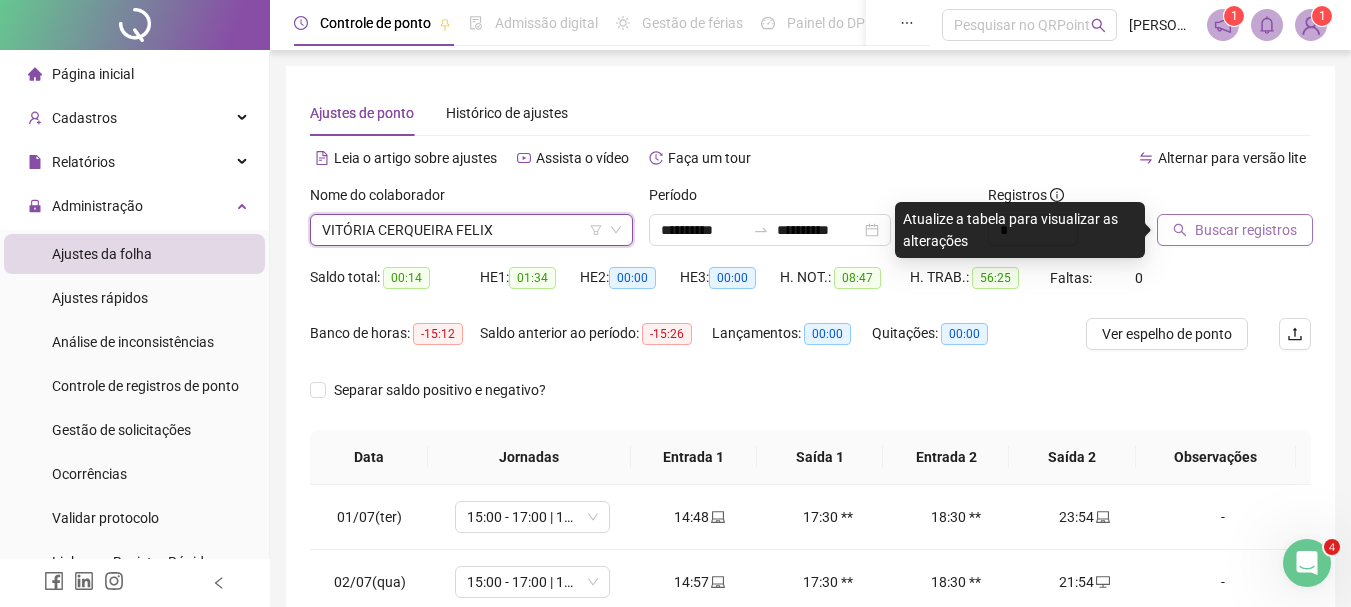 click on "Buscar registros" at bounding box center [1246, 230] 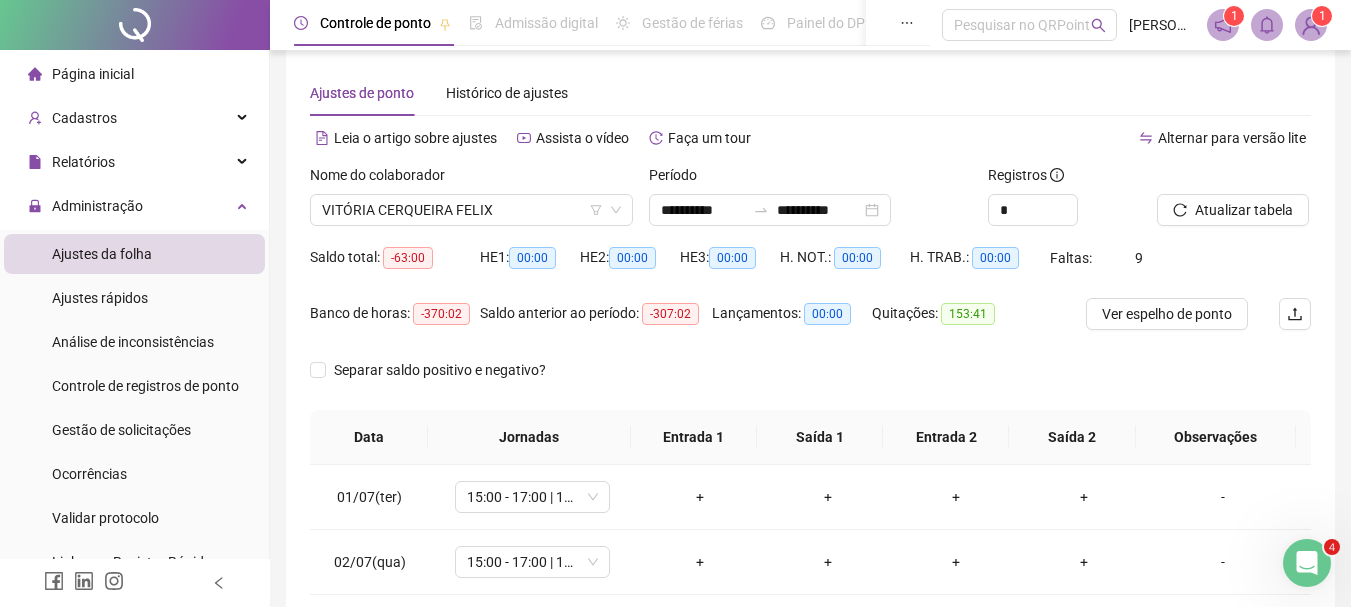 scroll, scrollTop: 0, scrollLeft: 0, axis: both 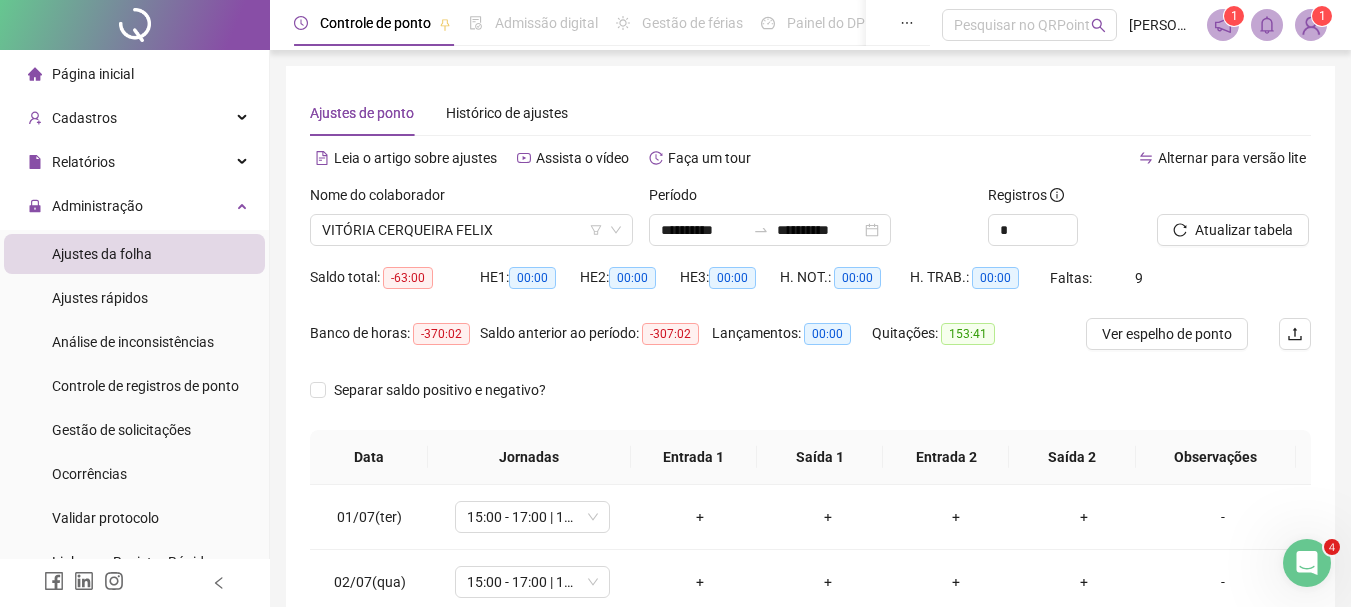 click on "Página inicial" at bounding box center (93, 74) 